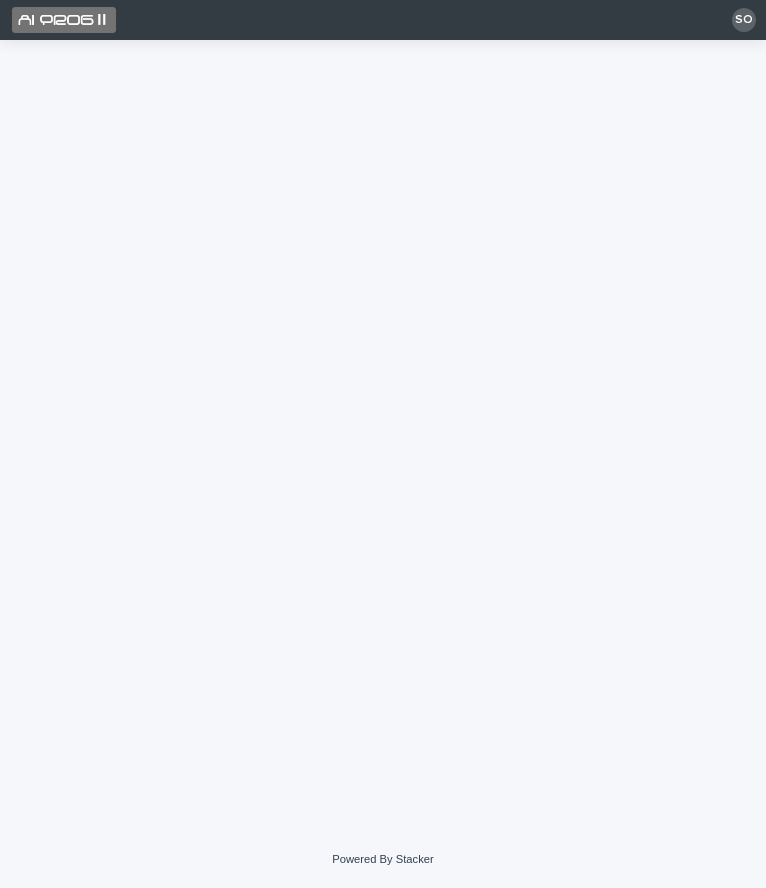 scroll, scrollTop: 0, scrollLeft: 0, axis: both 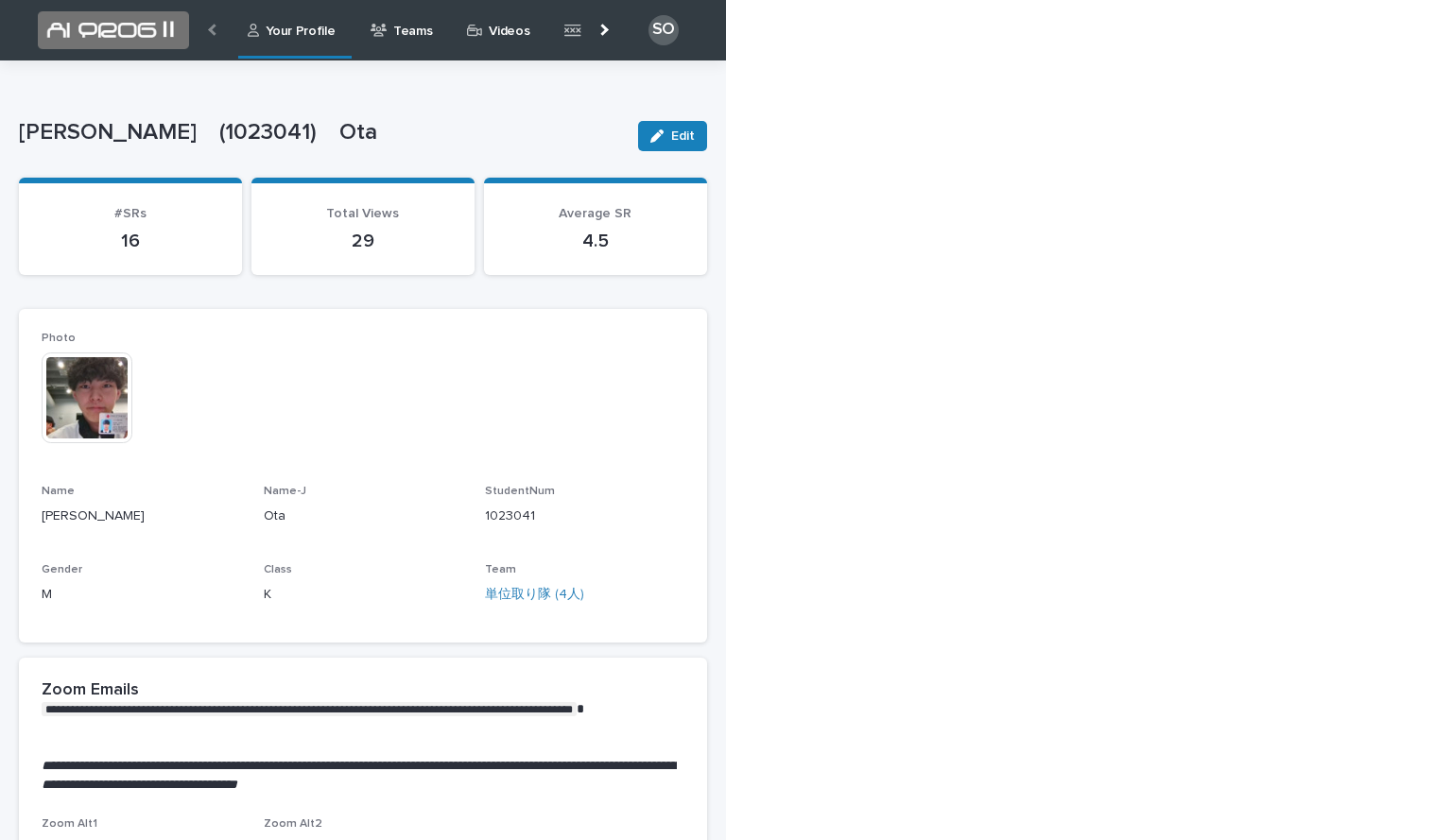 click 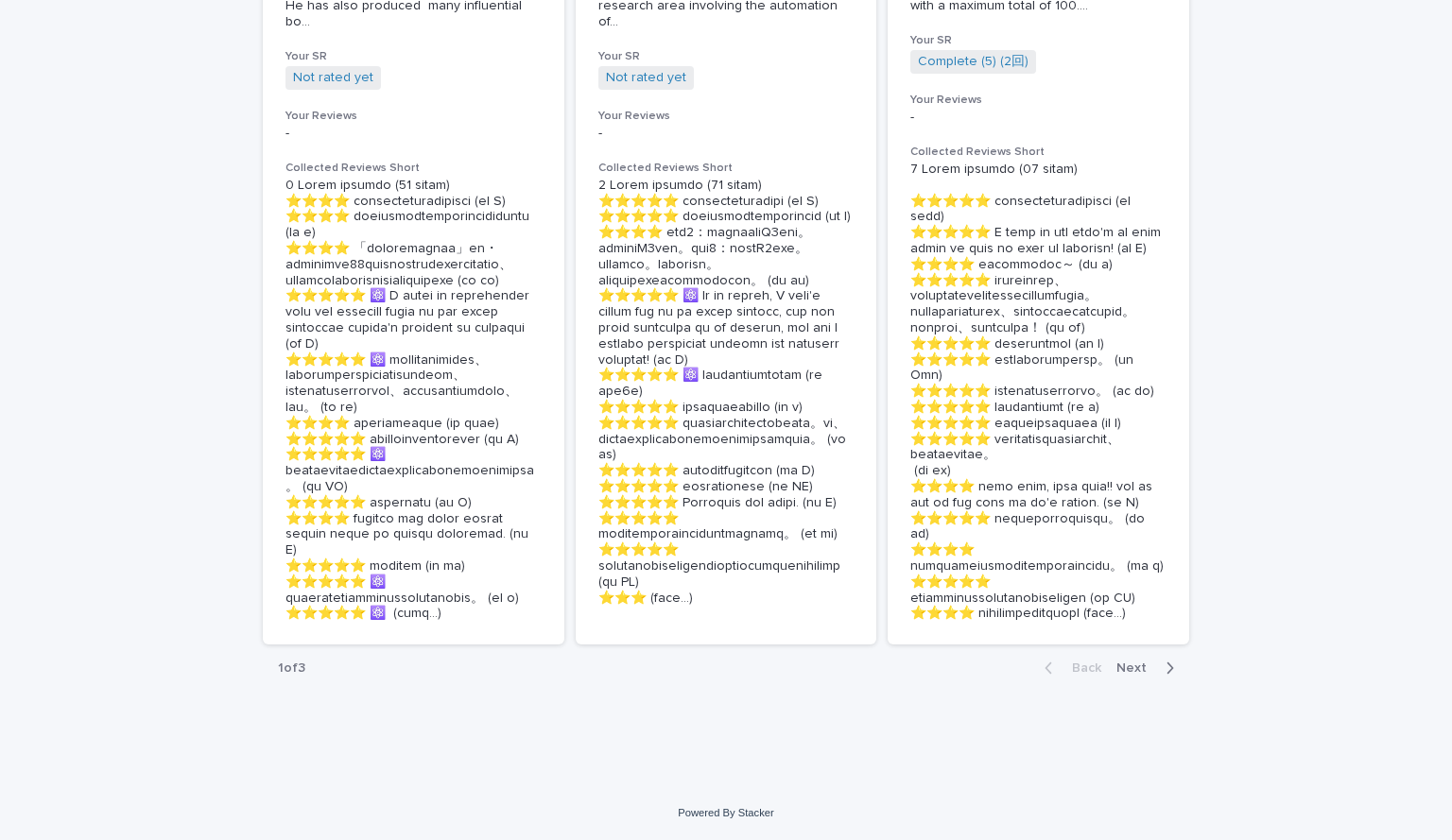 scroll, scrollTop: 4442, scrollLeft: 0, axis: vertical 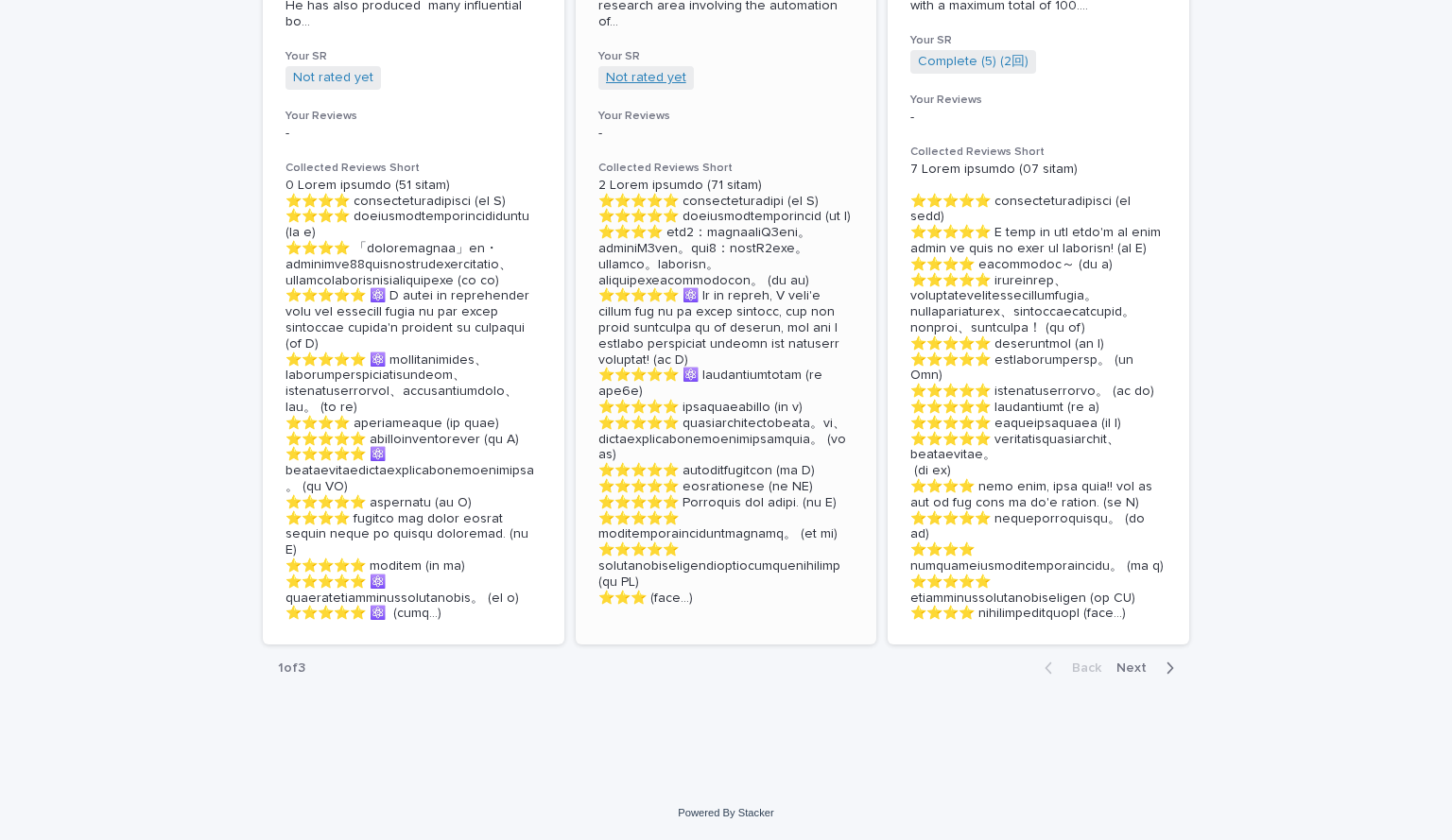 click on "Not rated yet" at bounding box center [646, 77] 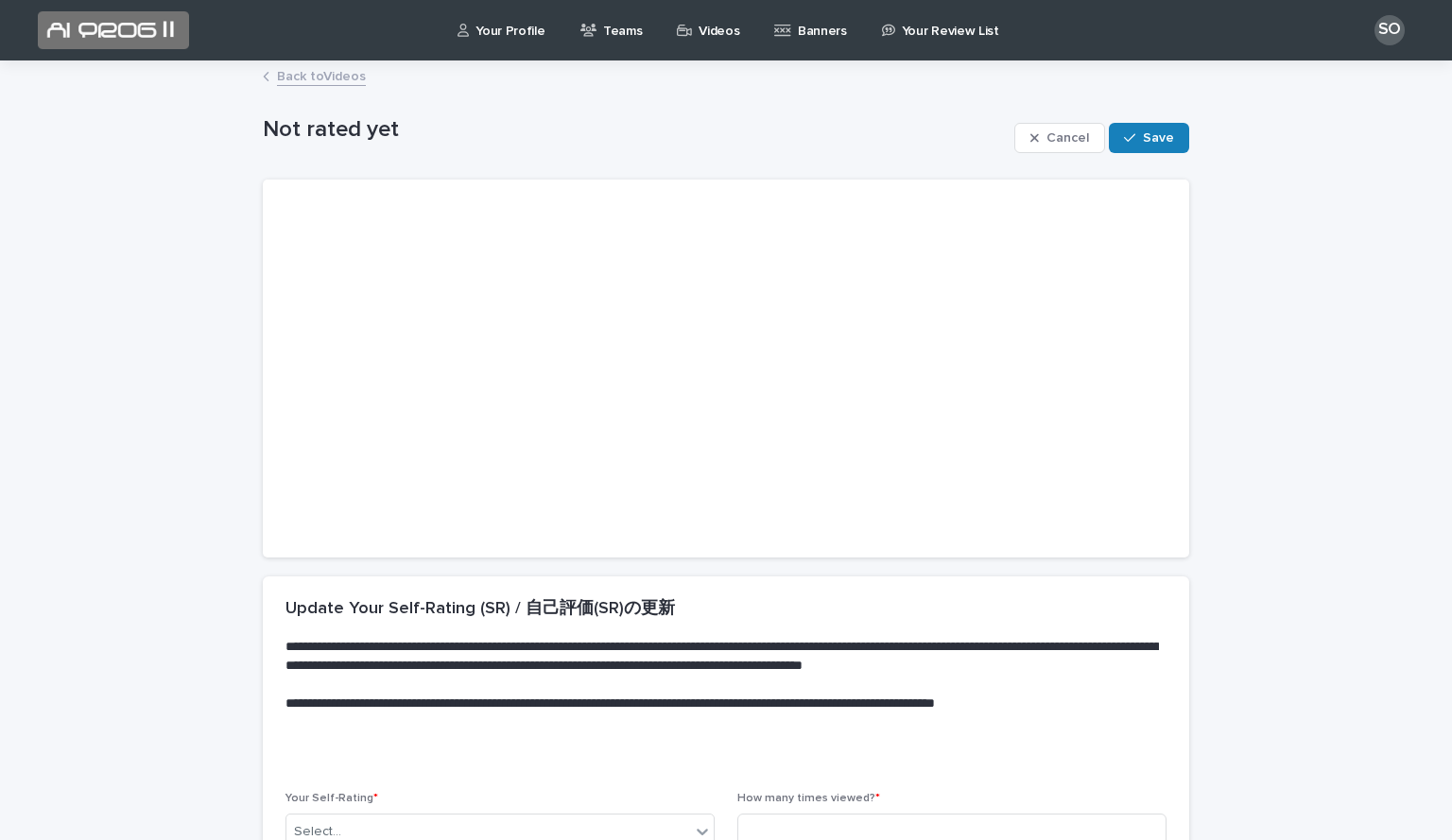 scroll, scrollTop: 213, scrollLeft: 0, axis: vertical 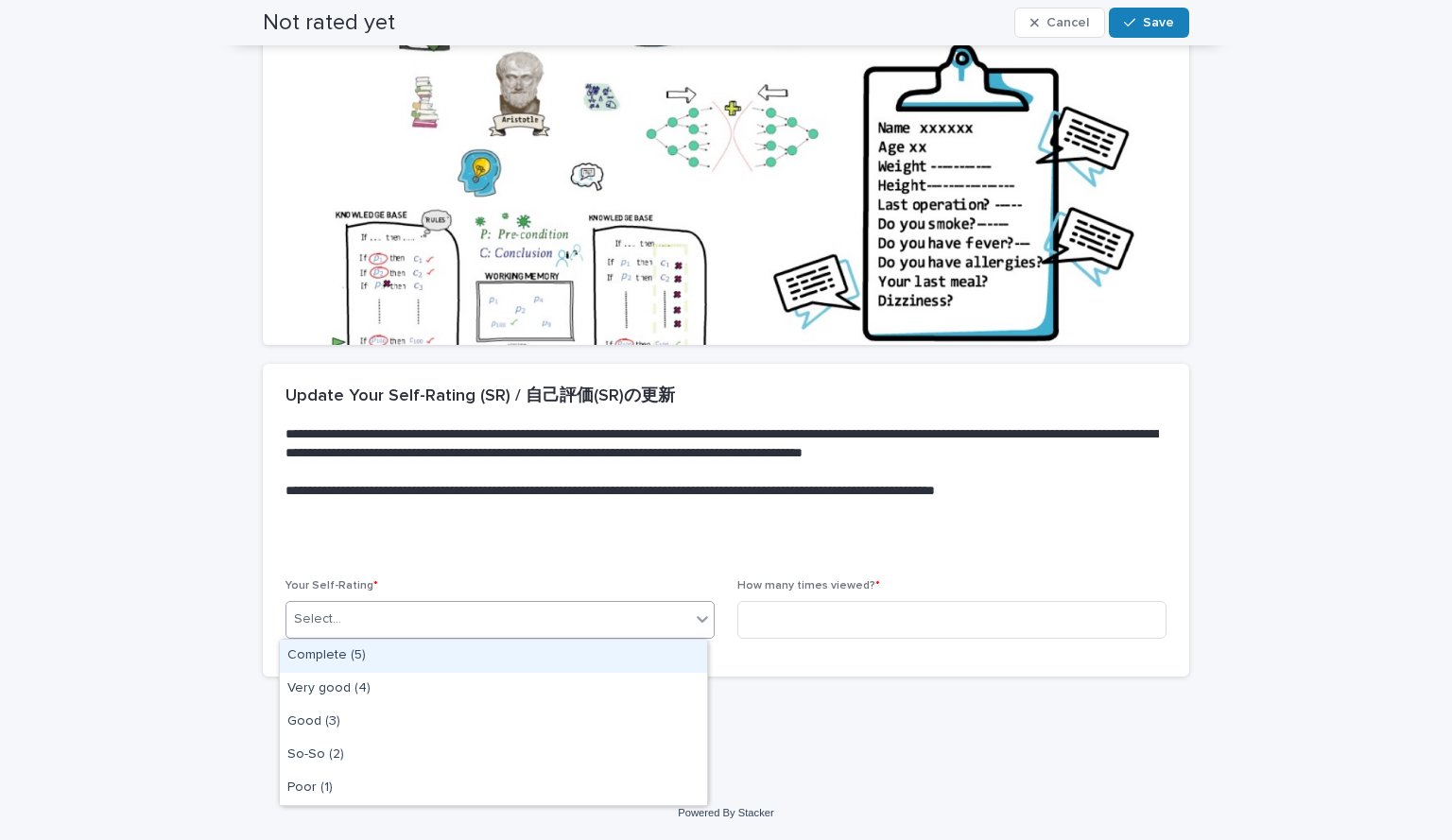 click on "Select..." at bounding box center [488, 619] 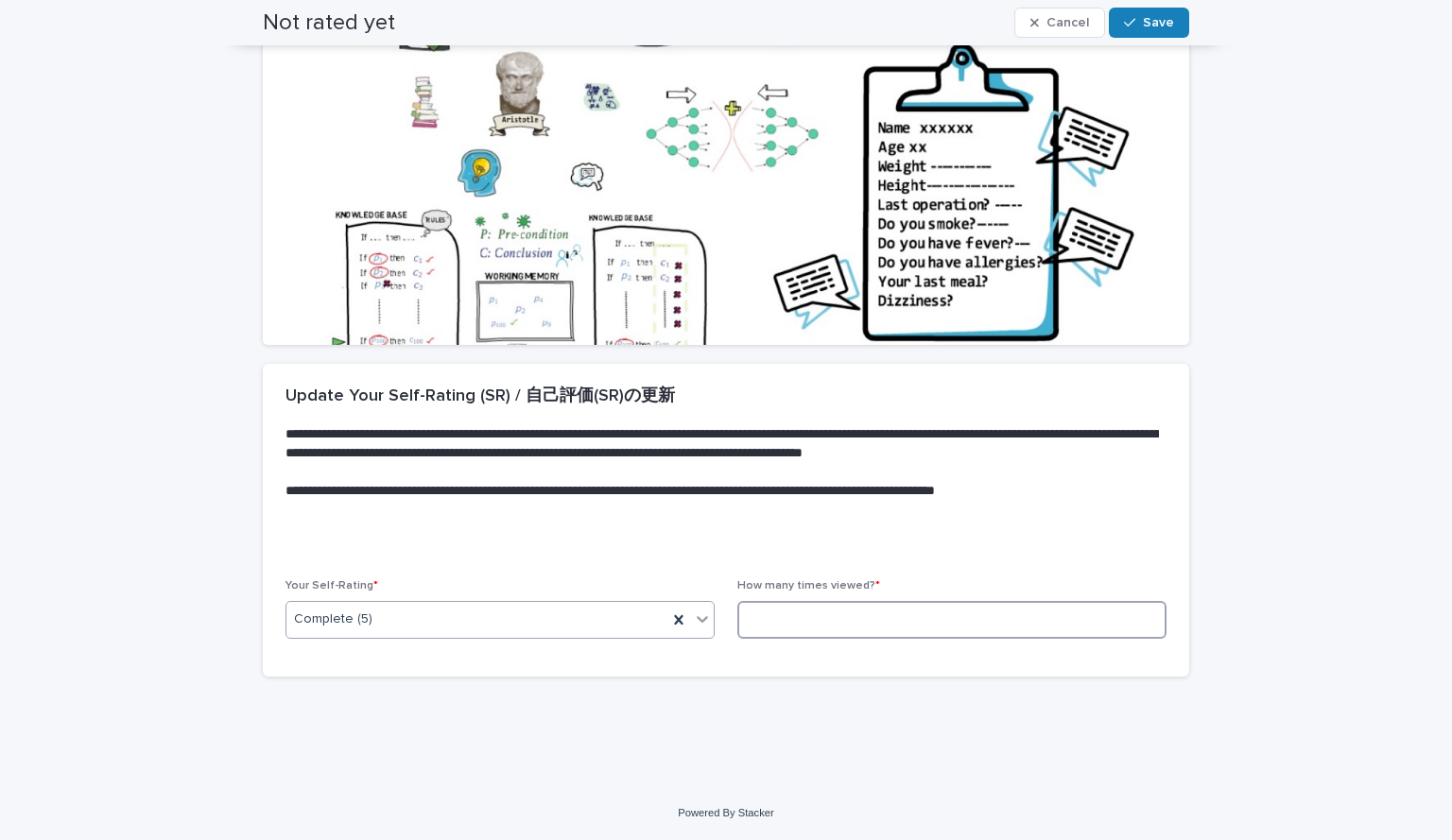click at bounding box center [952, 620] 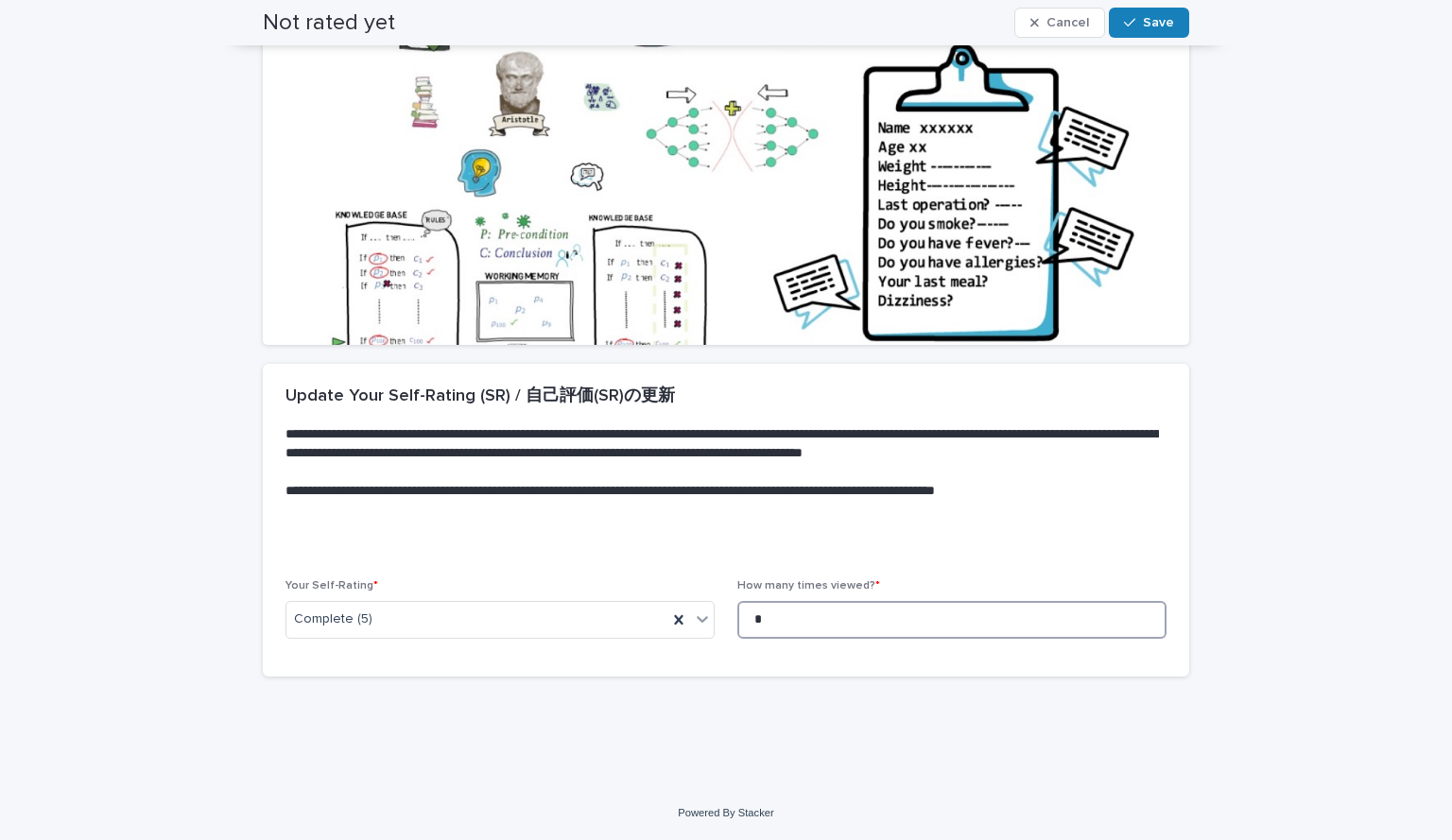 type on "*" 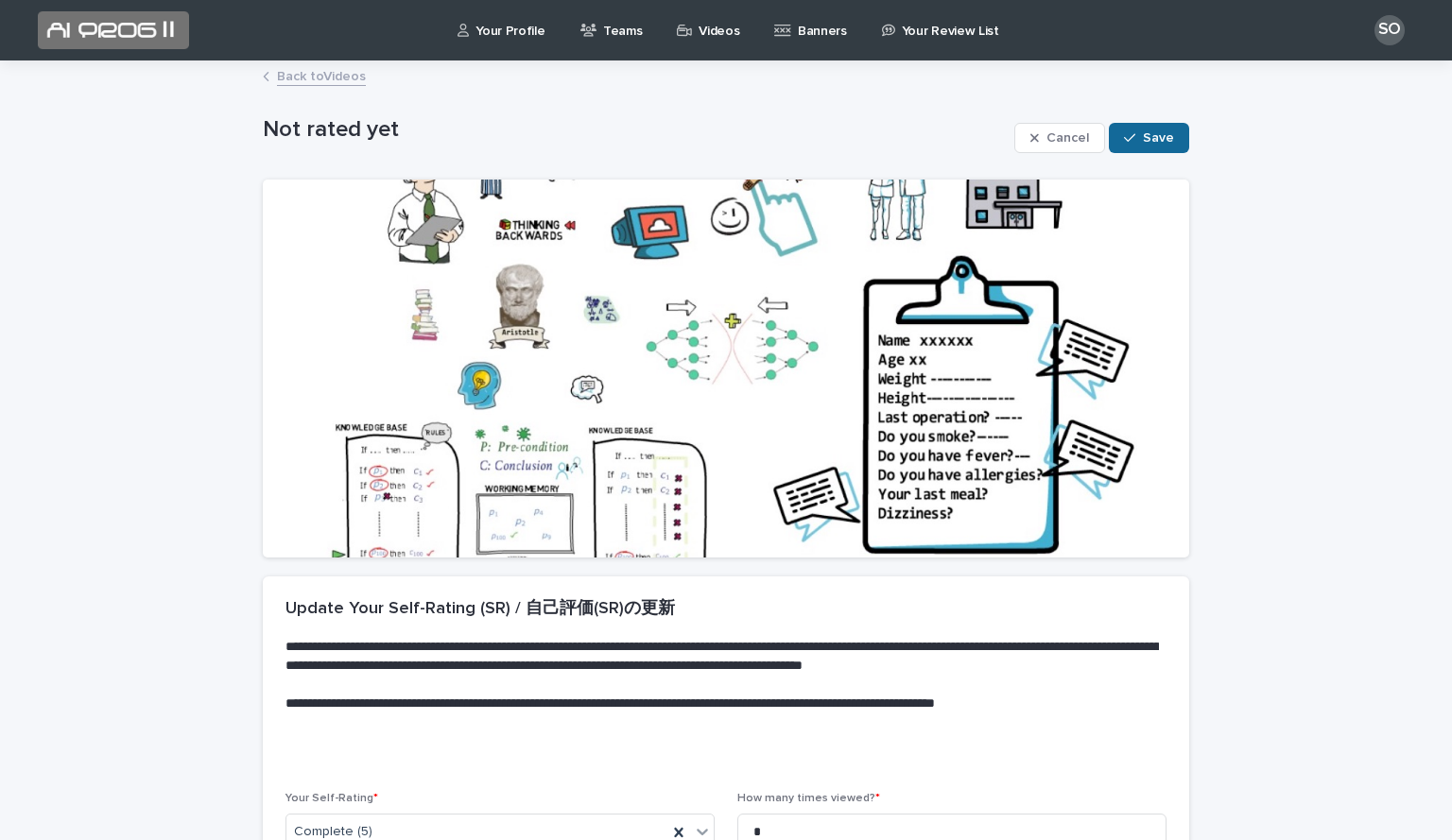 click on "Save" at bounding box center [1149, 138] 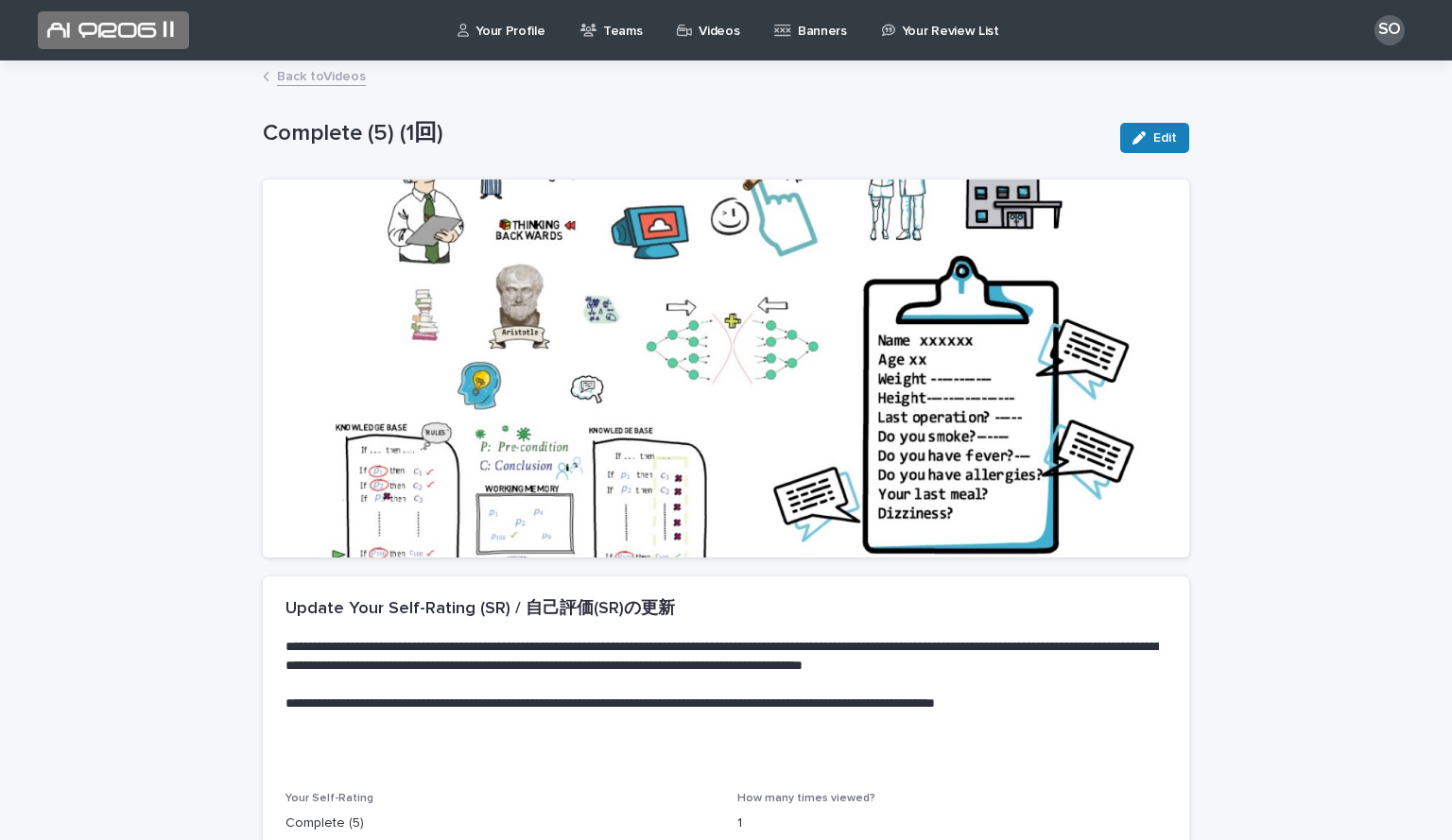 click on "Back to  Videos" at bounding box center [321, 75] 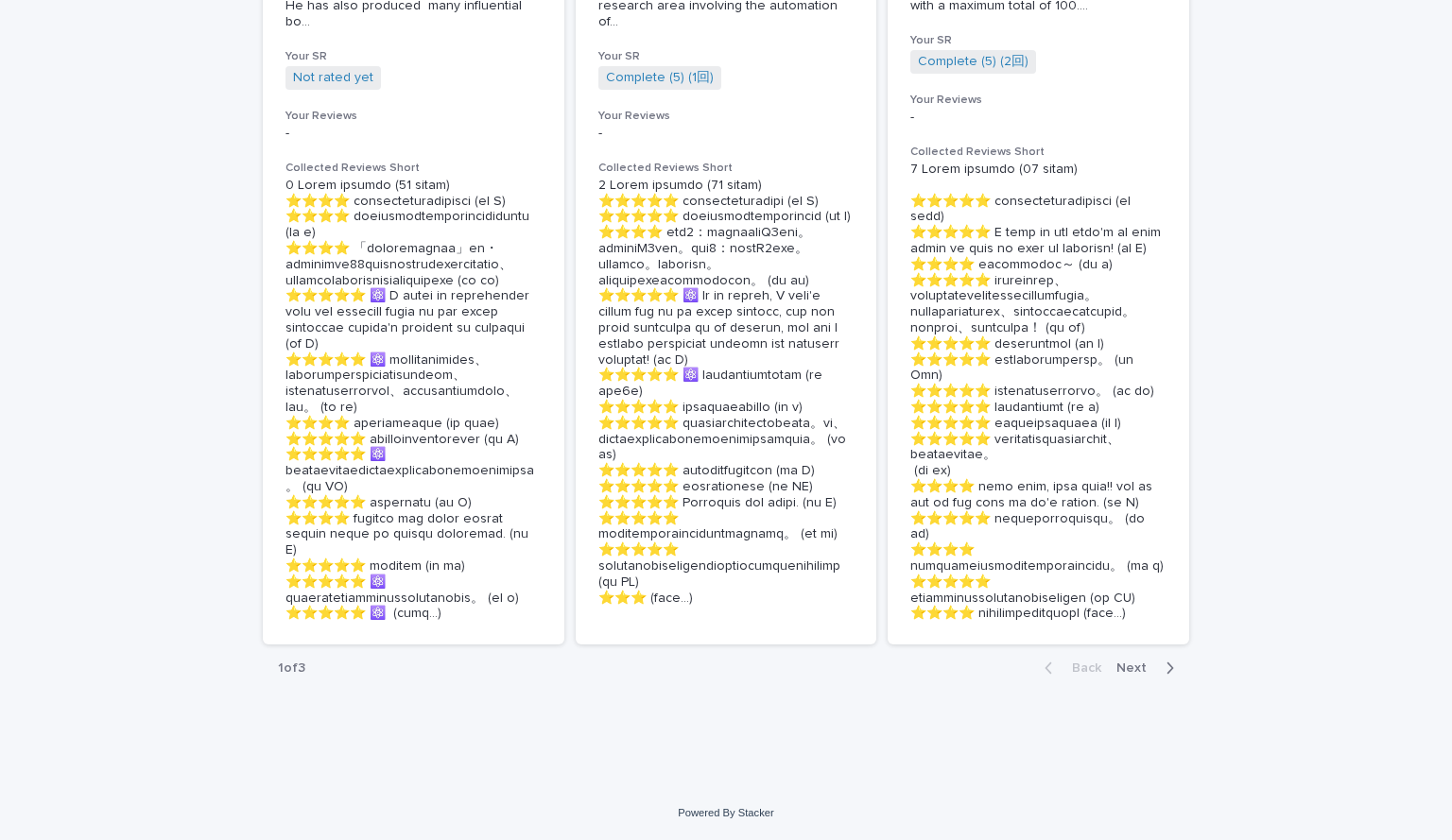 scroll, scrollTop: 4274, scrollLeft: 0, axis: vertical 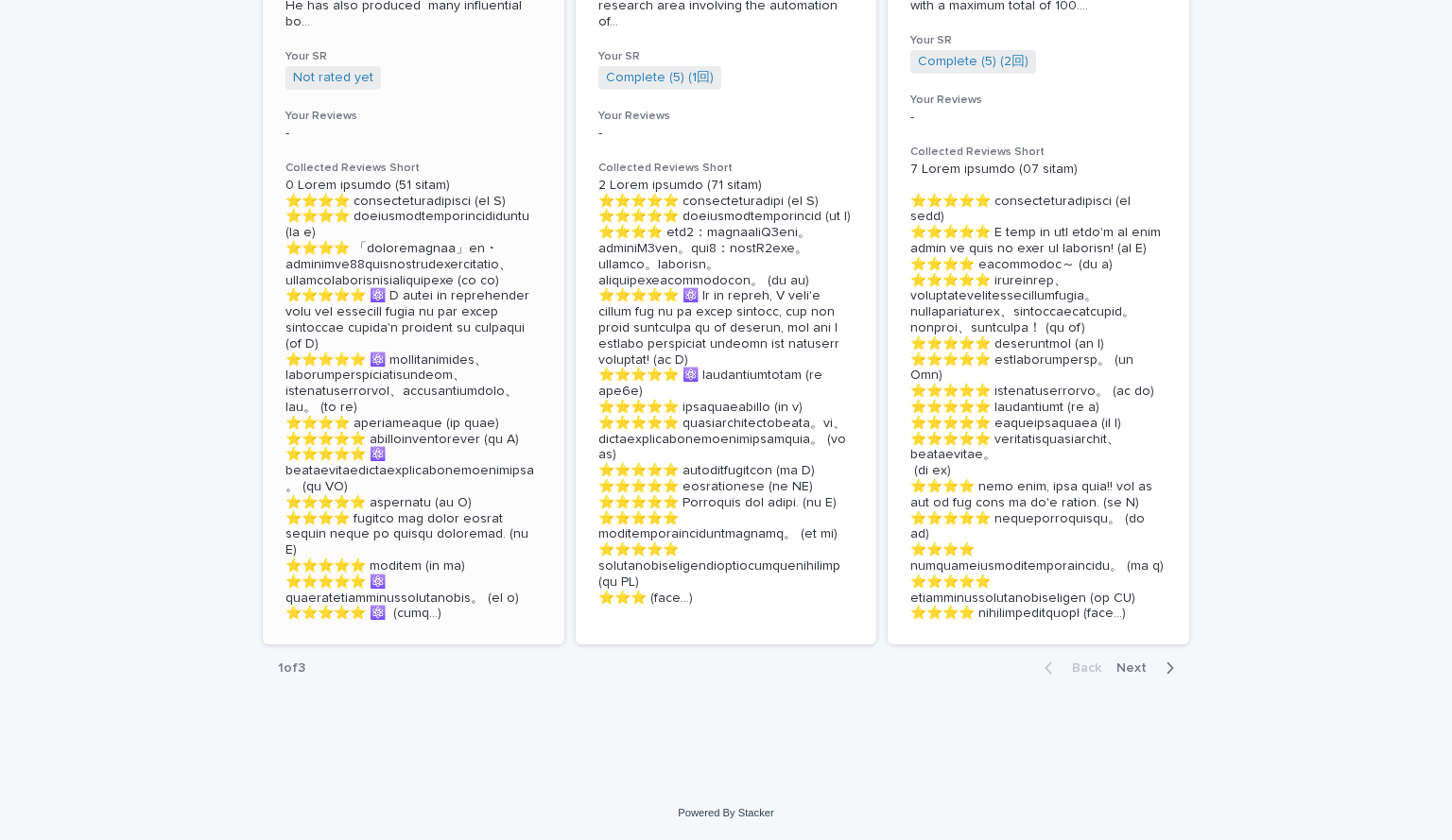 click on "Not rated yet" at bounding box center (333, 77) 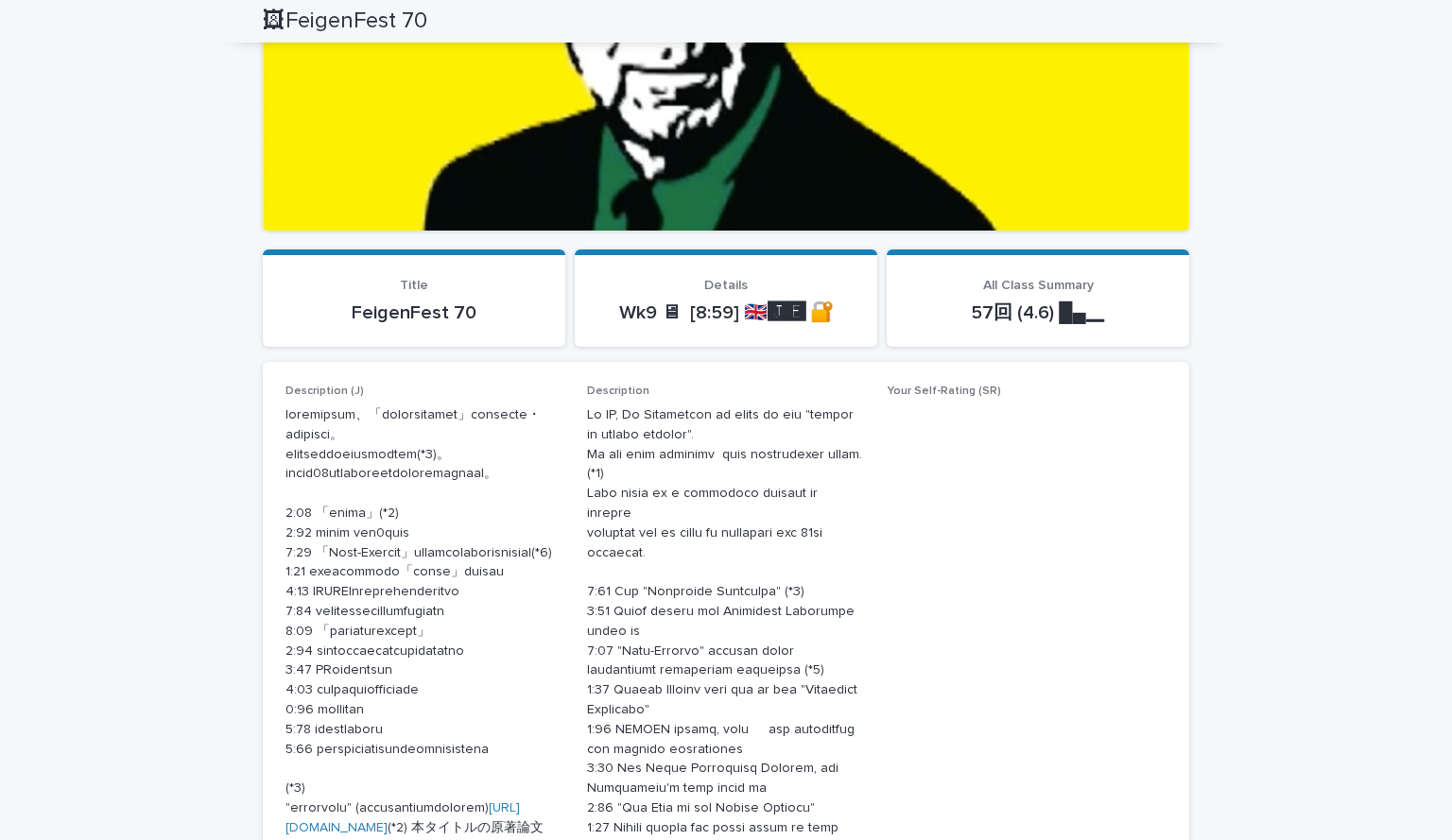 scroll, scrollTop: 0, scrollLeft: 0, axis: both 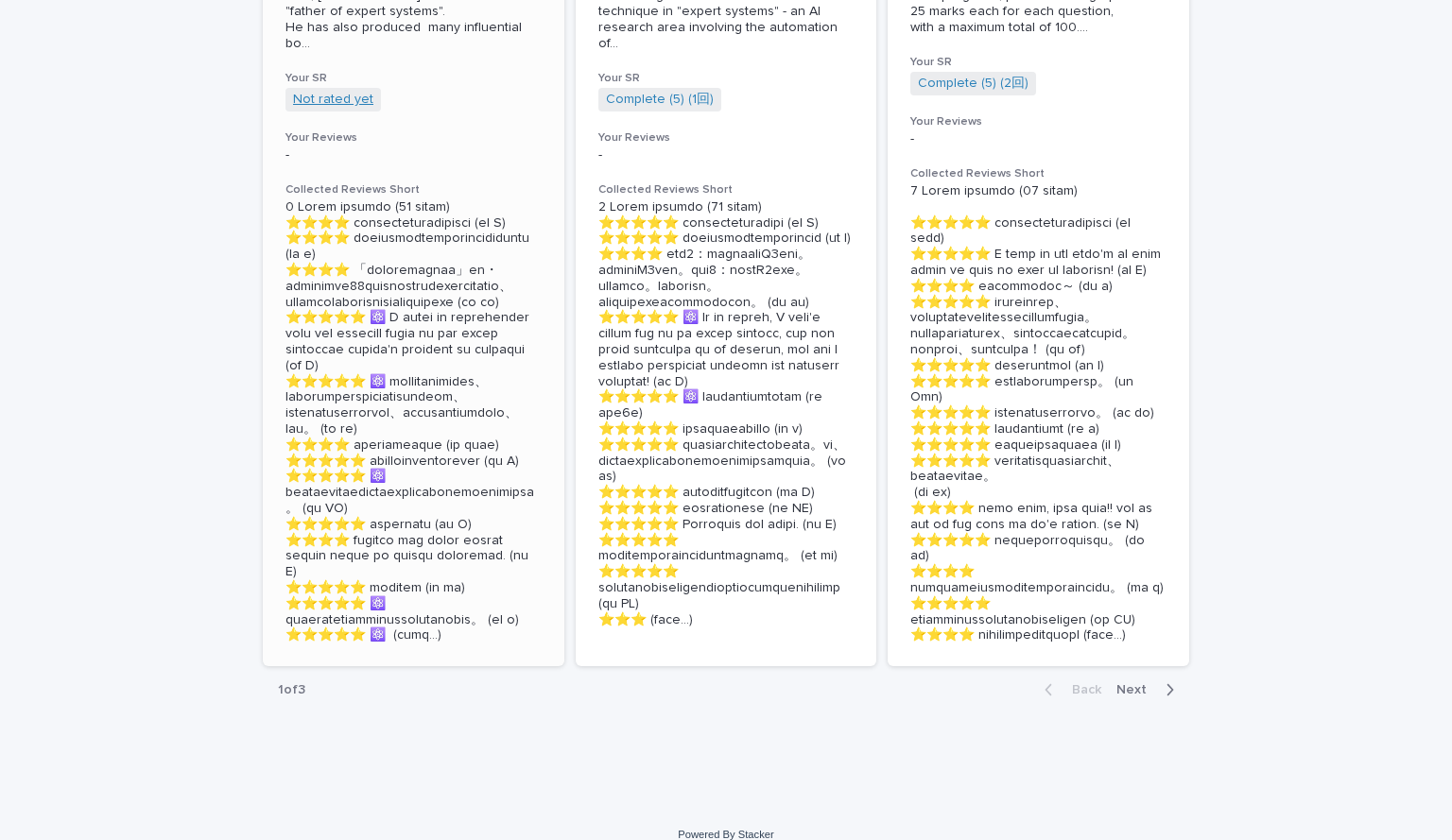 click on "Not rated yet" at bounding box center [333, 99] 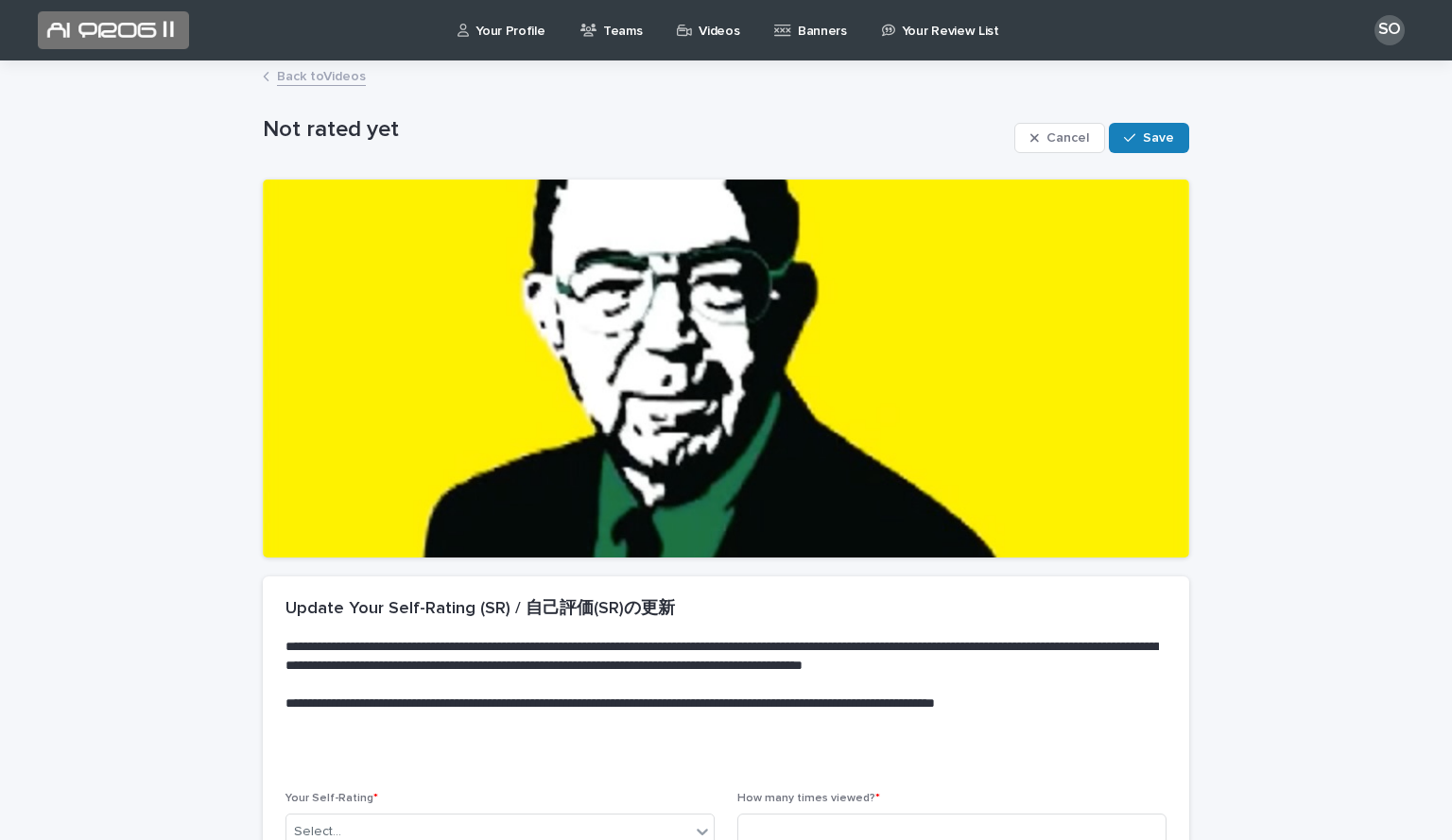 scroll, scrollTop: 213, scrollLeft: 0, axis: vertical 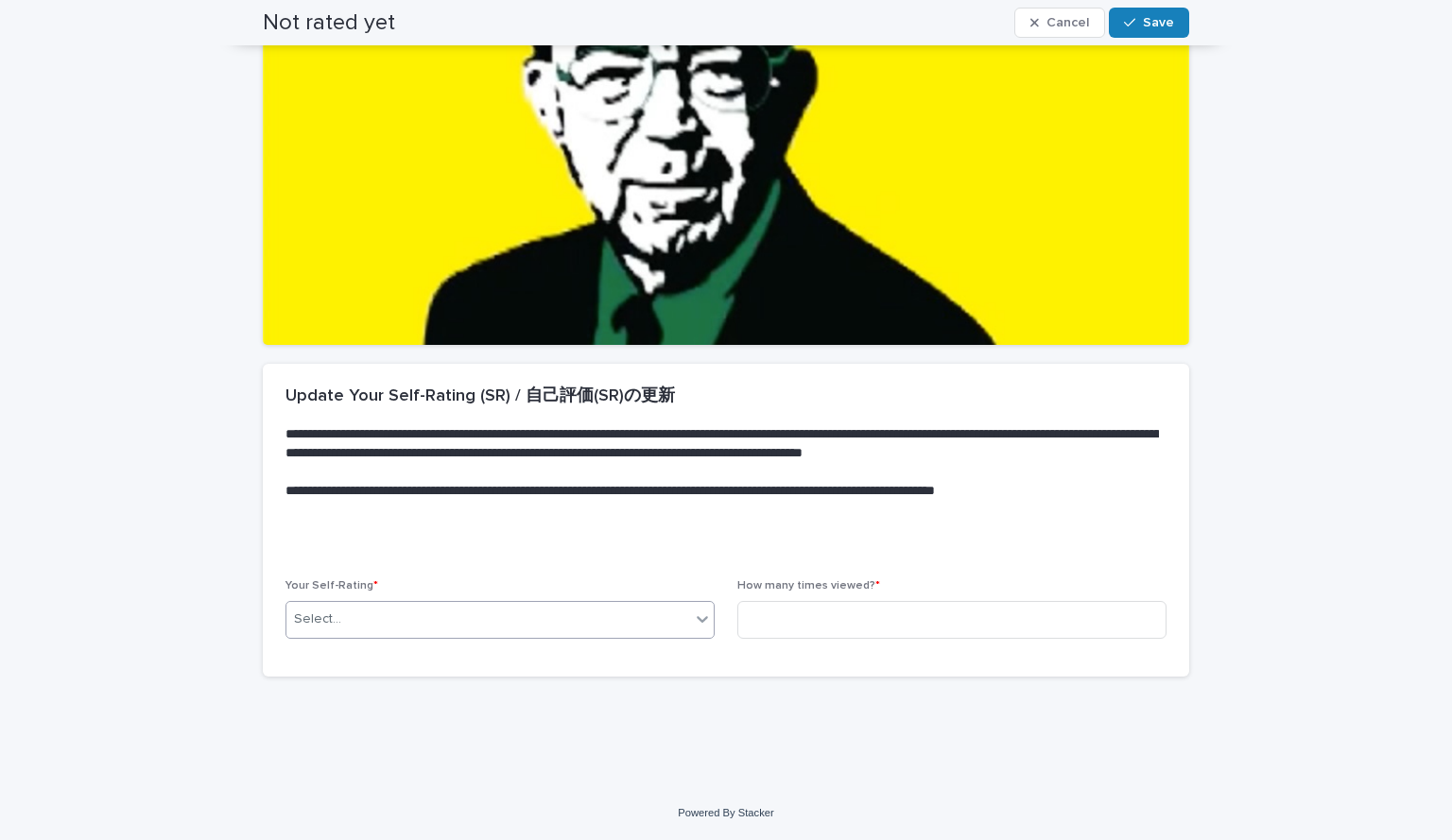 click on "Select..." at bounding box center (488, 619) 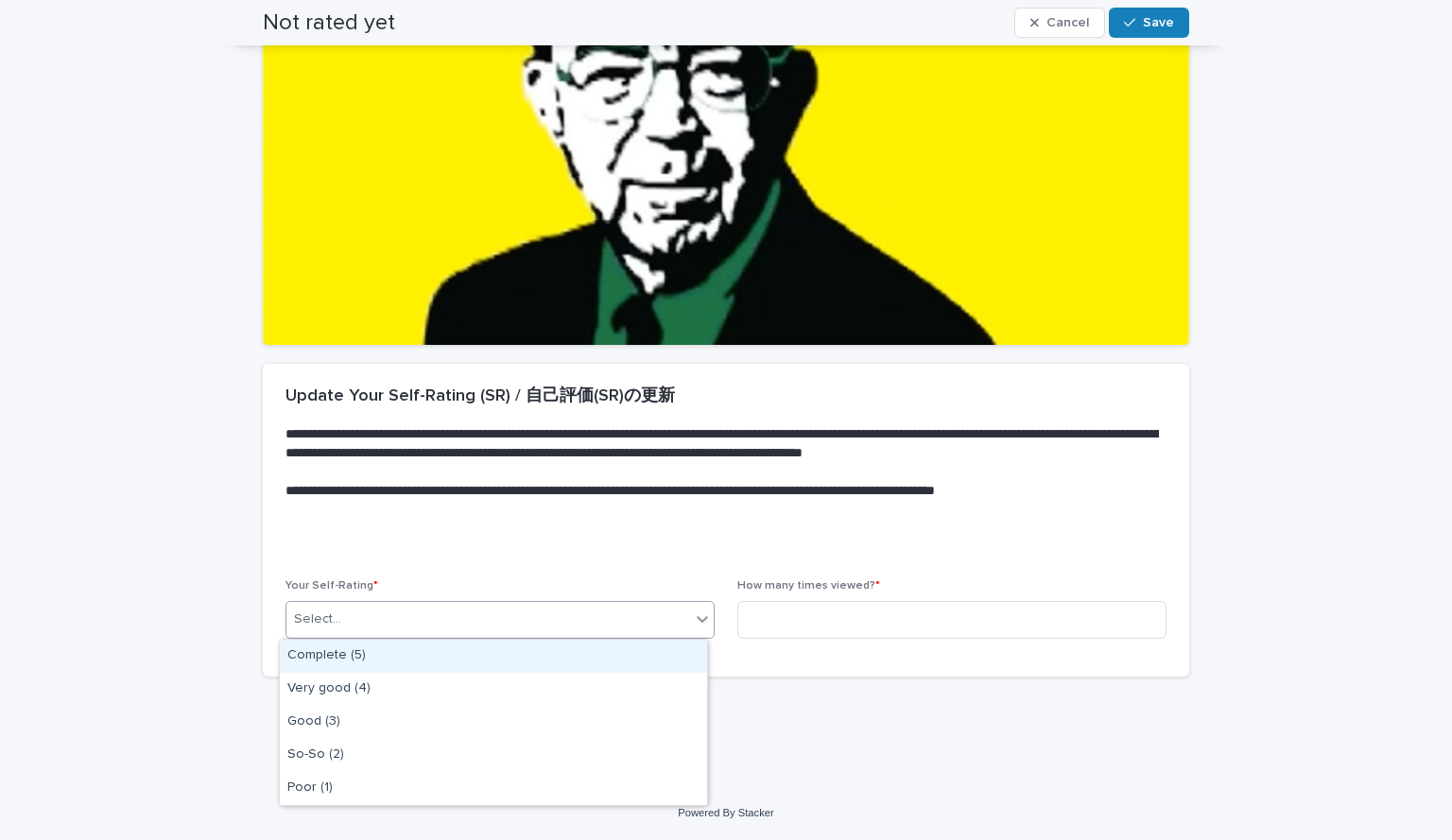 click on "Complete (5)" at bounding box center [493, 656] 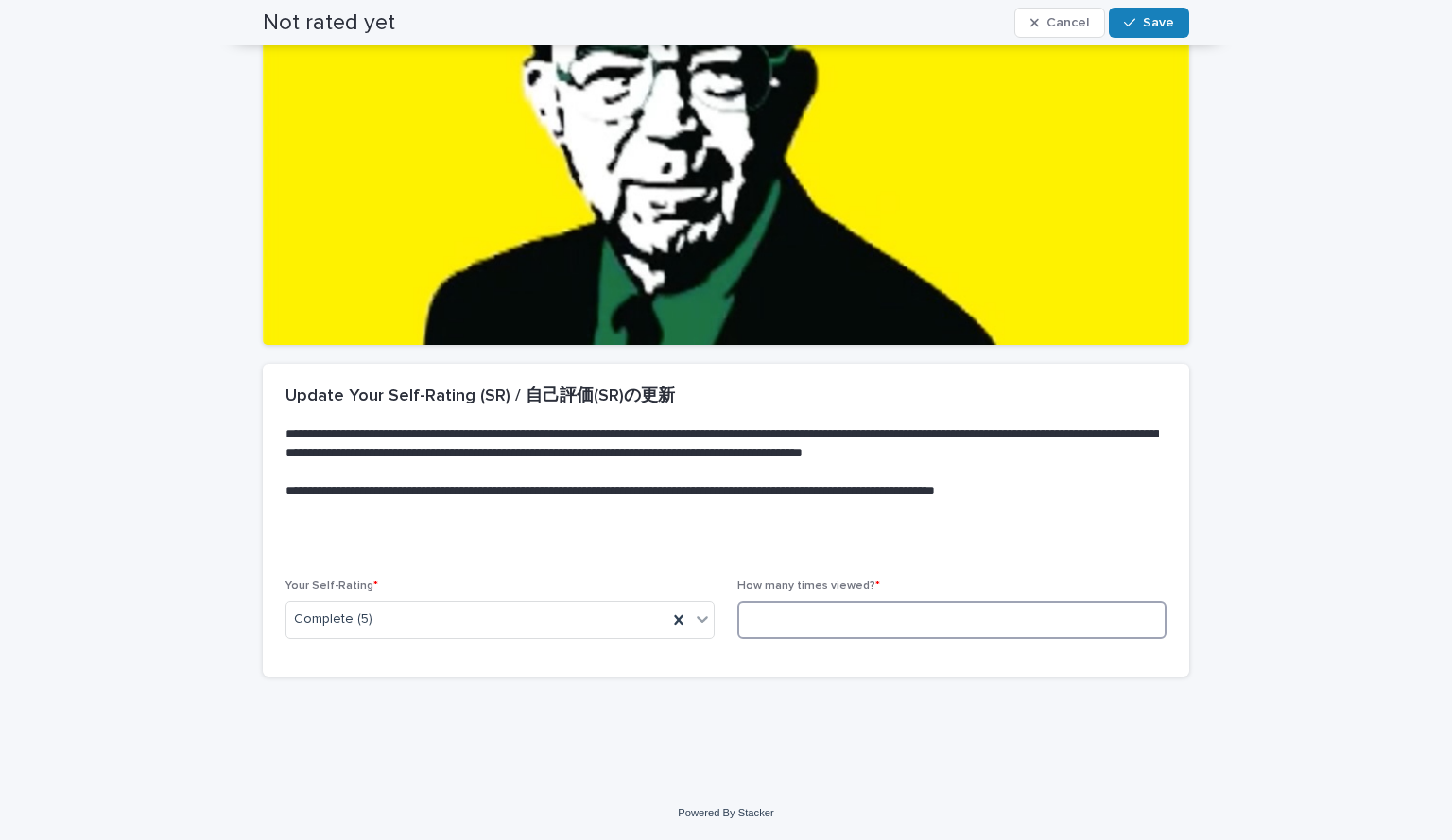 click at bounding box center (952, 620) 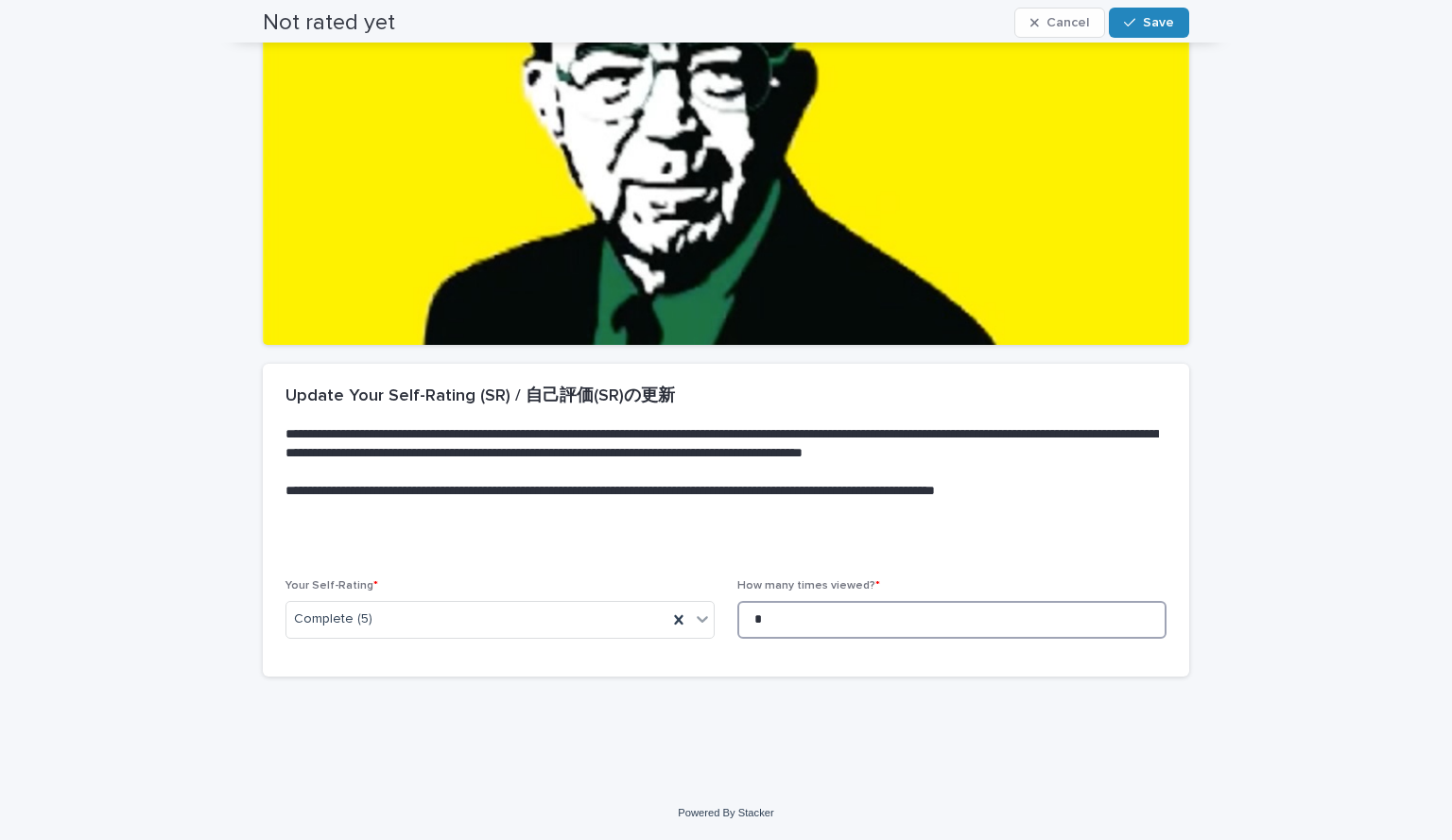 scroll, scrollTop: 0, scrollLeft: 0, axis: both 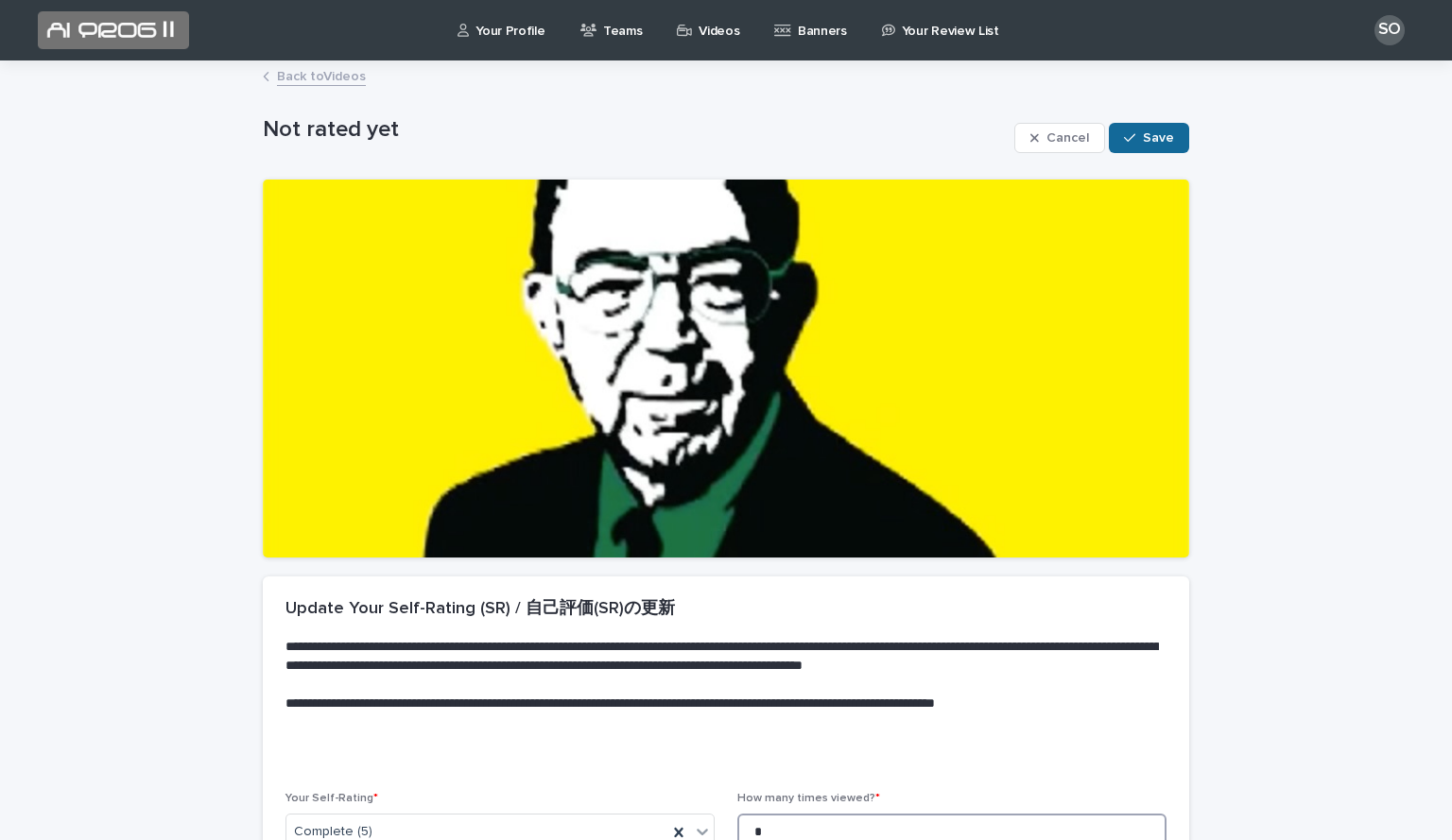 type on "*" 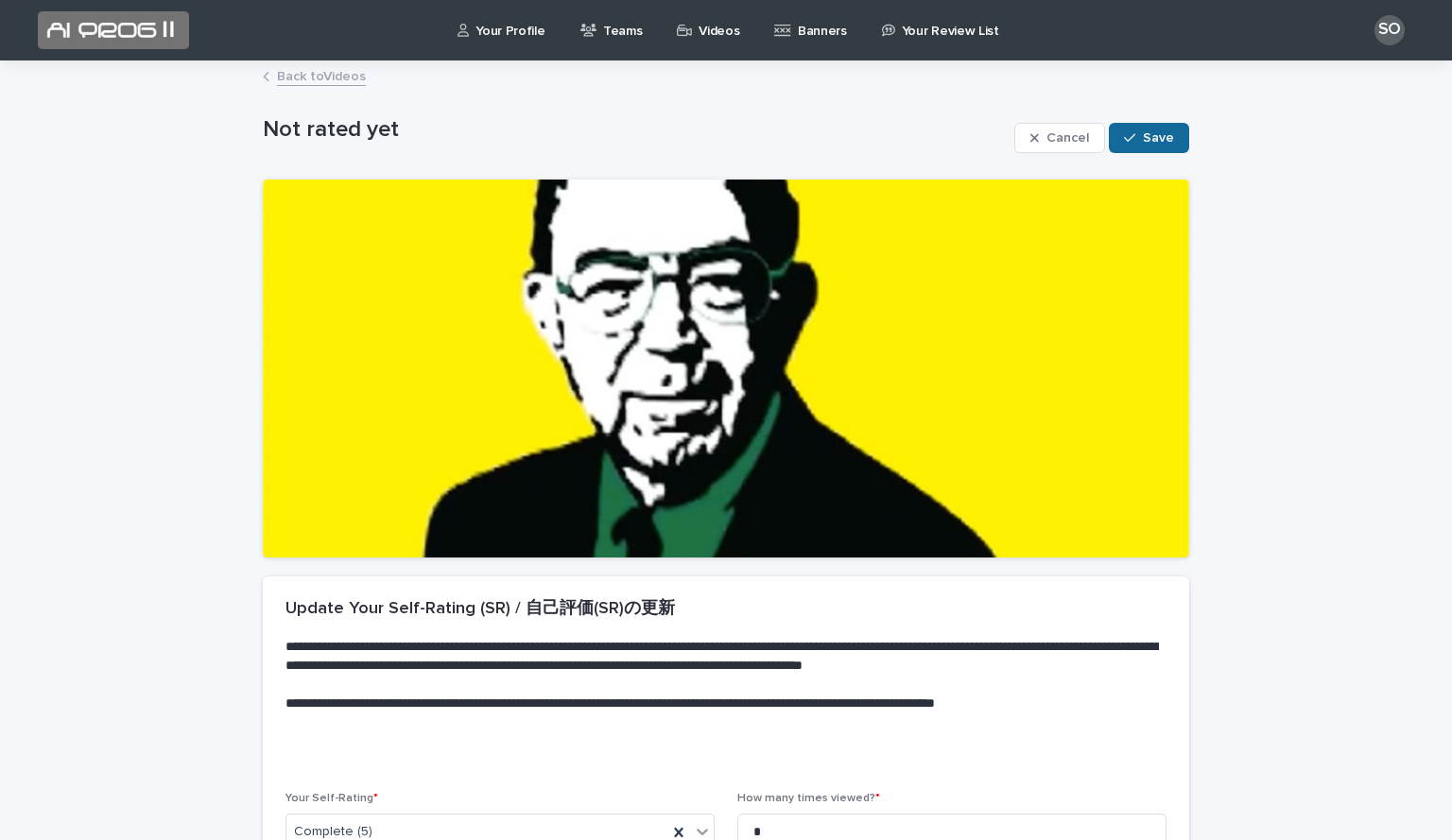 click on "Save" at bounding box center (1158, 138) 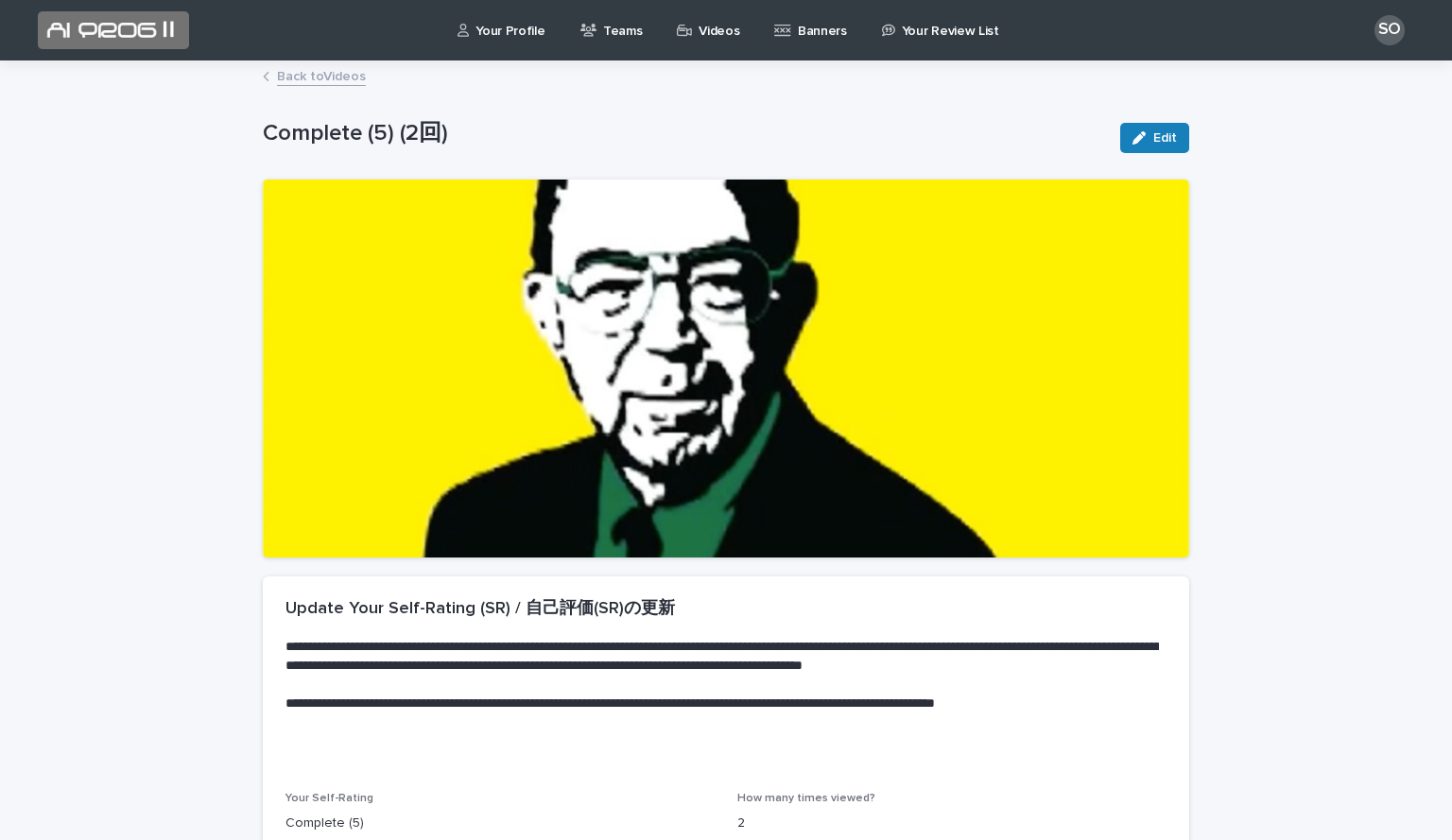 click on "Back to  Videos" at bounding box center (321, 75) 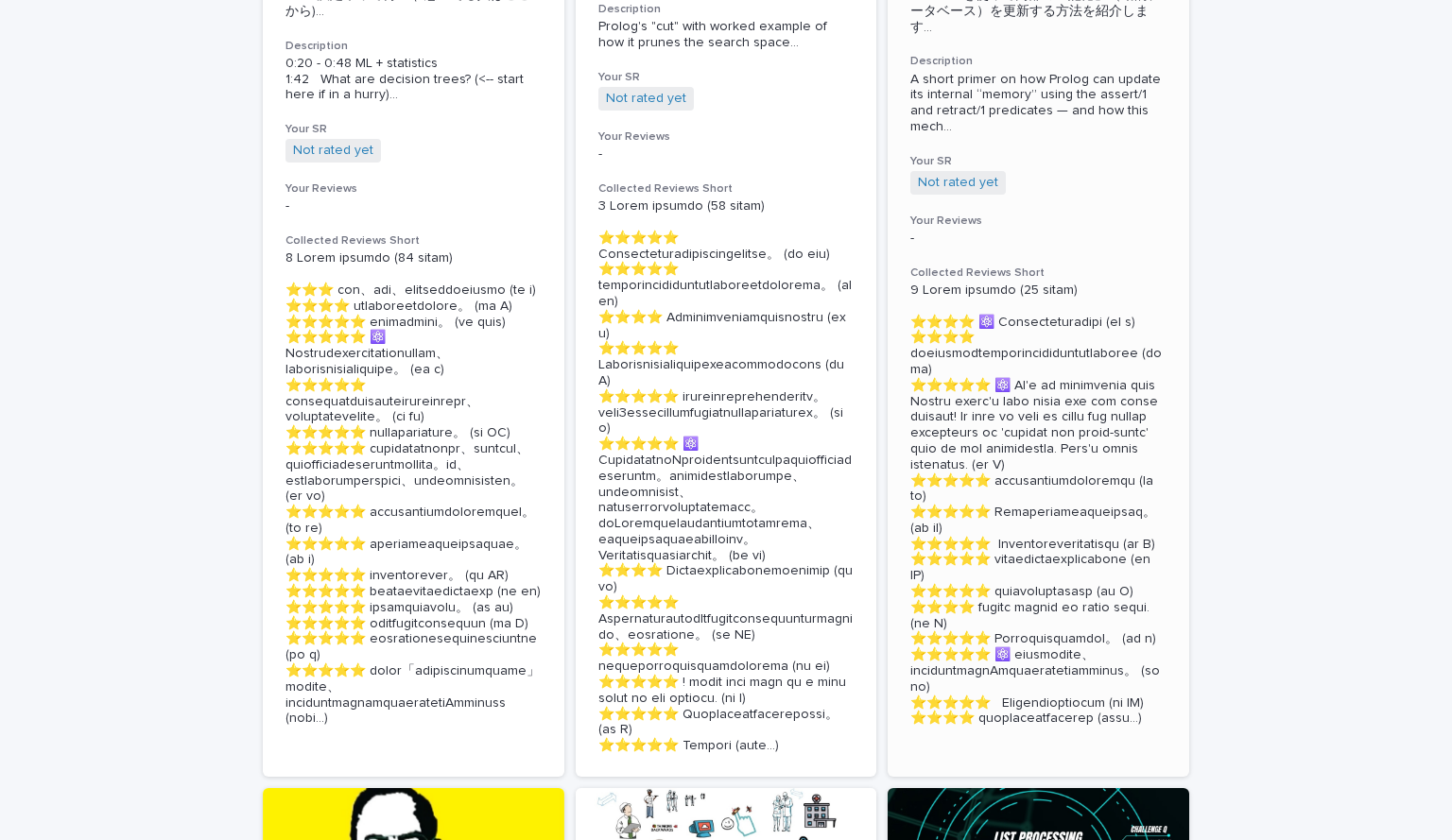 scroll, scrollTop: 2916, scrollLeft: 0, axis: vertical 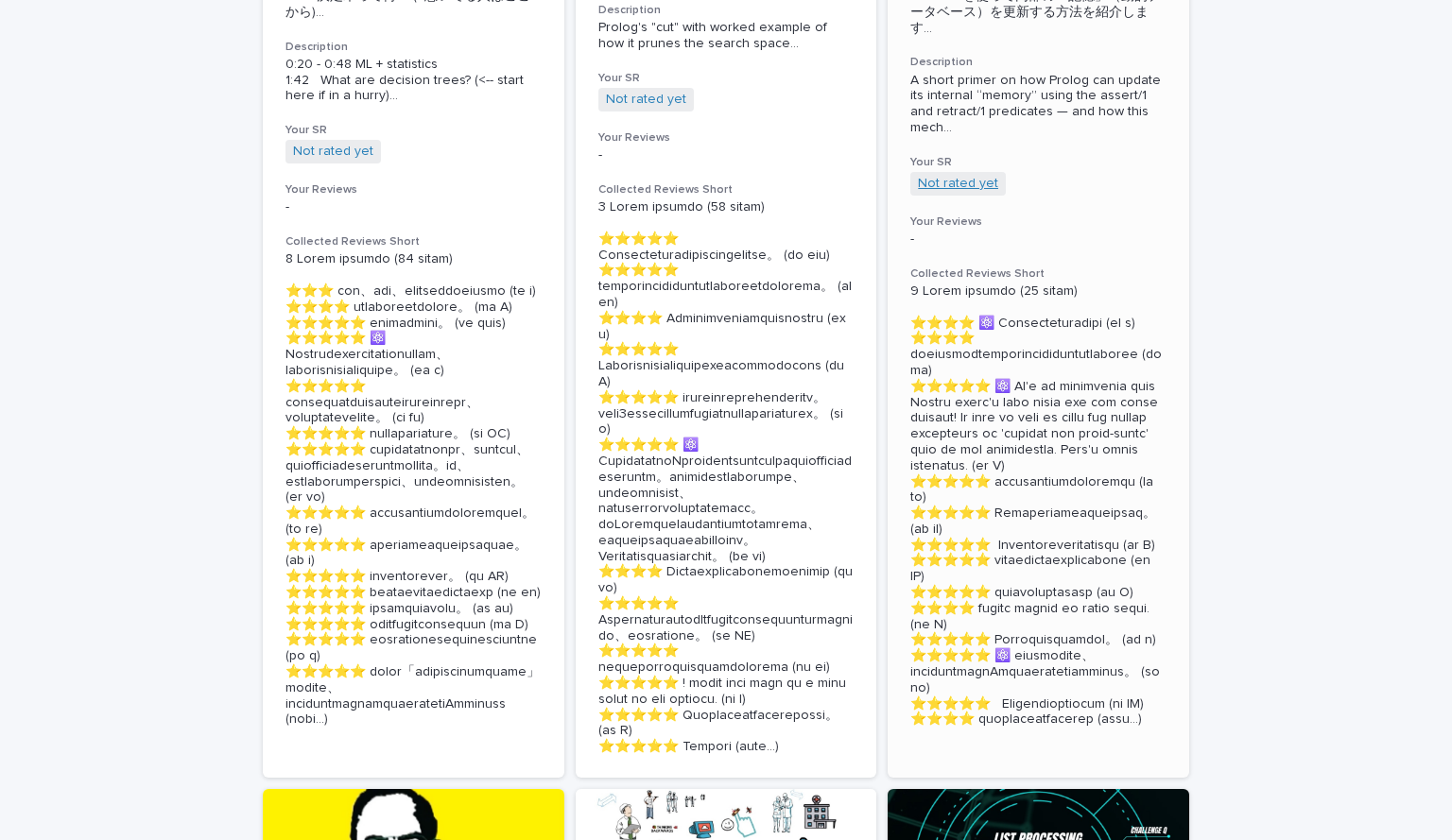 click on "Not rated yet" at bounding box center [958, 183] 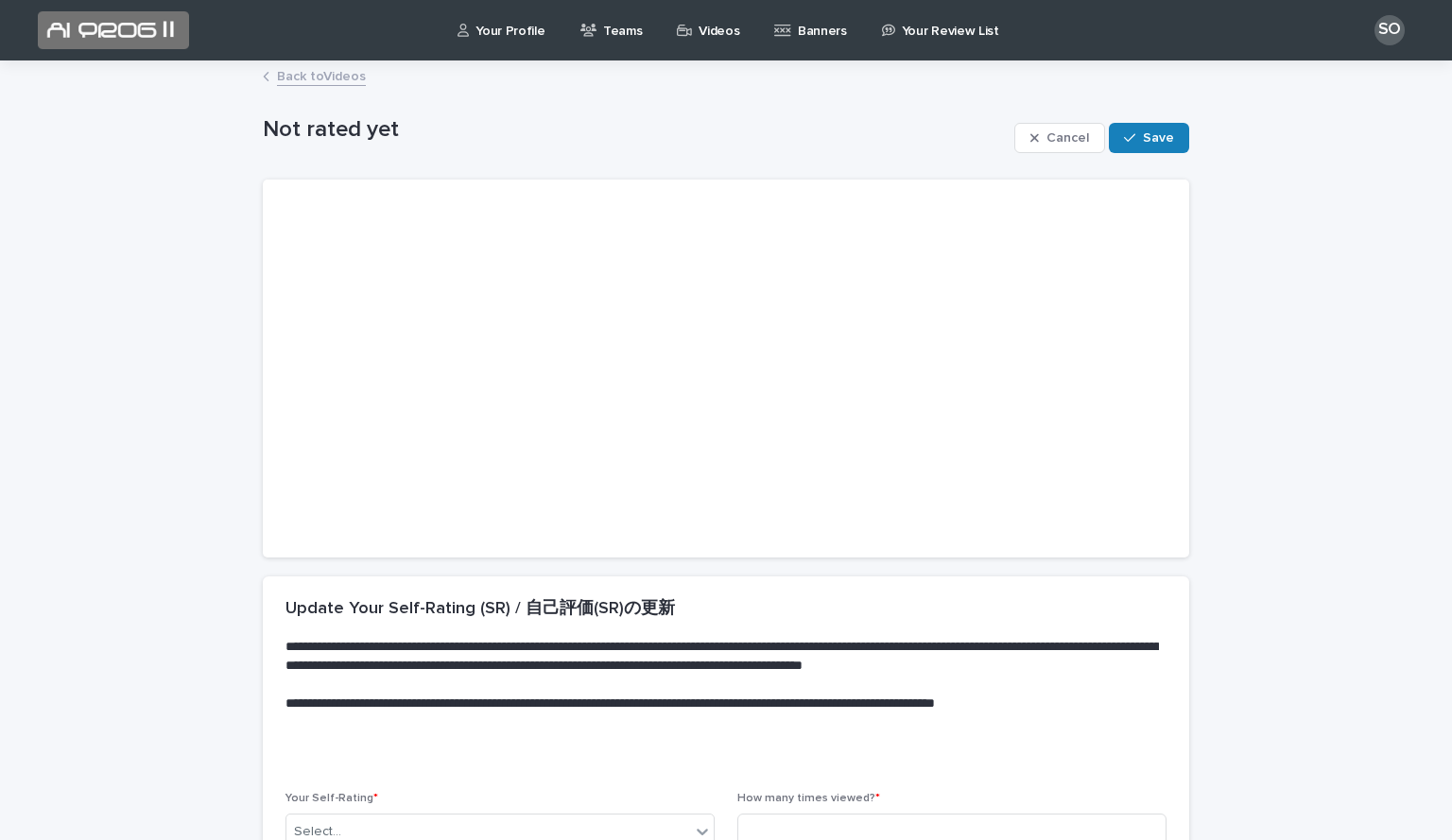 scroll, scrollTop: 213, scrollLeft: 0, axis: vertical 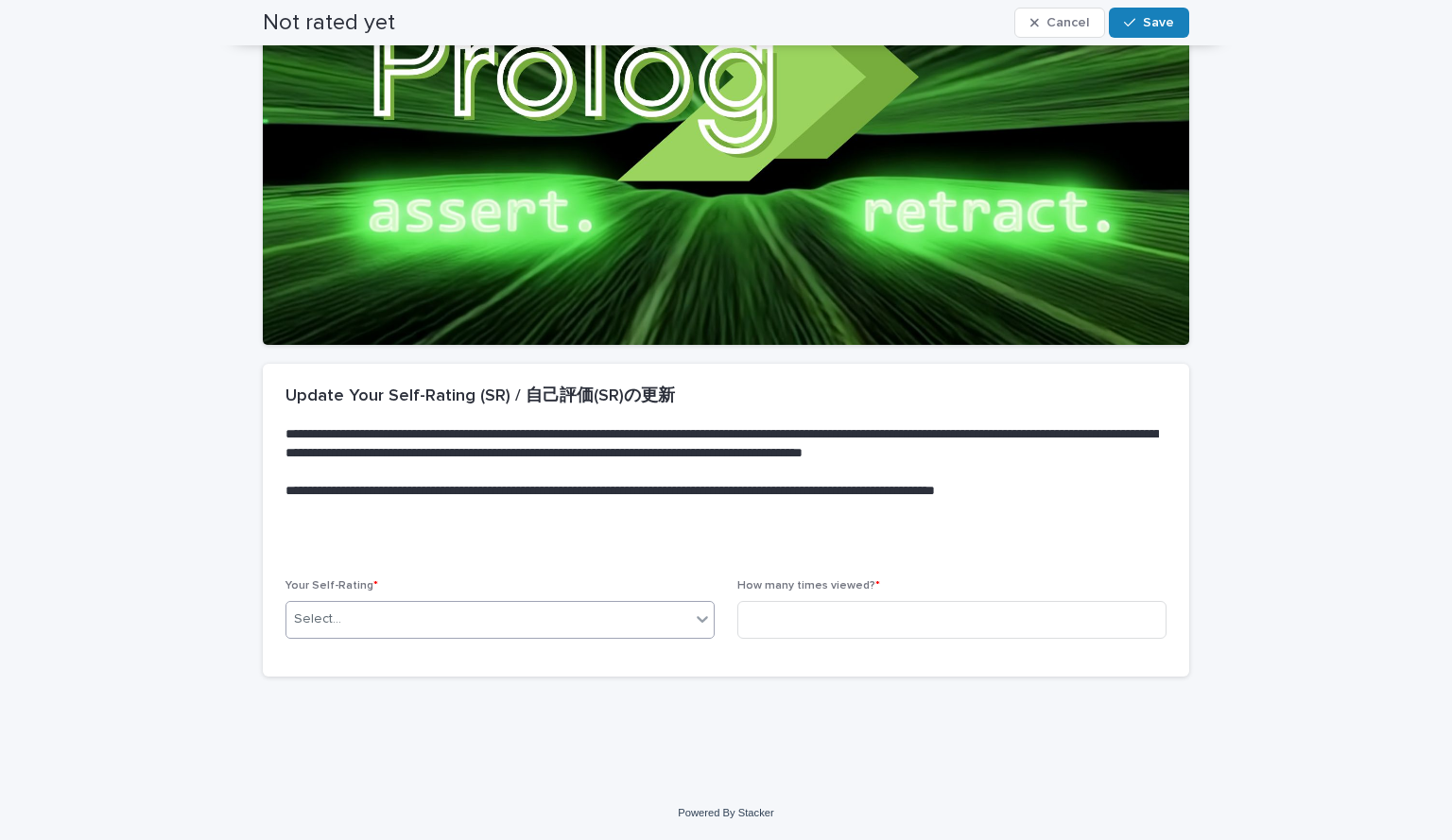 click on "Select..." at bounding box center [488, 619] 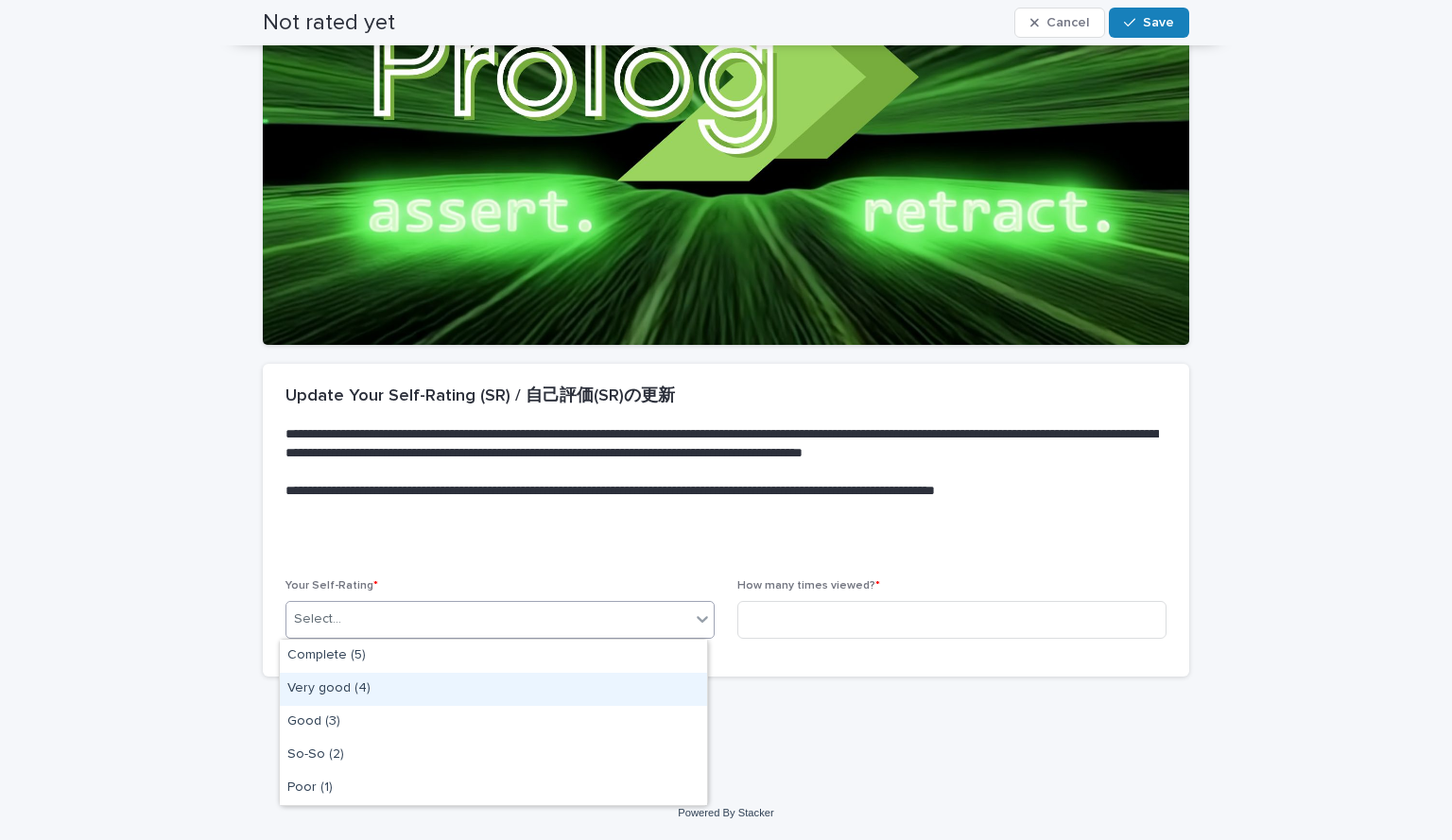 click on "Very good (4)" at bounding box center (493, 689) 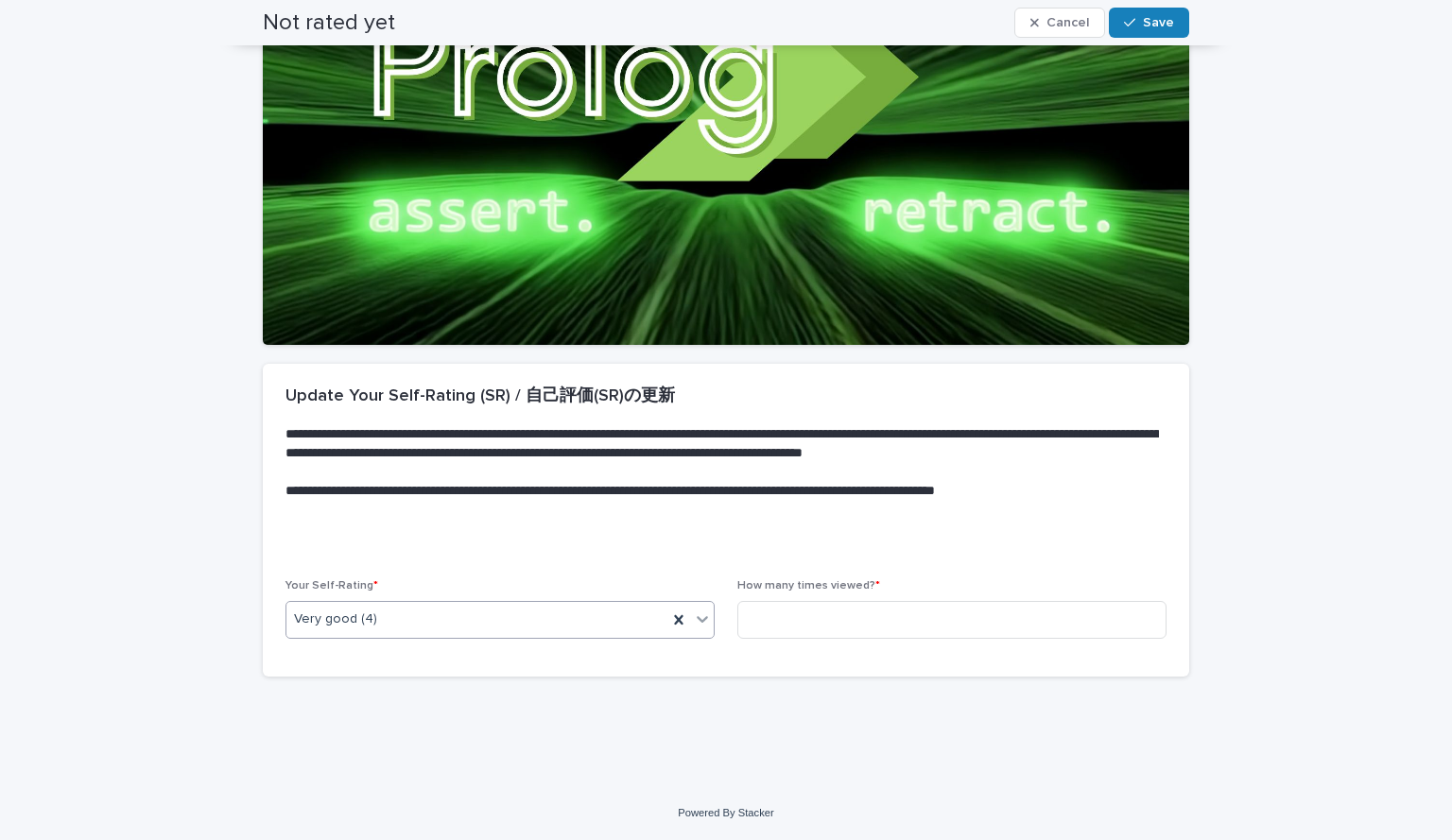 type on "*" 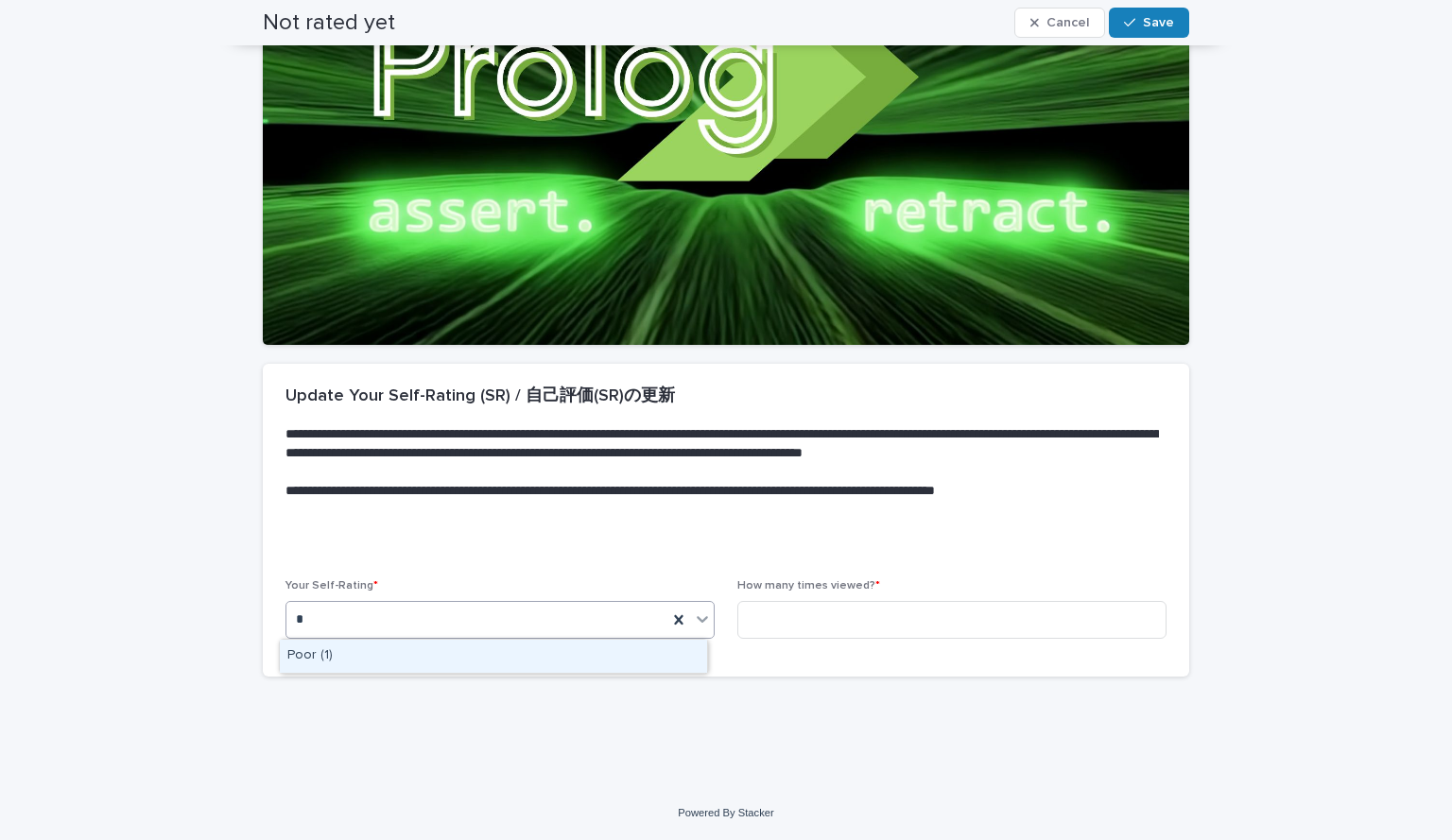 click on "Poor (1)" at bounding box center [493, 656] 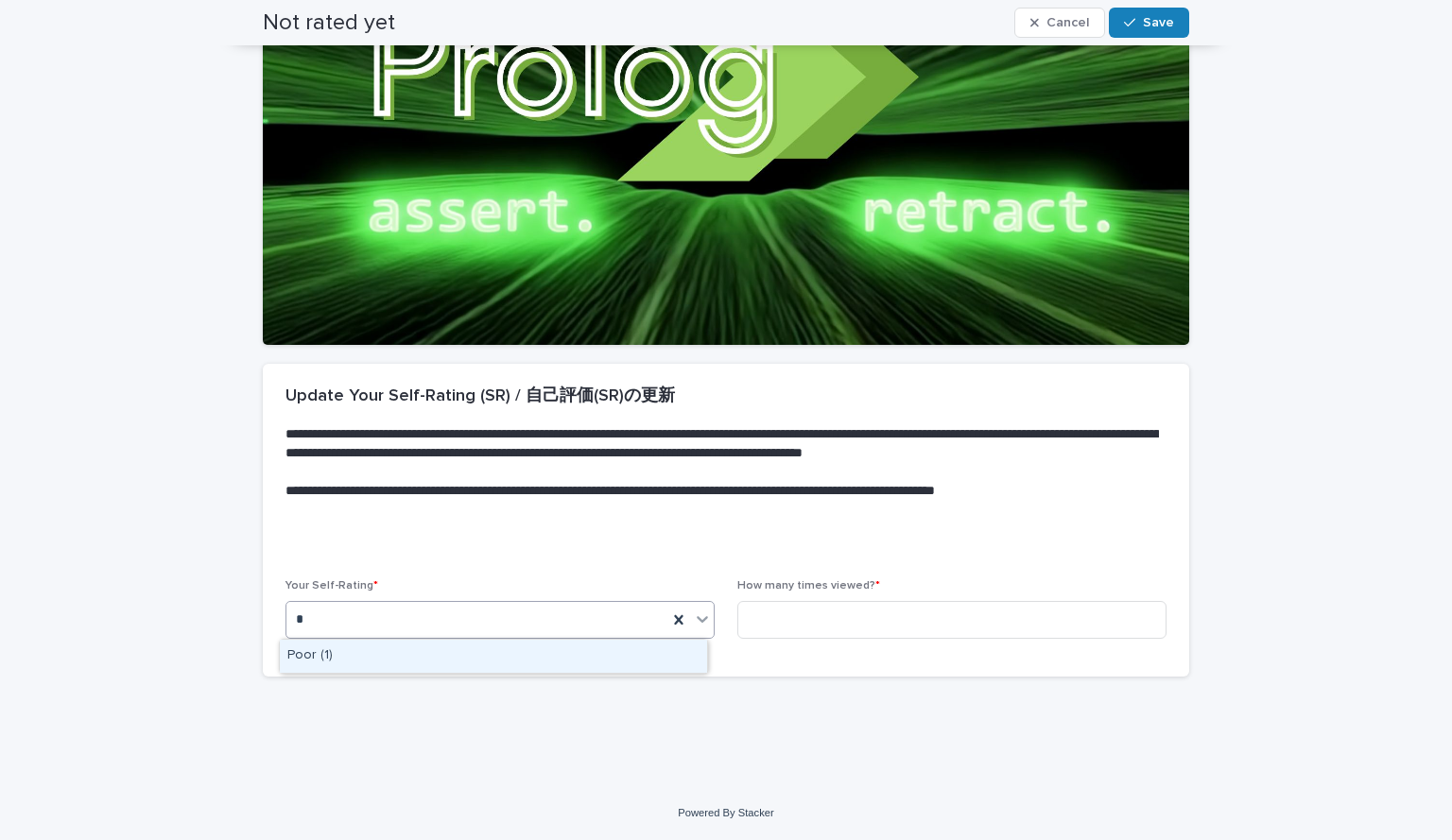 type 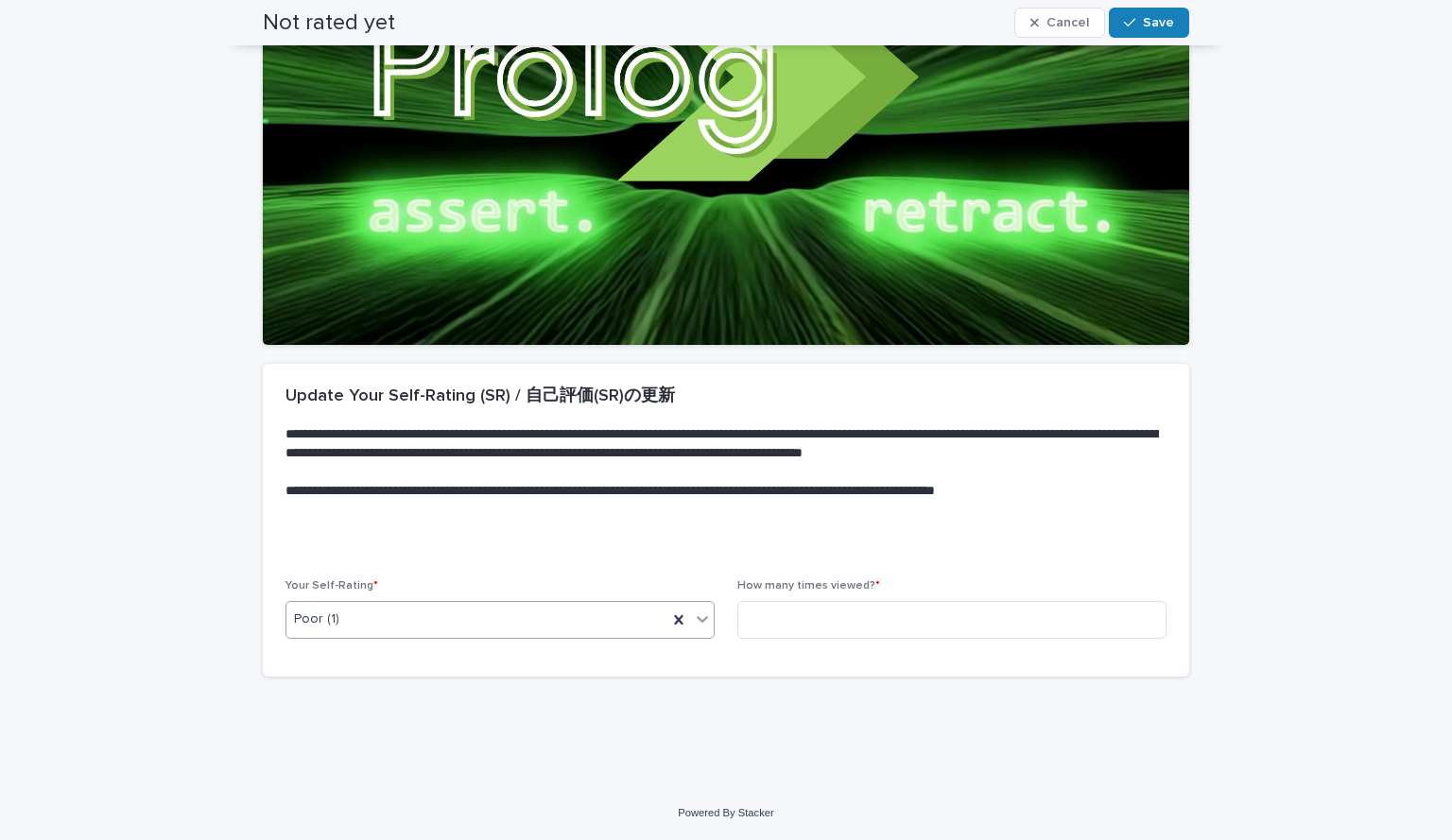 click on "Poor (1)" at bounding box center [476, 619] 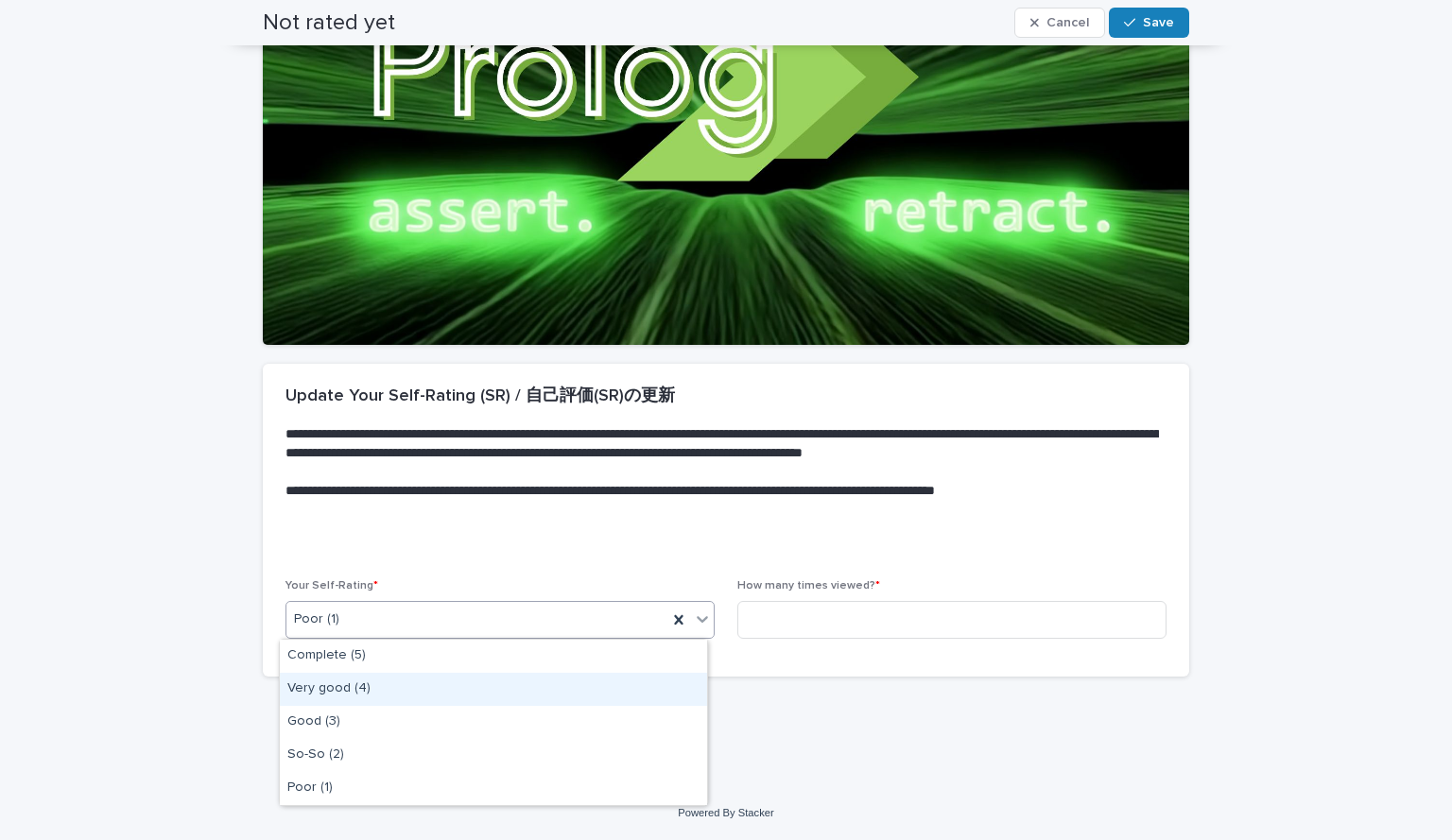 click on "Very good (4)" at bounding box center [493, 689] 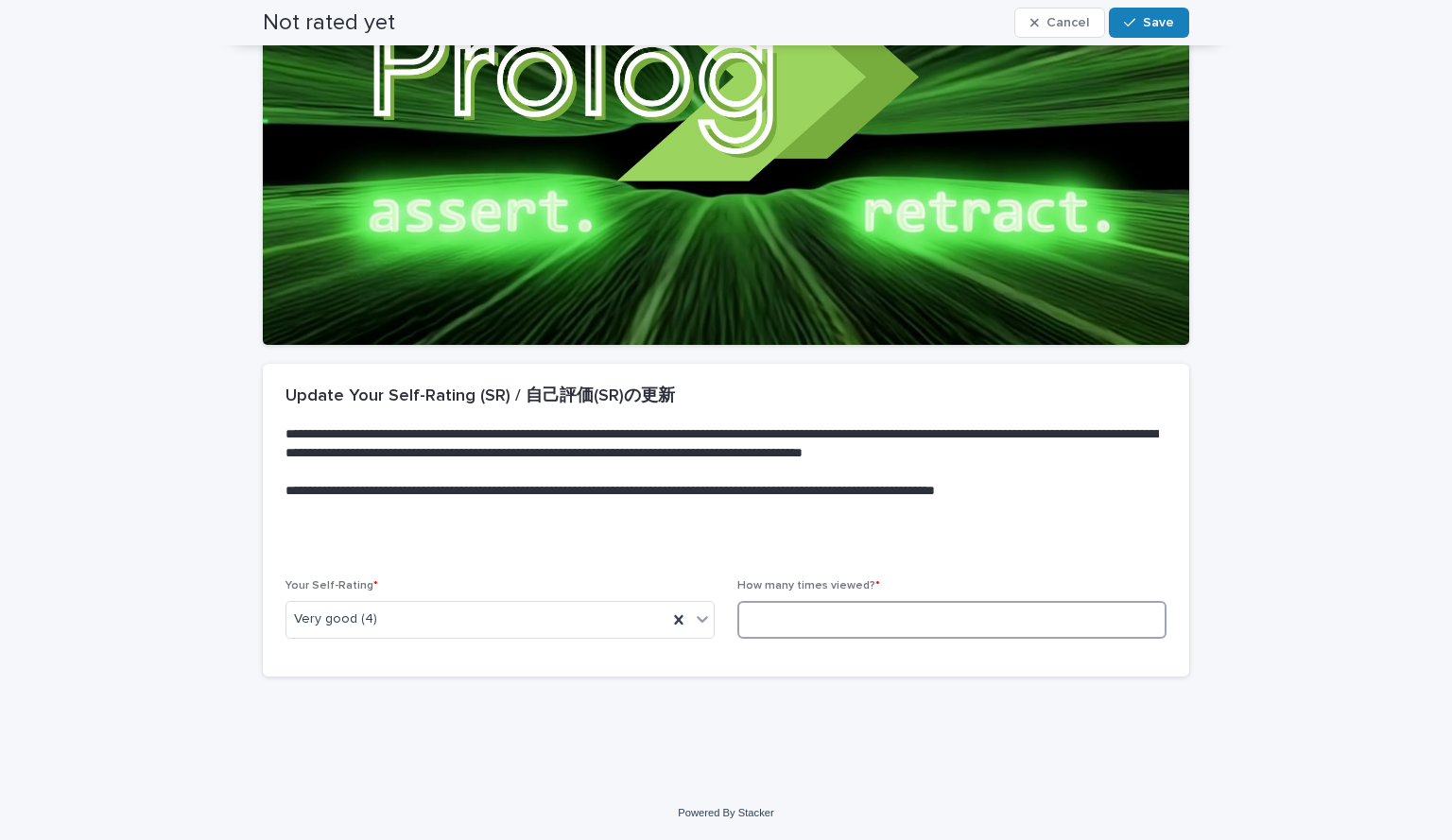 click at bounding box center (952, 620) 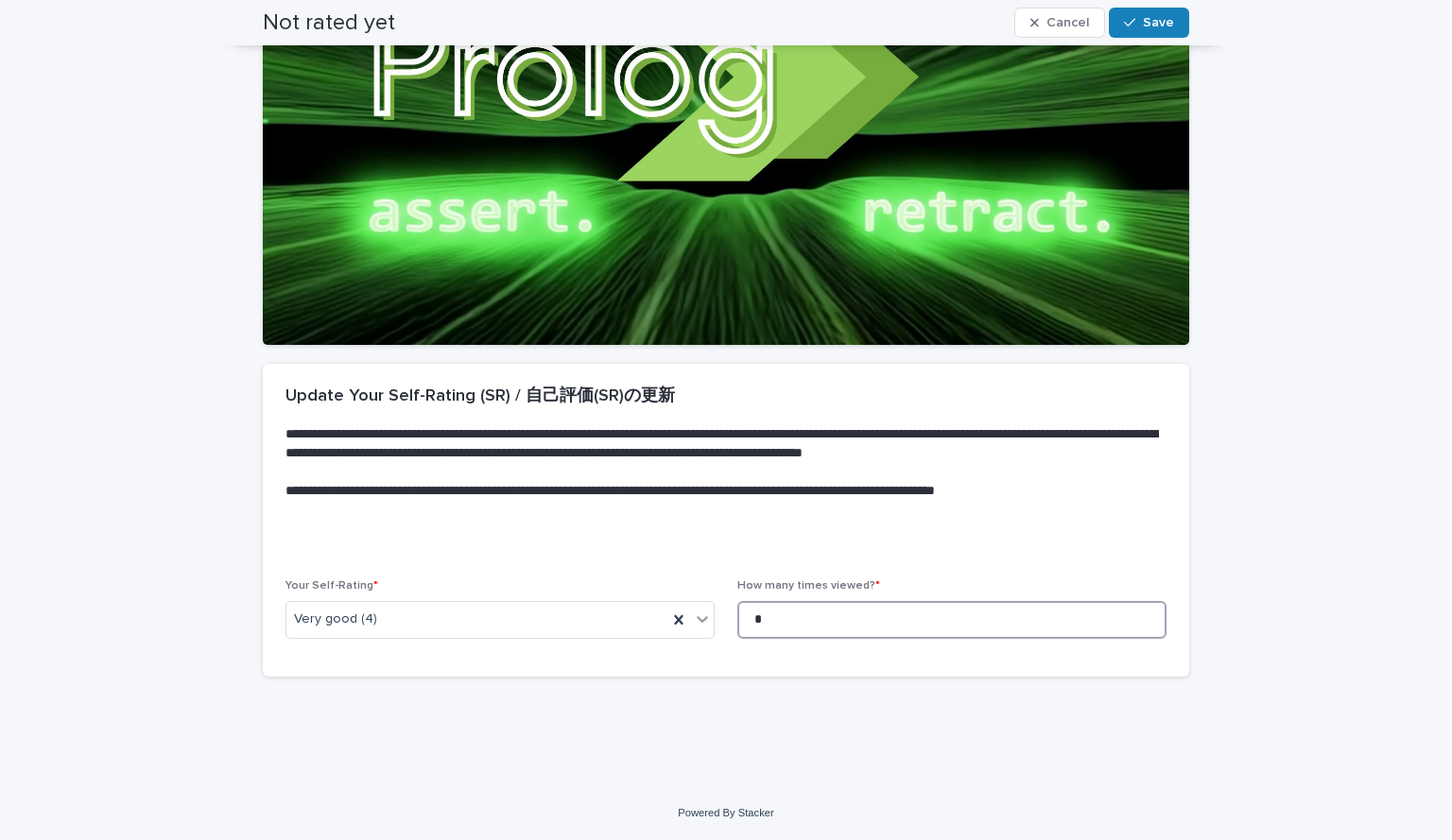 scroll, scrollTop: 0, scrollLeft: 0, axis: both 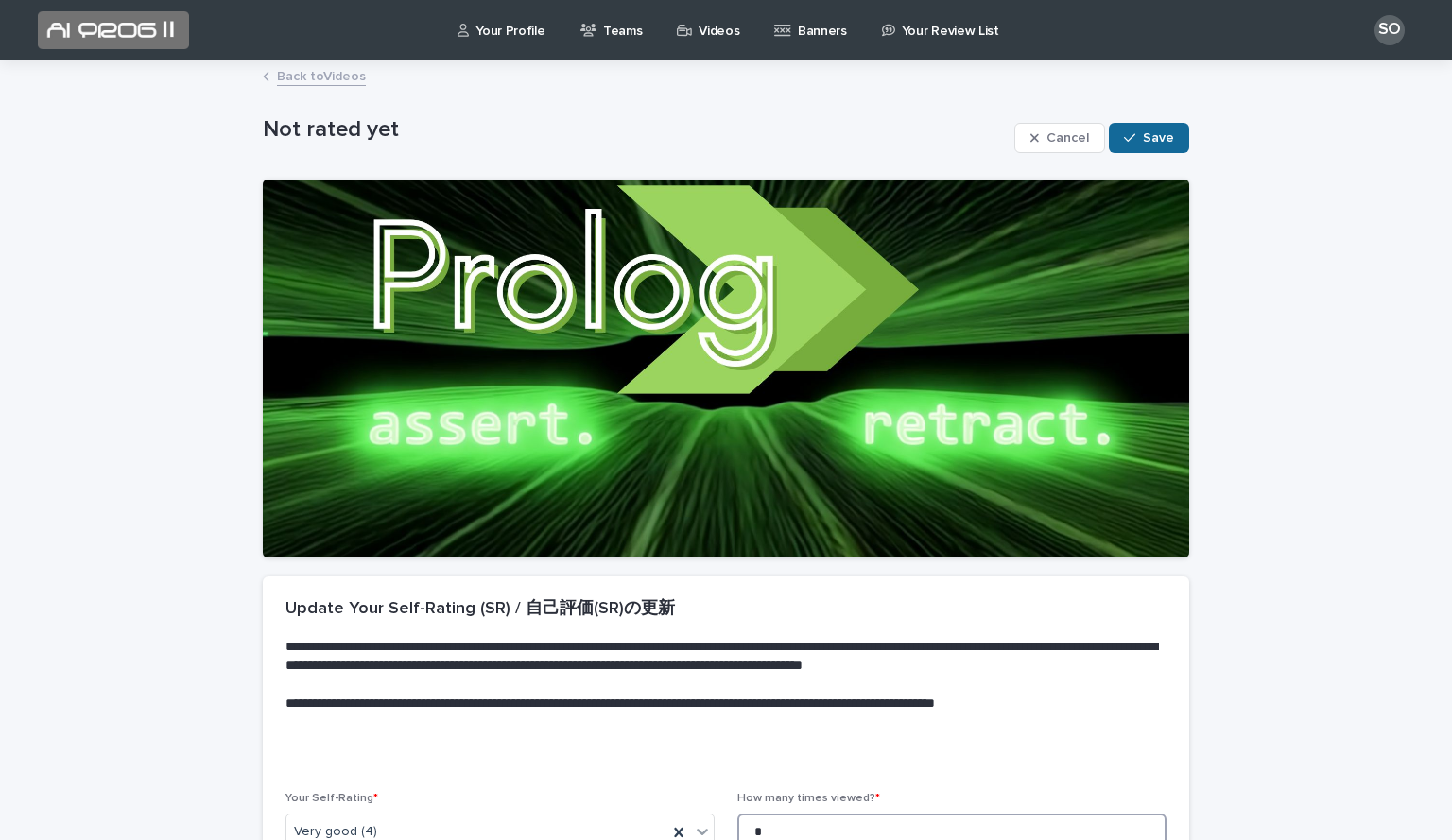 type on "*" 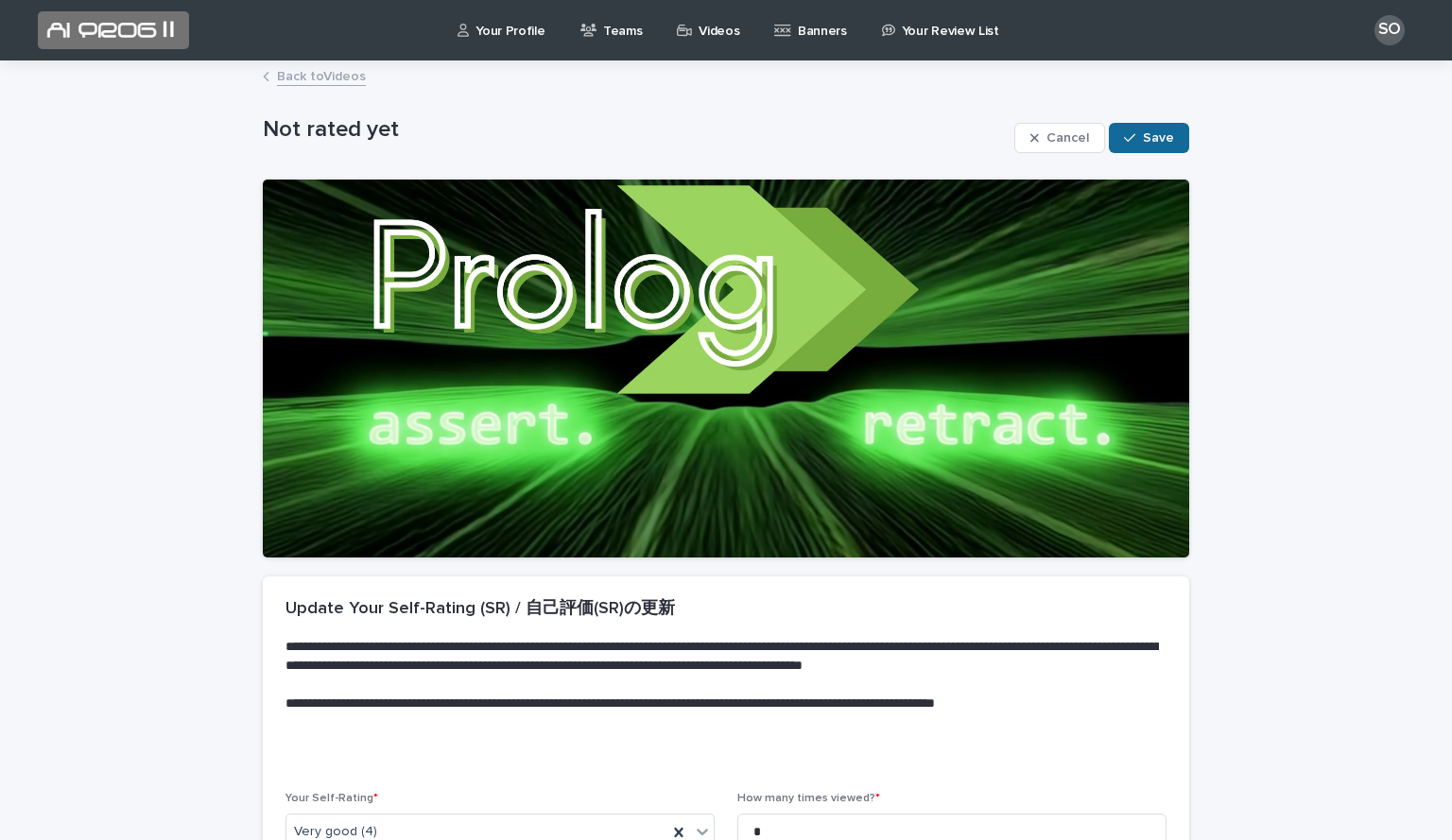 click on "Save" at bounding box center [1158, 138] 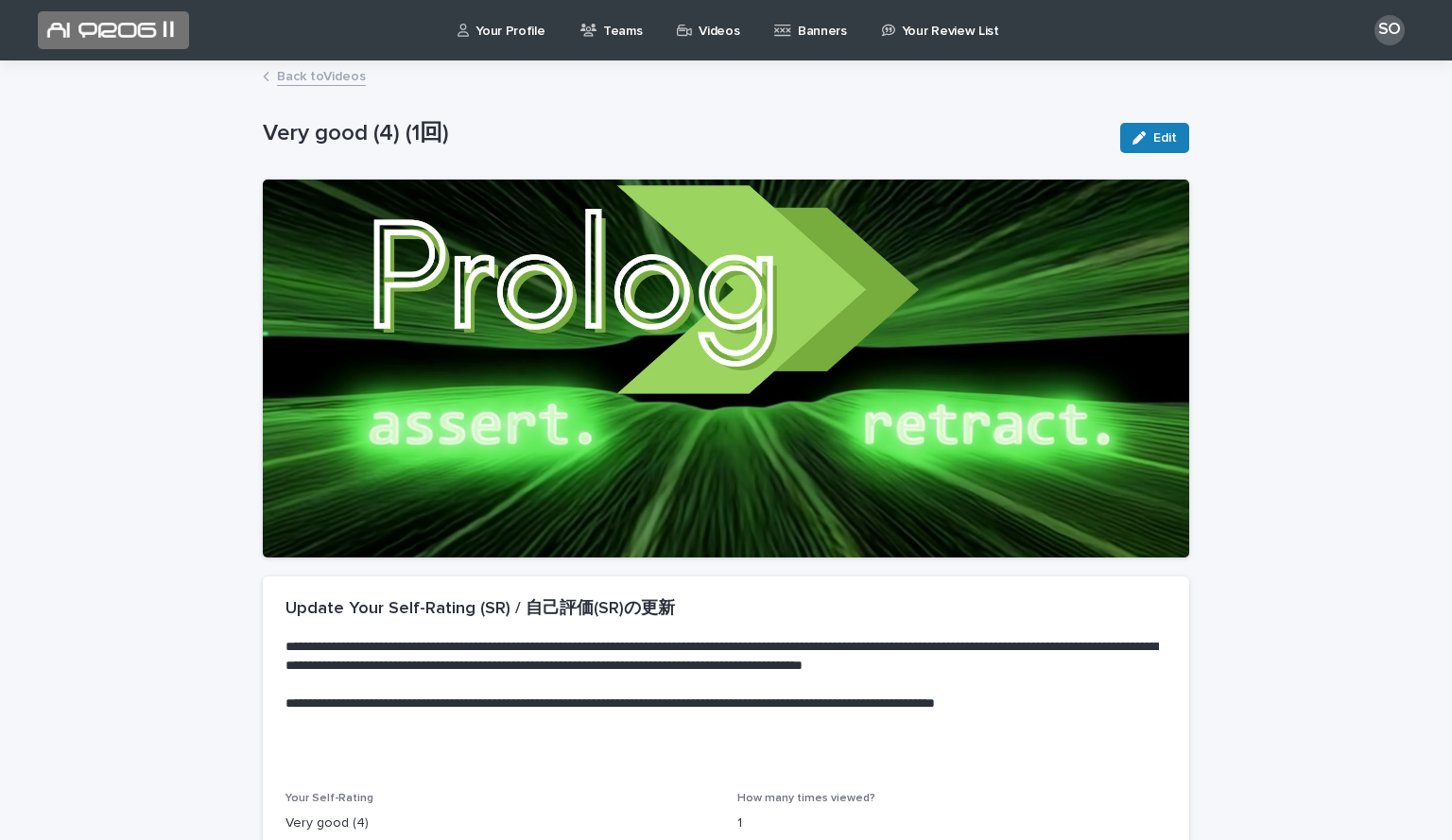 click on "Back to  Videos" at bounding box center [321, 75] 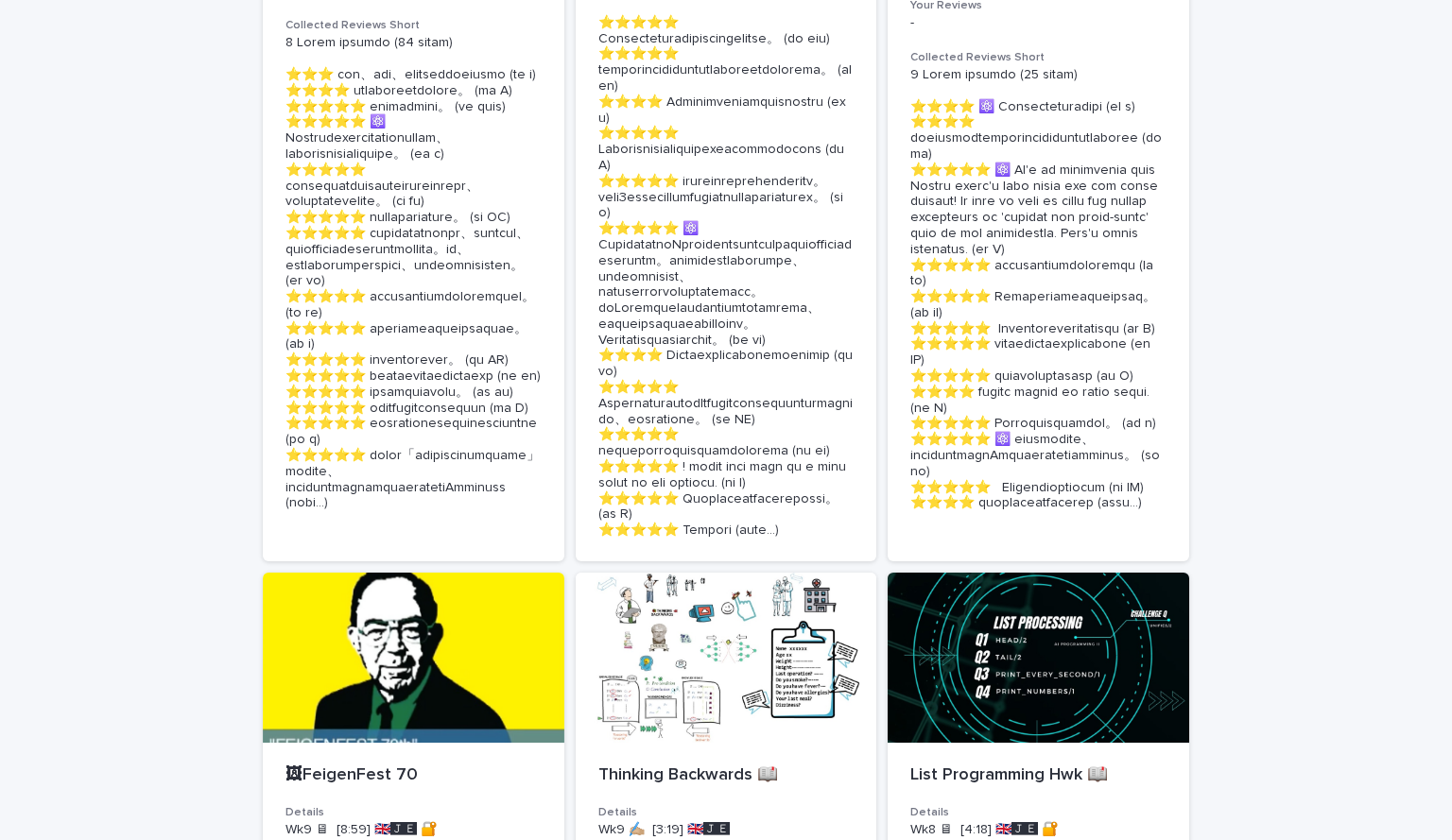scroll, scrollTop: 3029, scrollLeft: 0, axis: vertical 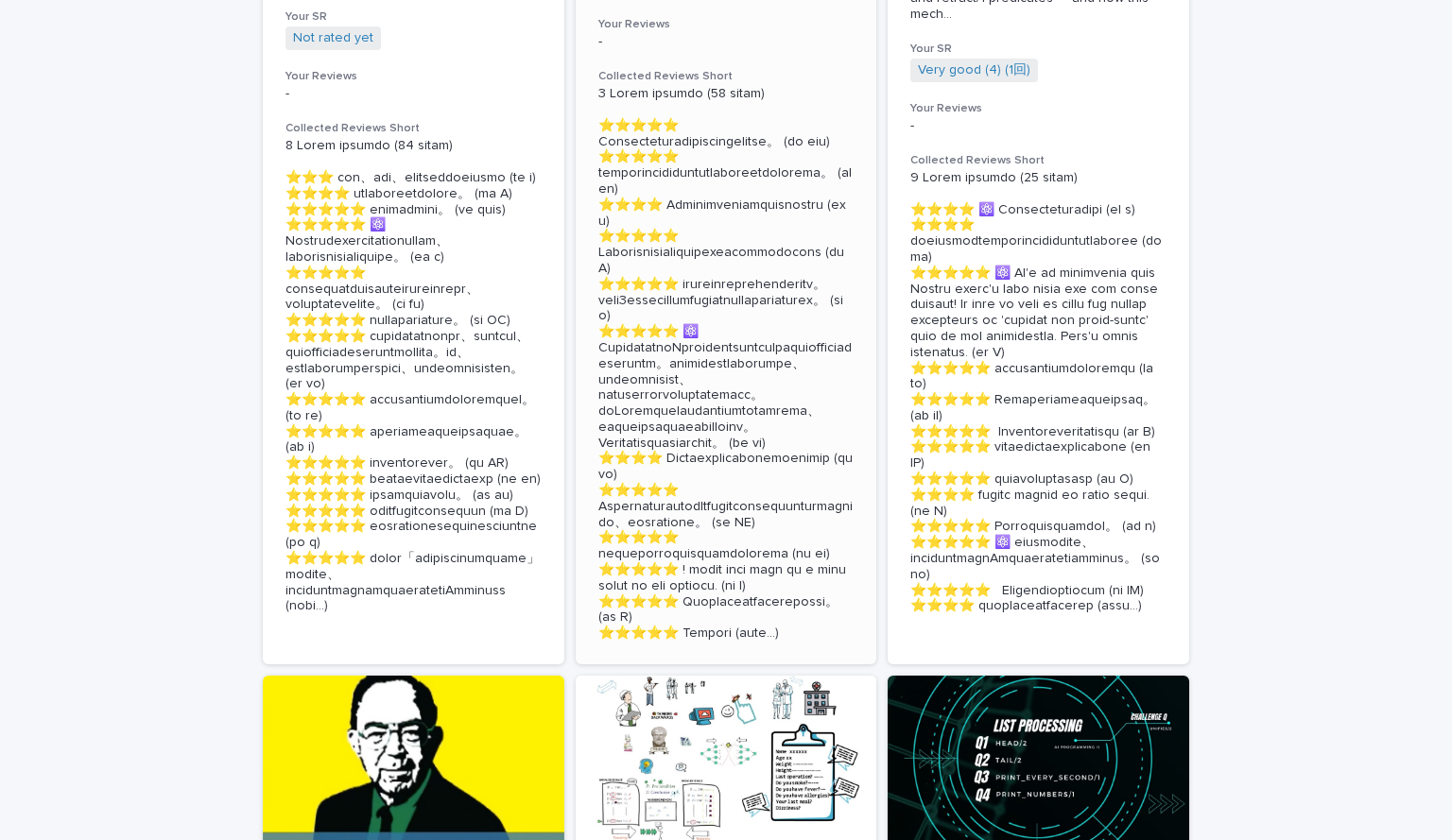 click on "Not rated yet" at bounding box center (646, -14) 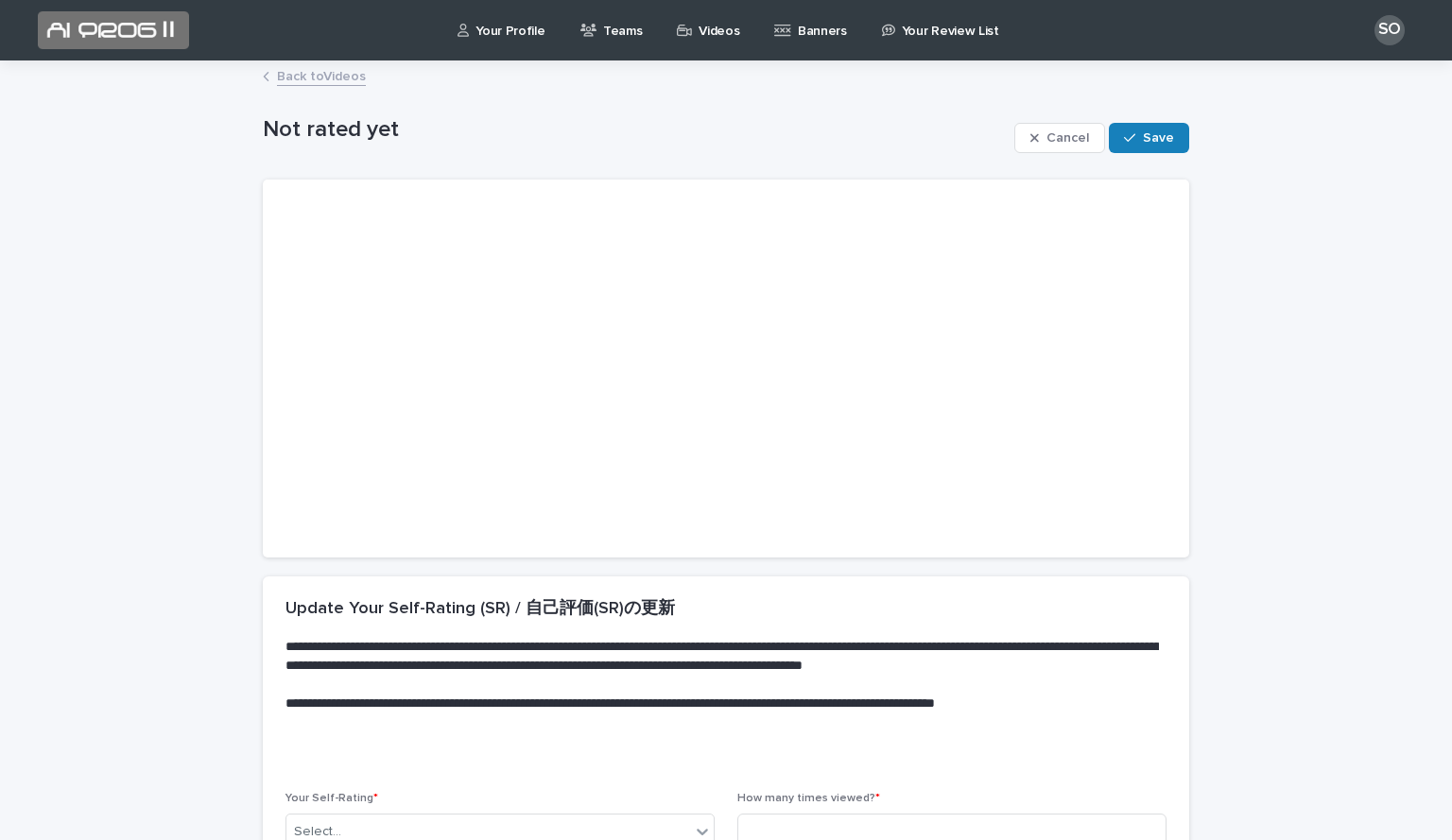 scroll, scrollTop: 213, scrollLeft: 0, axis: vertical 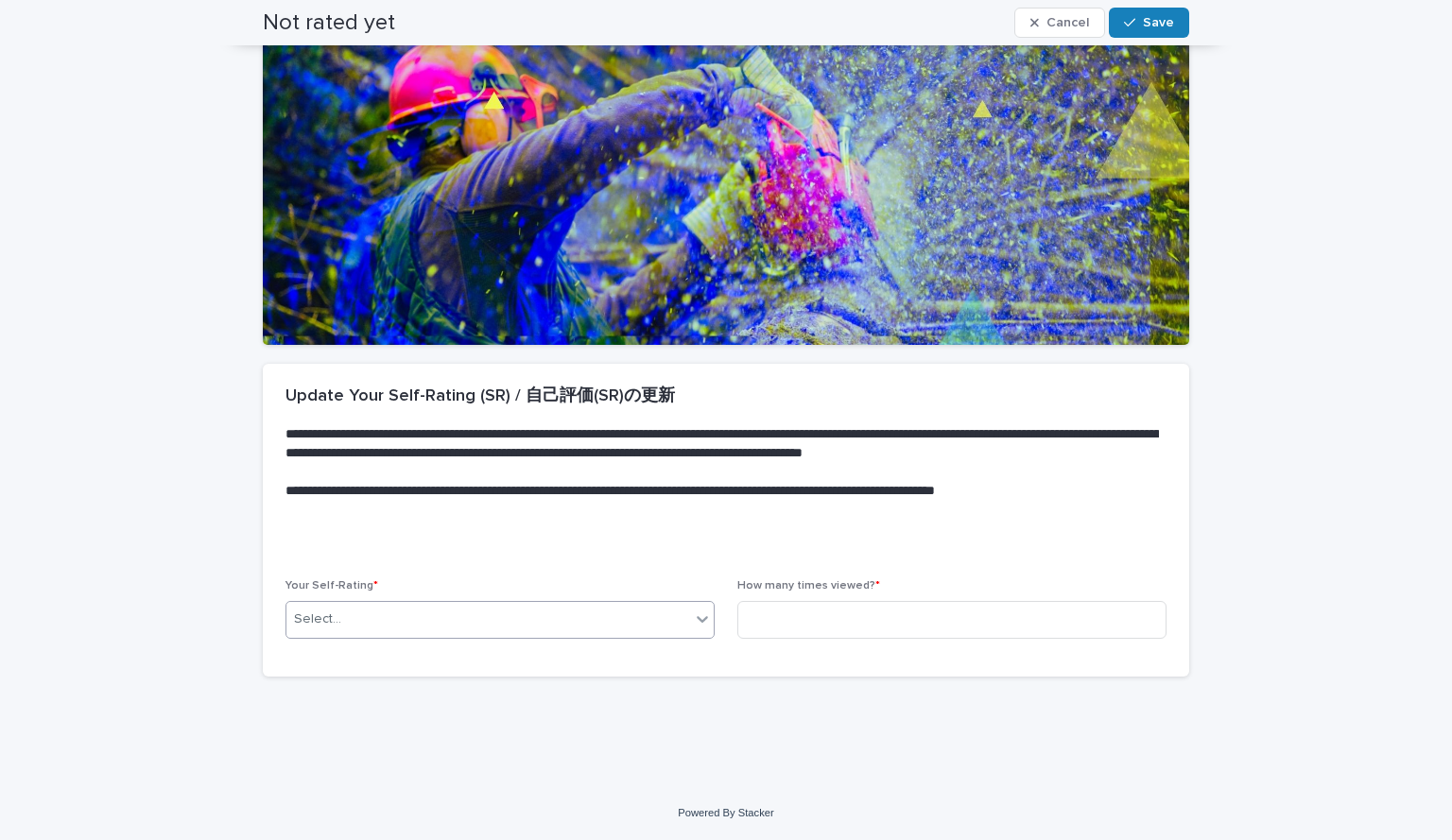 click on "Select..." at bounding box center [488, 619] 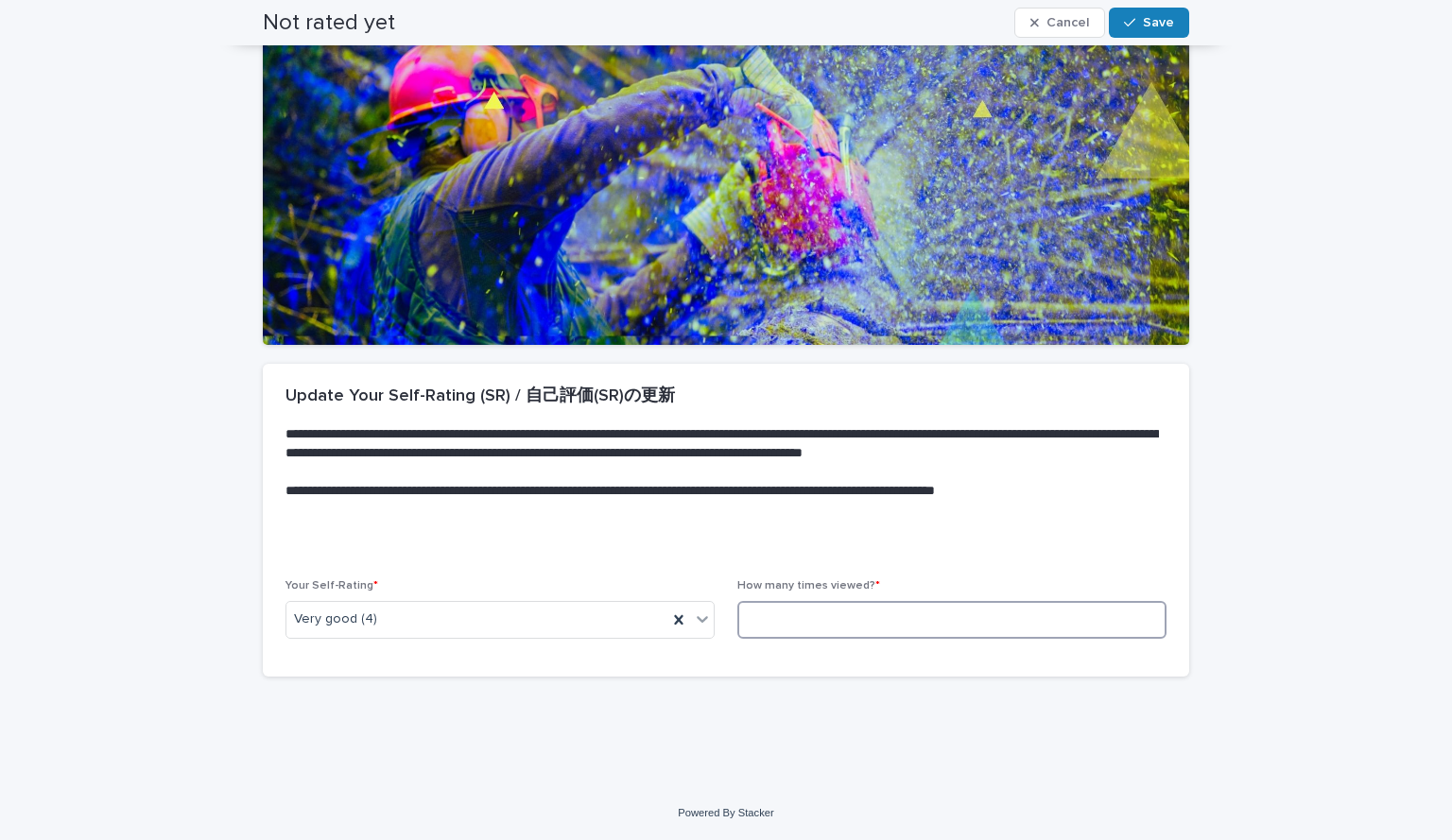 click at bounding box center [952, 620] 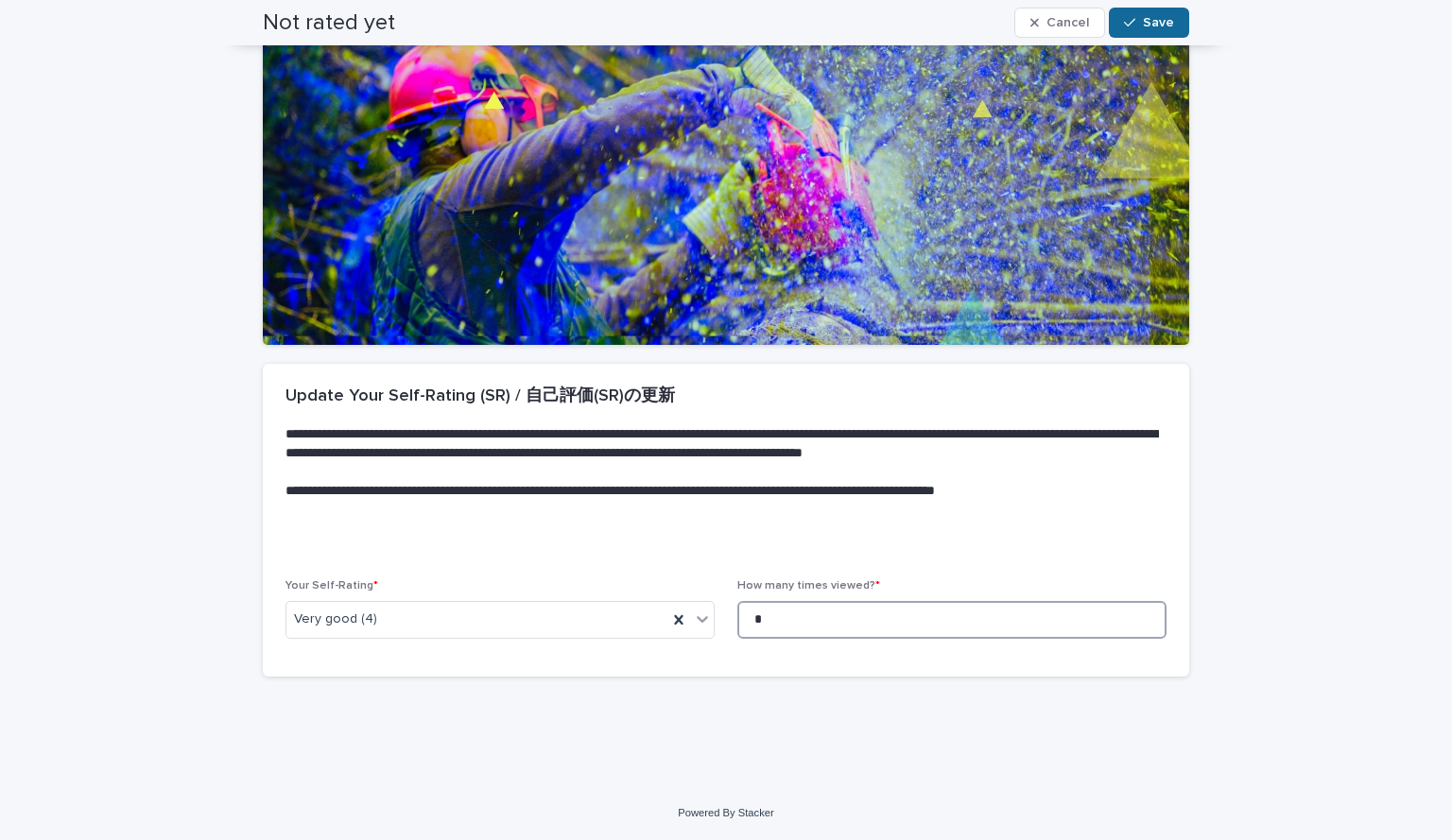 type on "*" 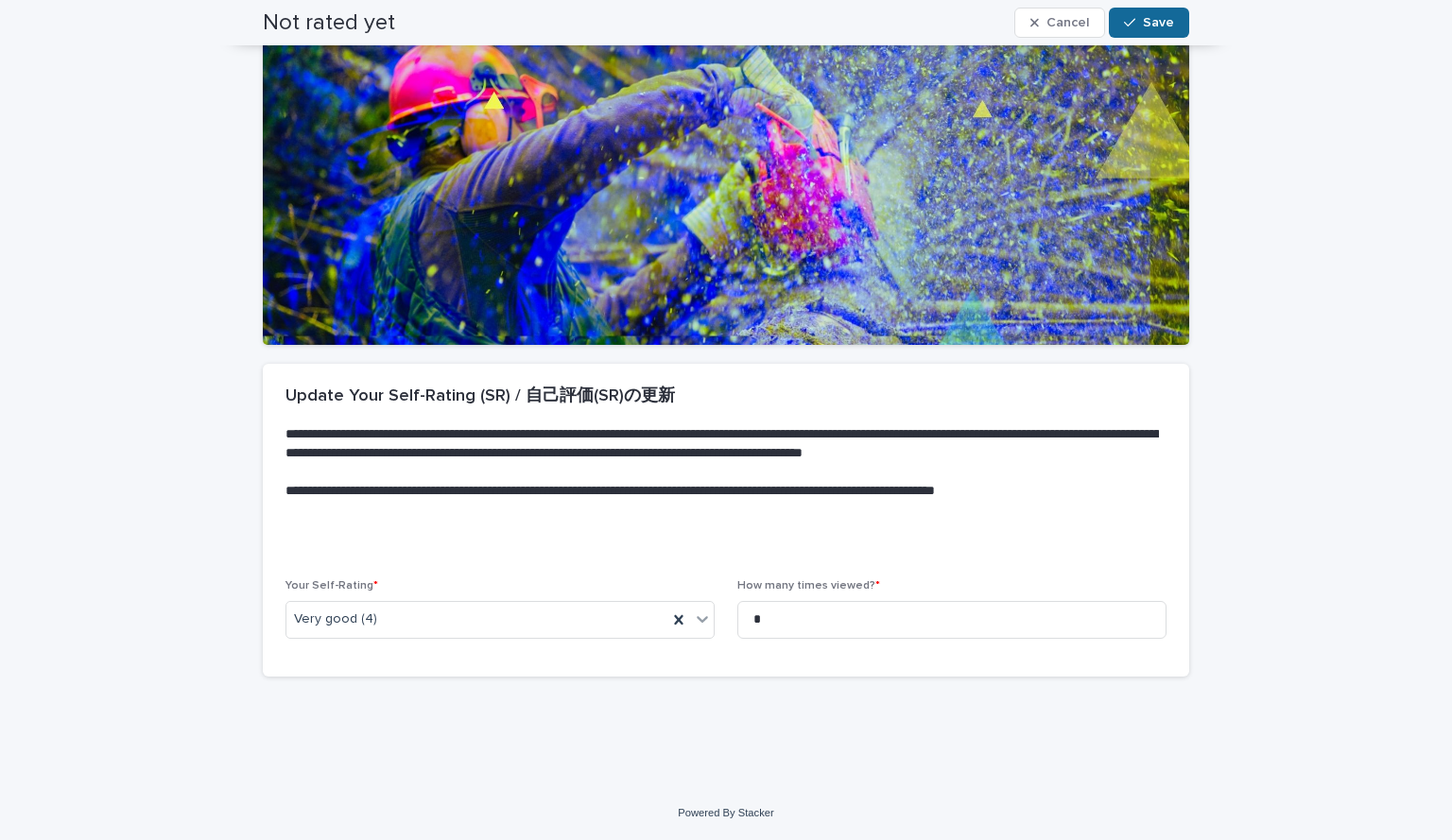 click on "Save" at bounding box center [1158, 23] 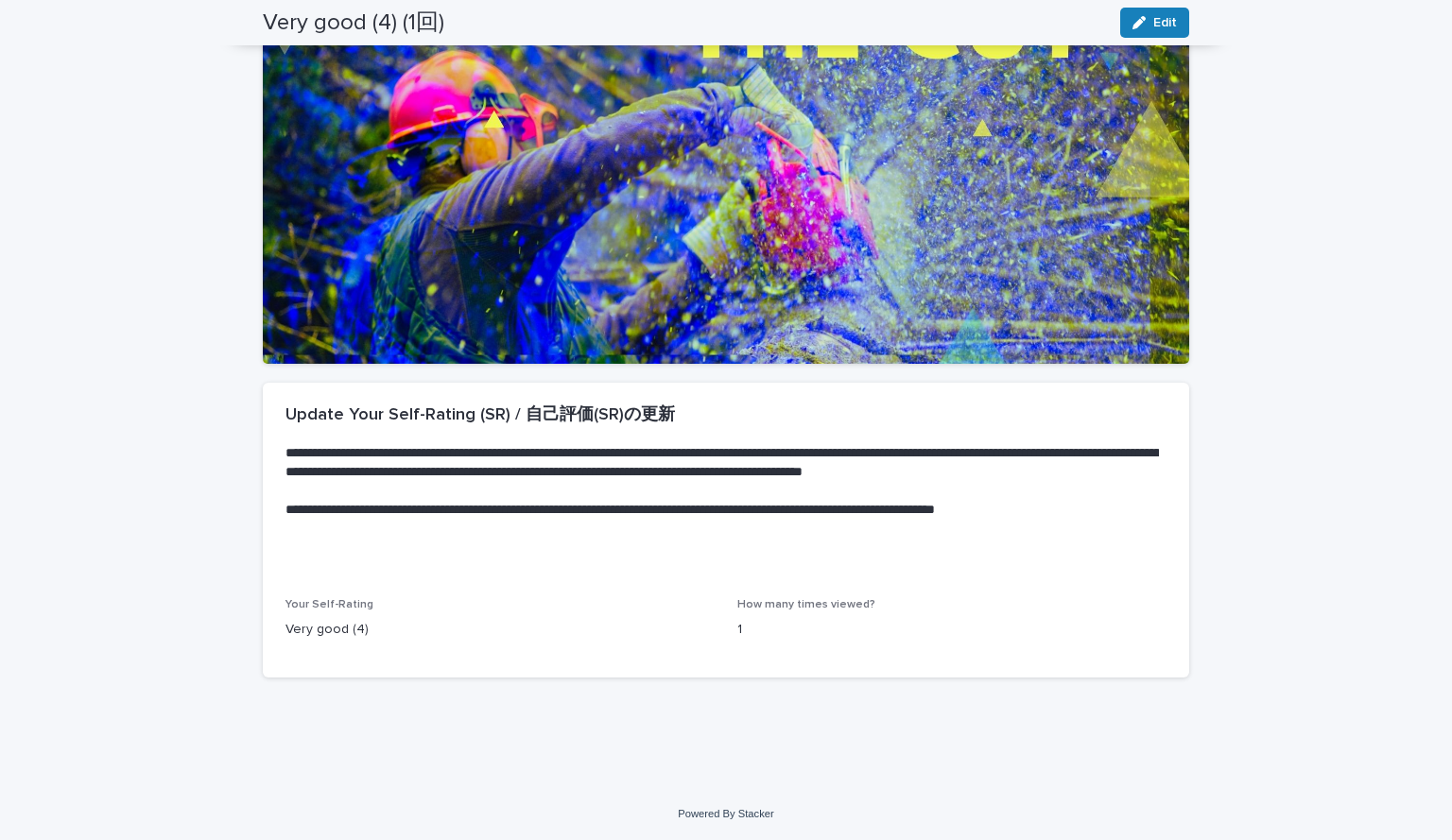 scroll, scrollTop: 0, scrollLeft: 0, axis: both 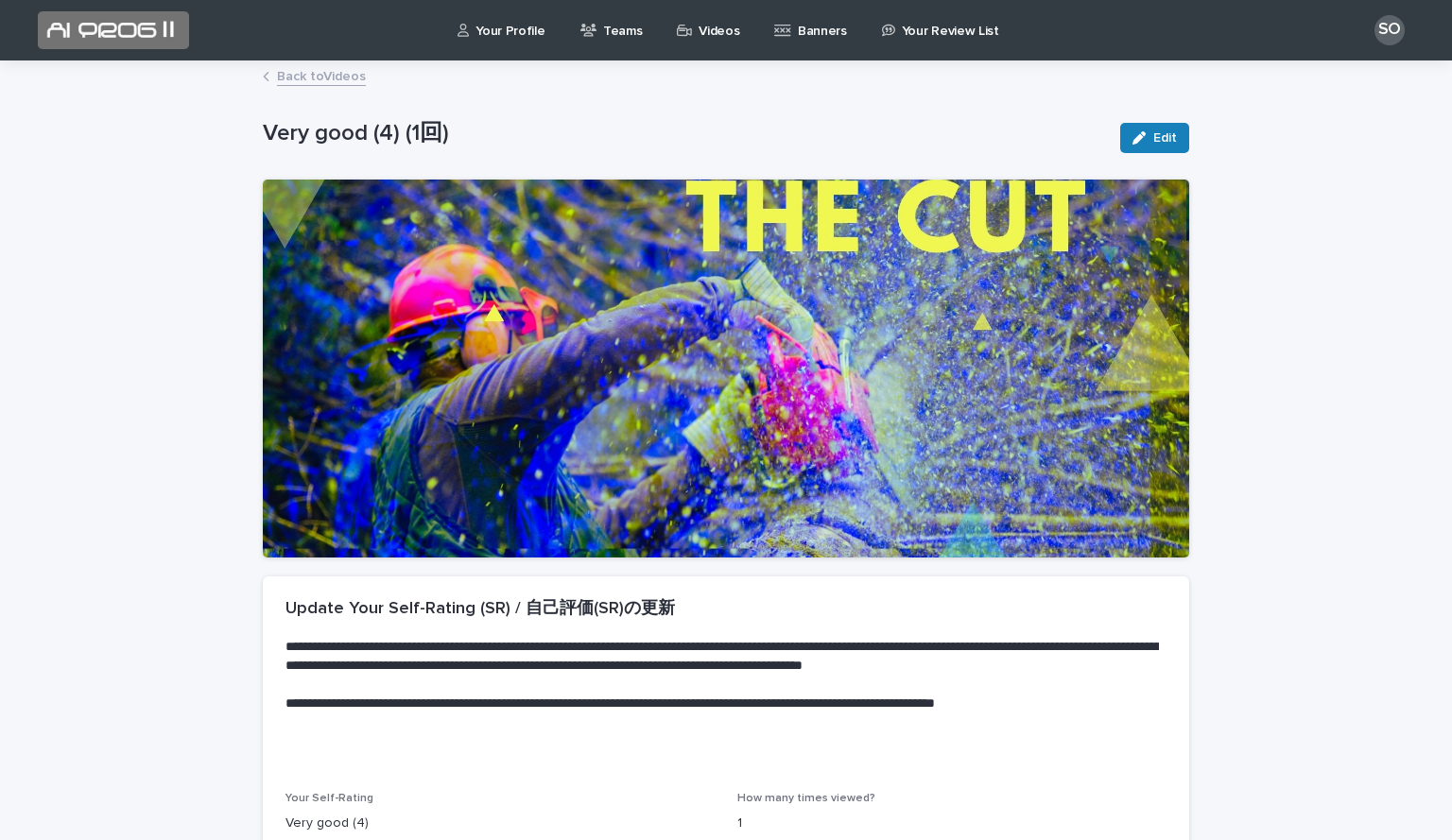 click on "Back to  Videos" at bounding box center (321, 75) 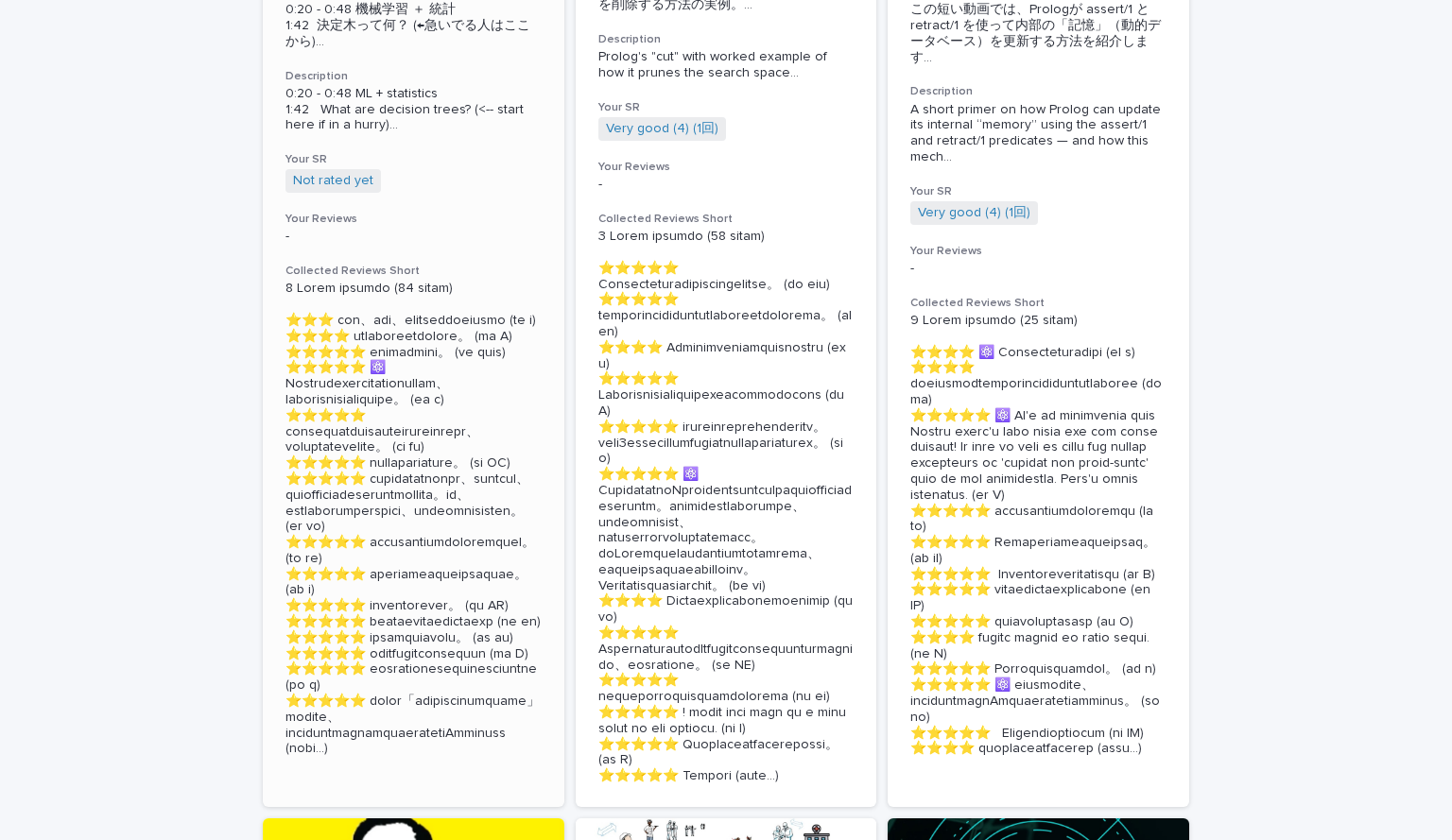 scroll, scrollTop: 2888, scrollLeft: 0, axis: vertical 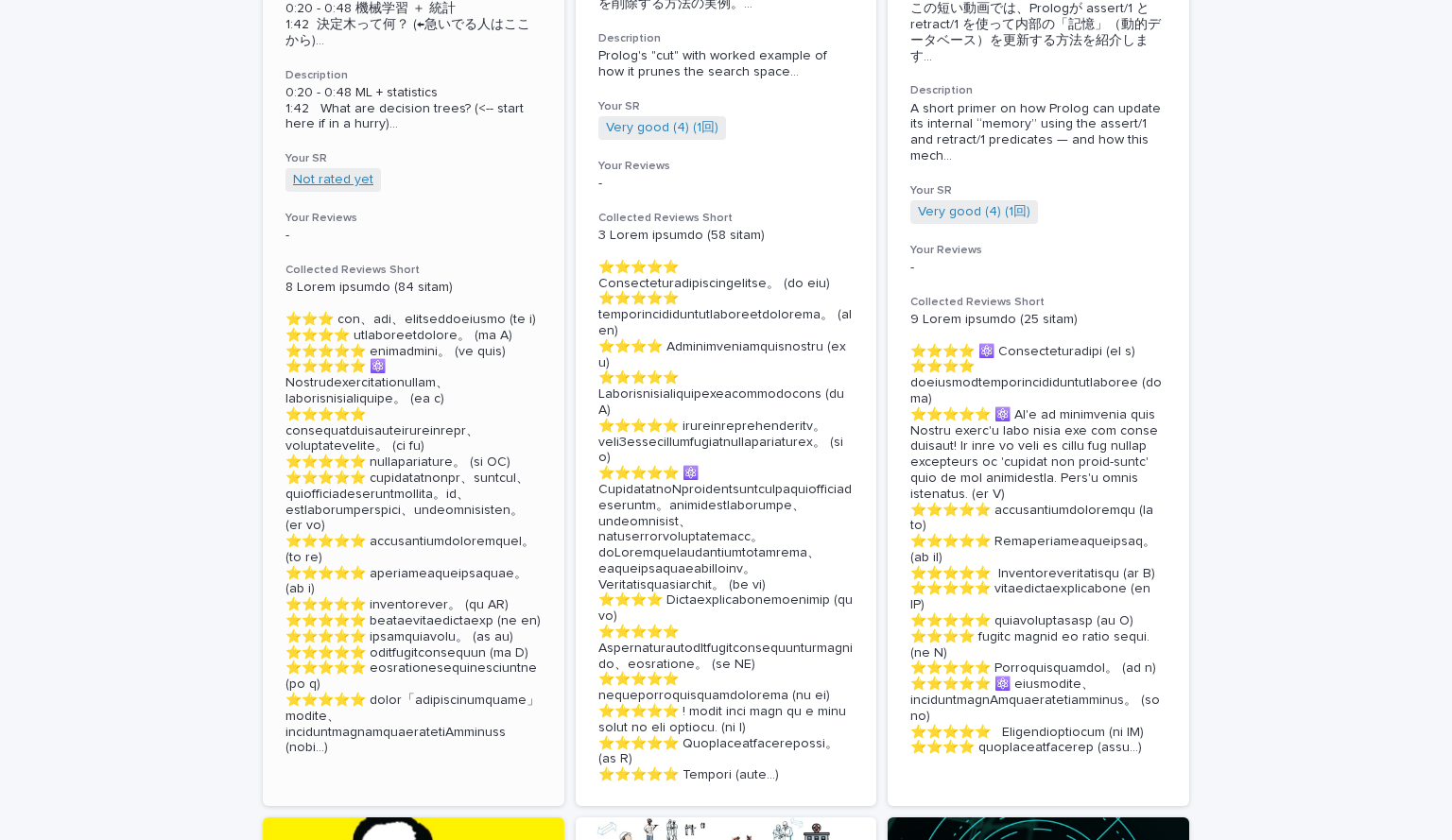click on "Not rated yet" at bounding box center (333, 180) 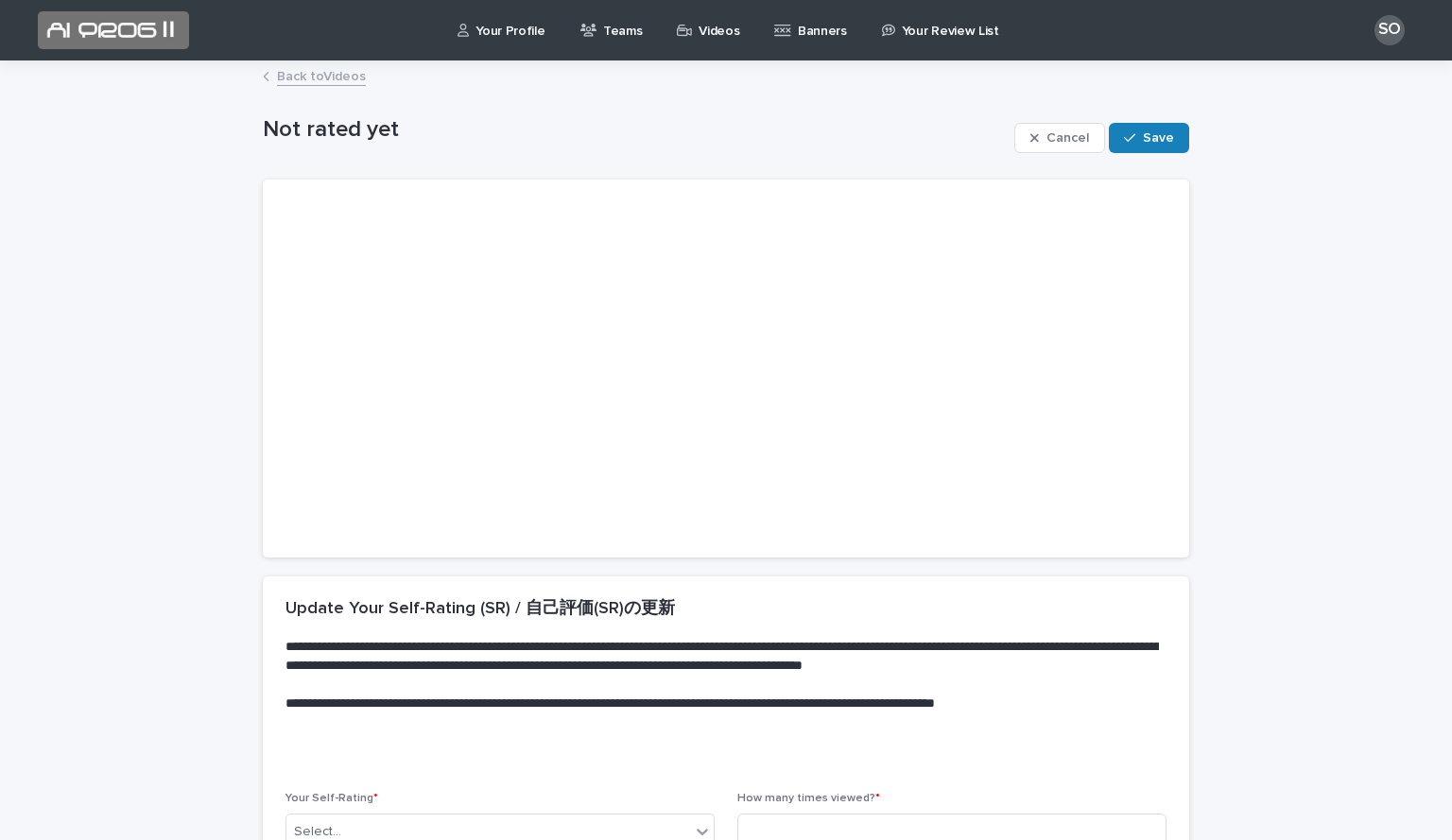 scroll, scrollTop: 213, scrollLeft: 0, axis: vertical 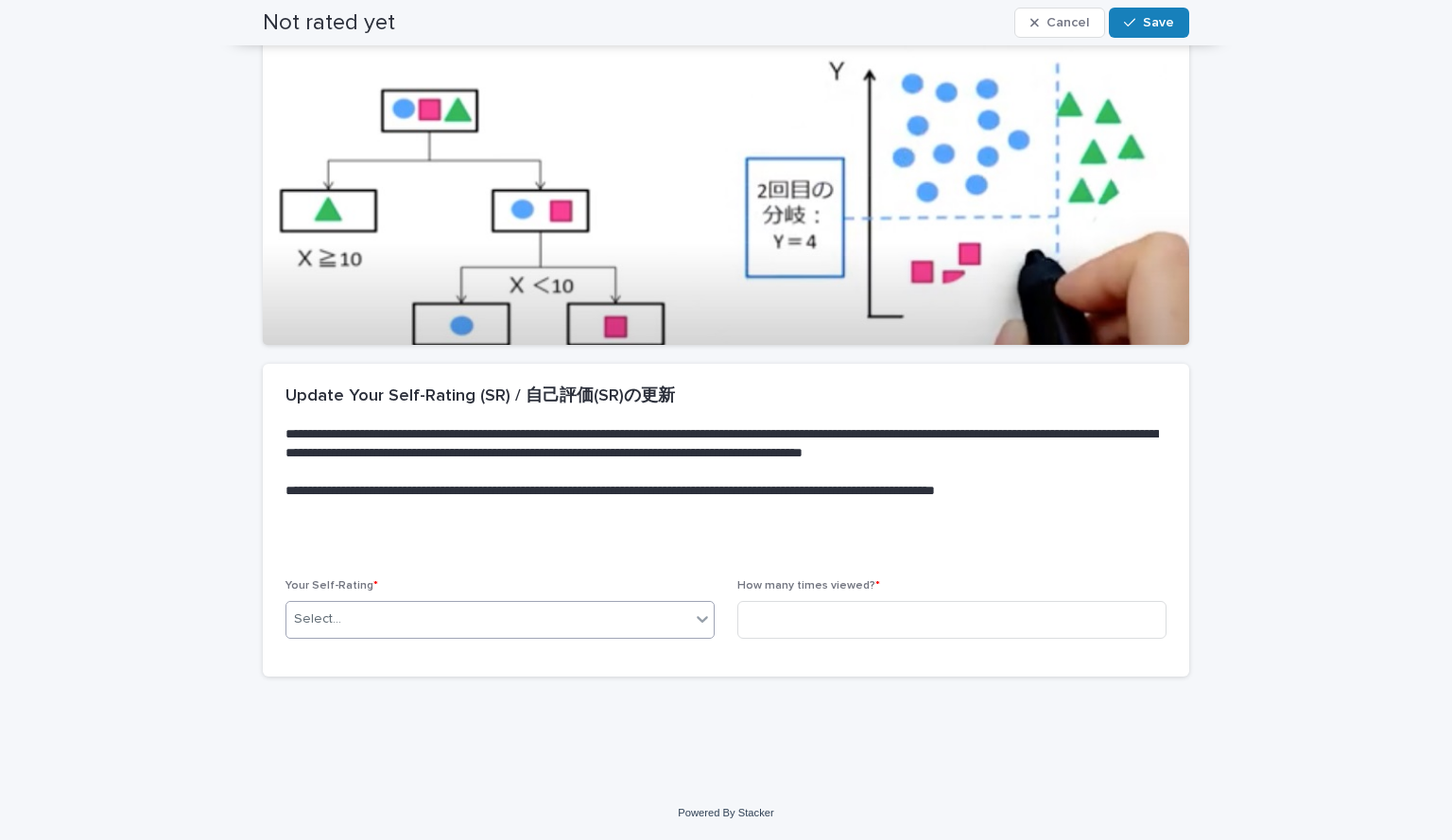 click on "Select..." at bounding box center [488, 619] 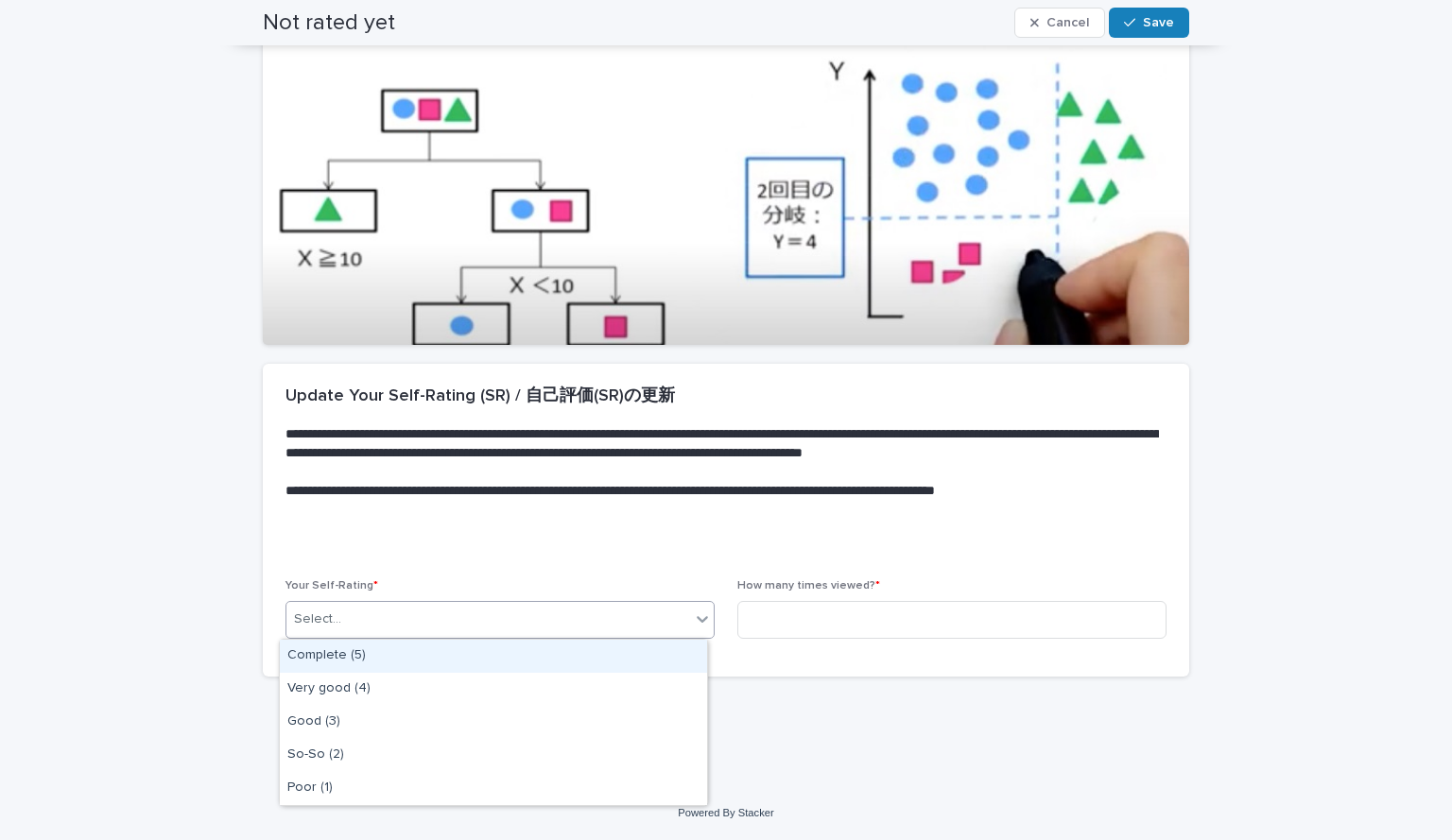 click on "Complete (5)" at bounding box center (493, 656) 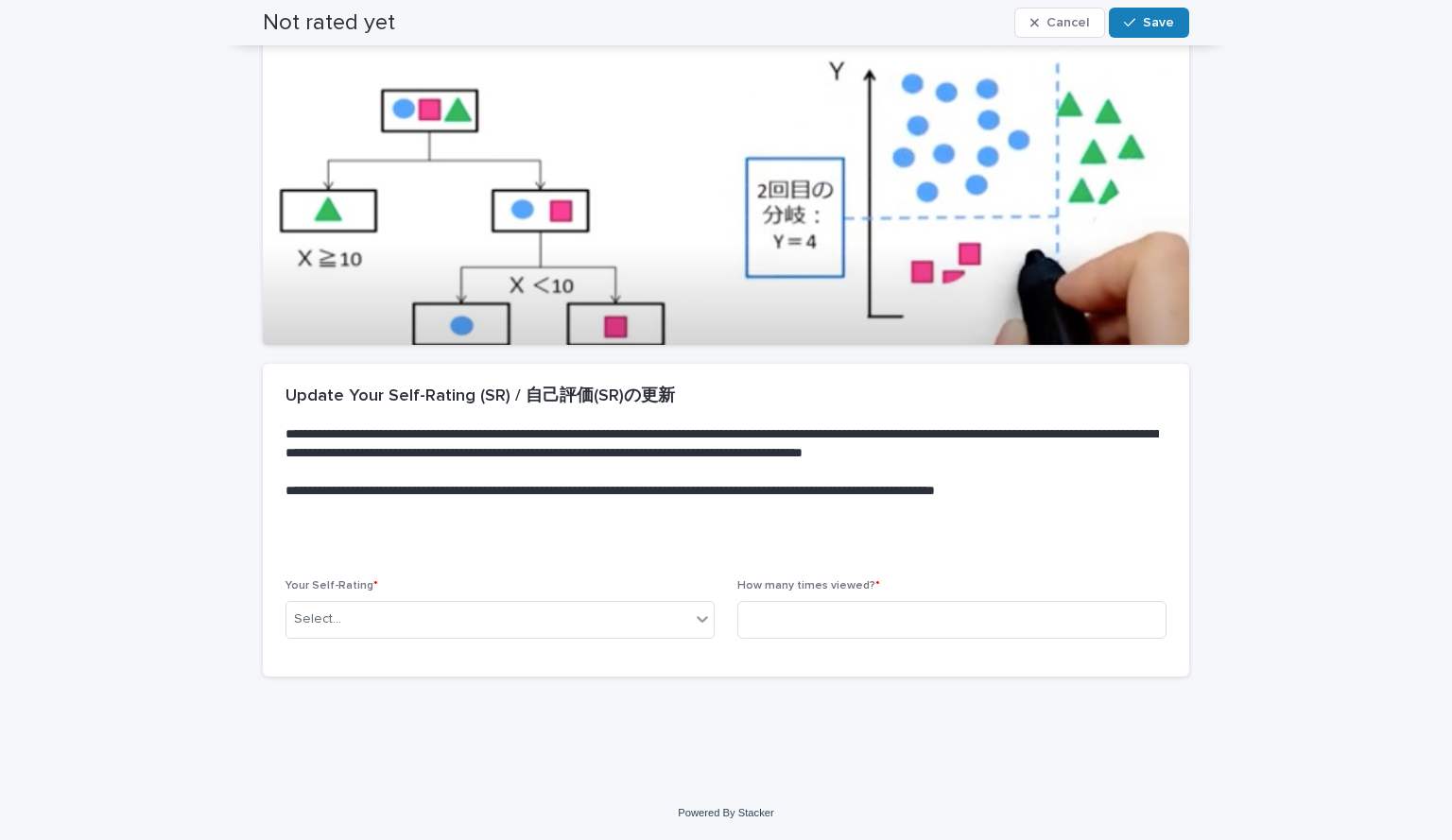 click on "Your Self-Rating * Select..." at bounding box center (500, 616) 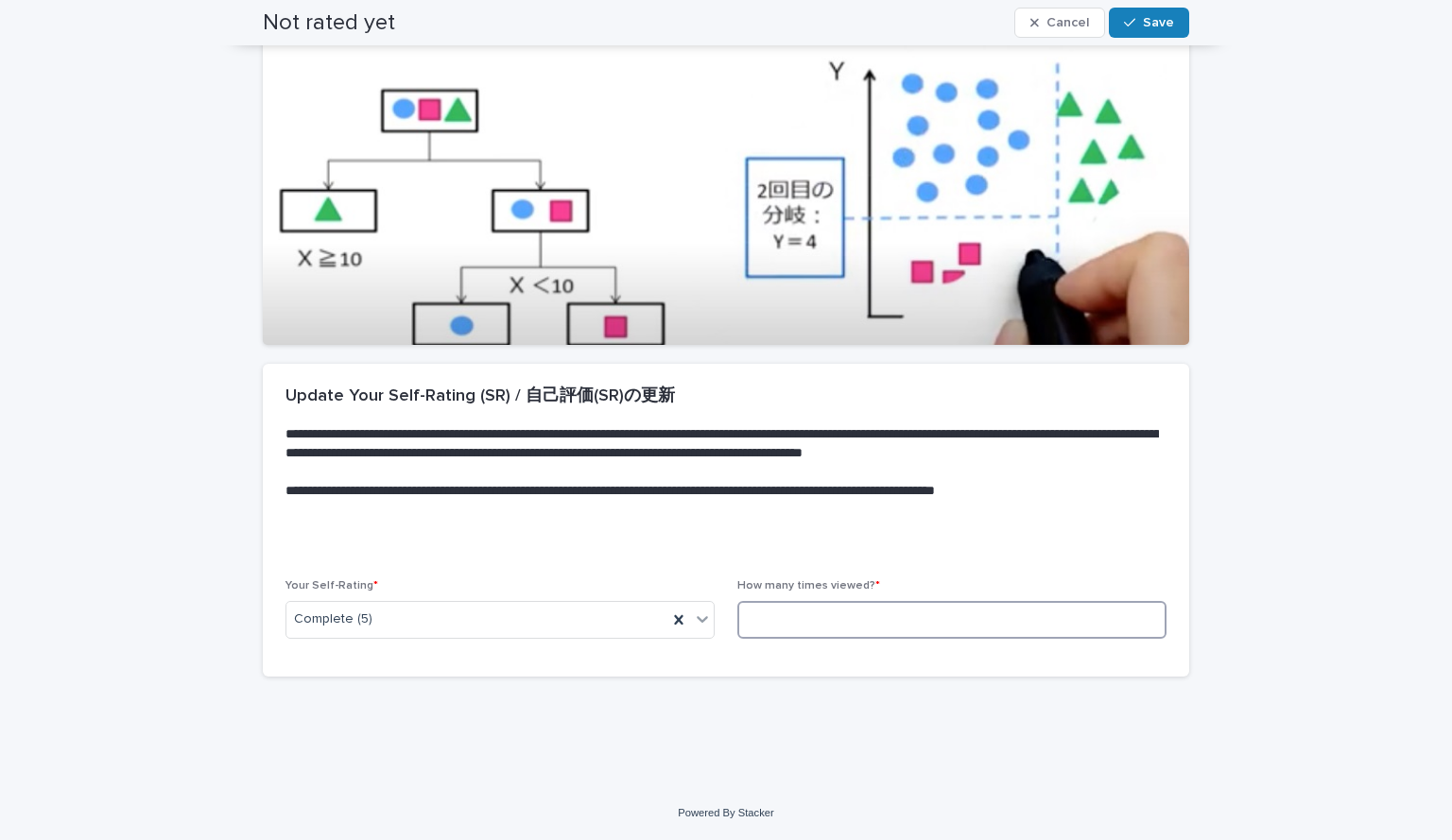 click at bounding box center (952, 620) 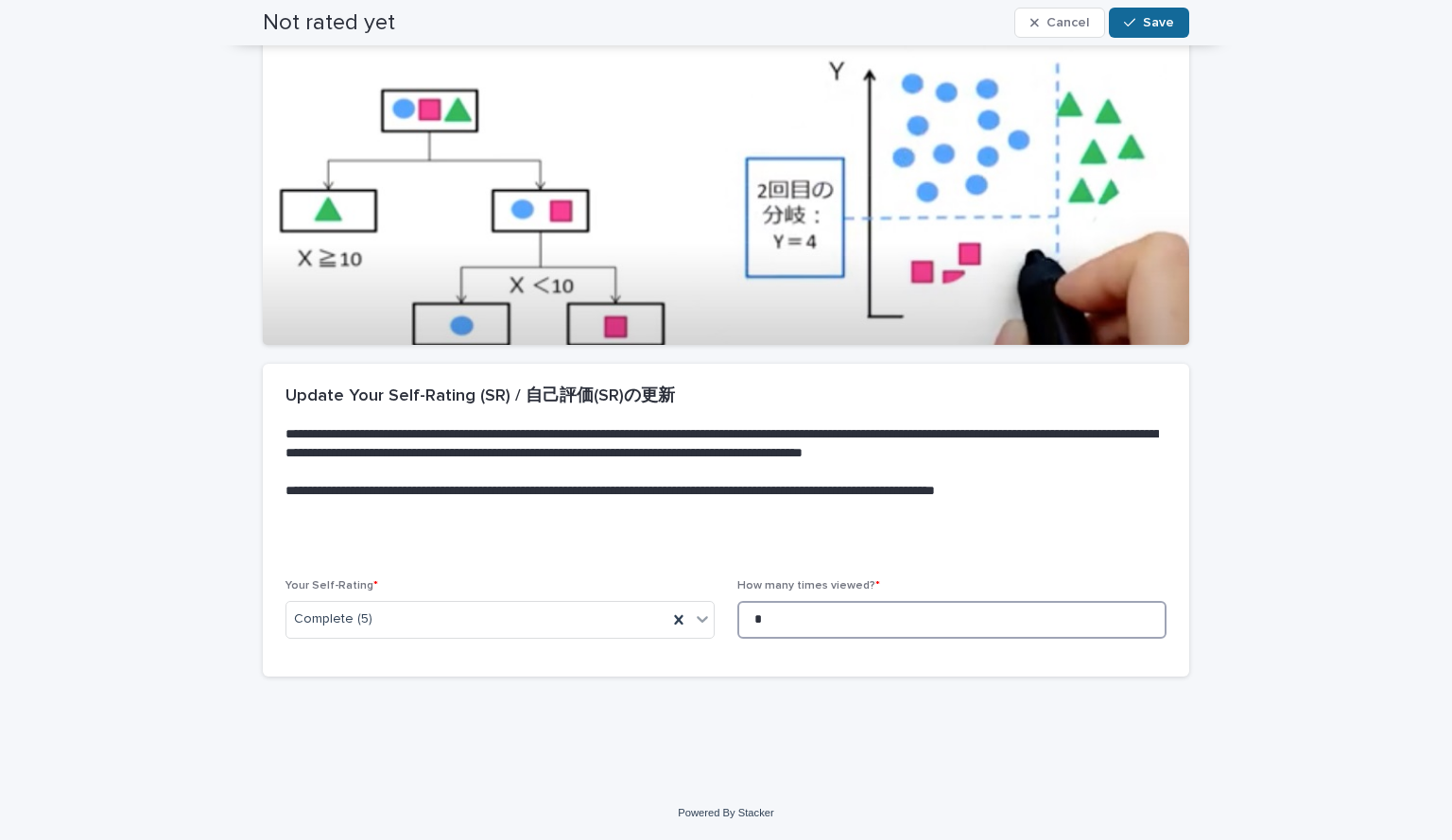 type on "*" 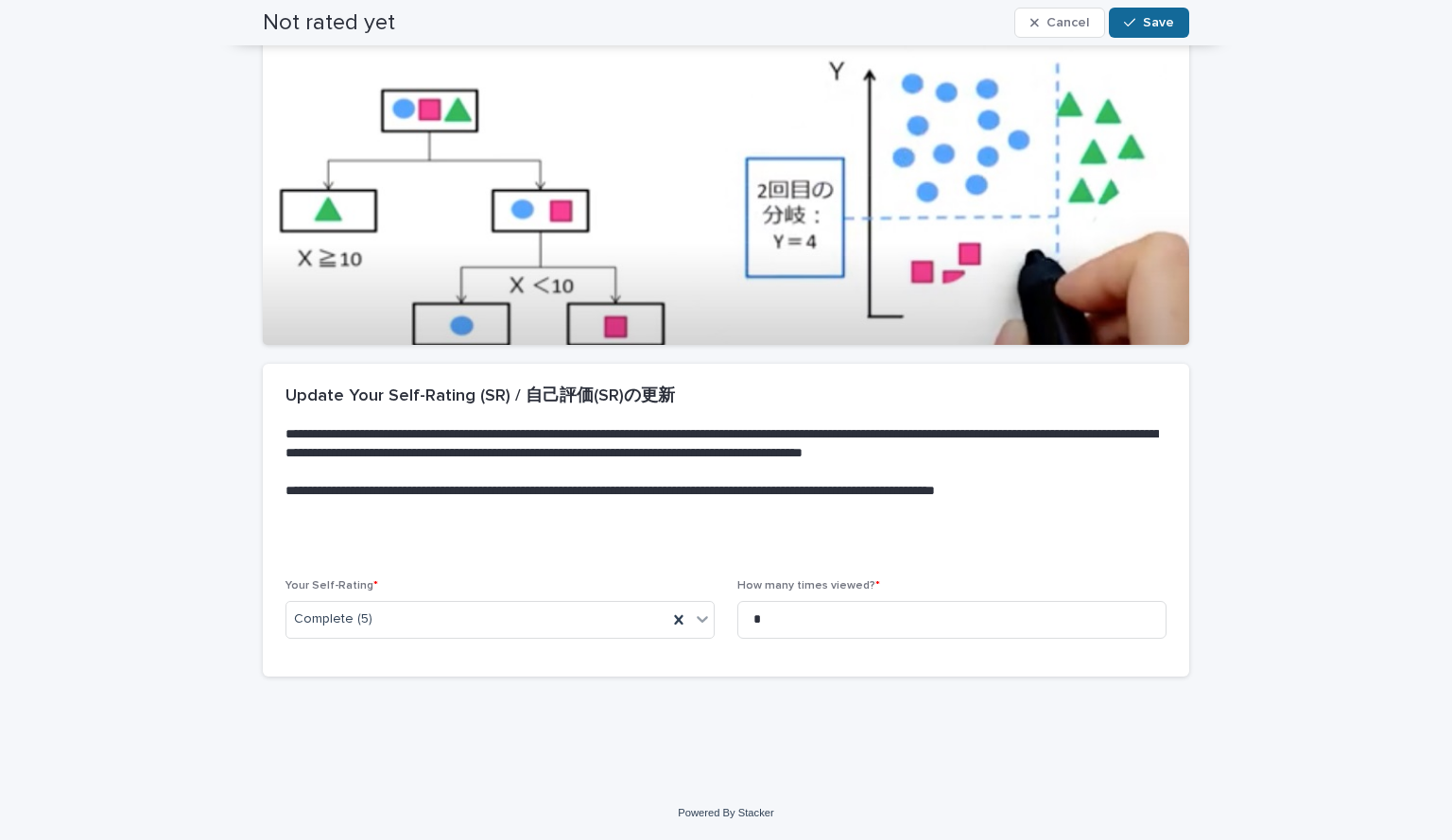 click on "Save" at bounding box center (1158, 23) 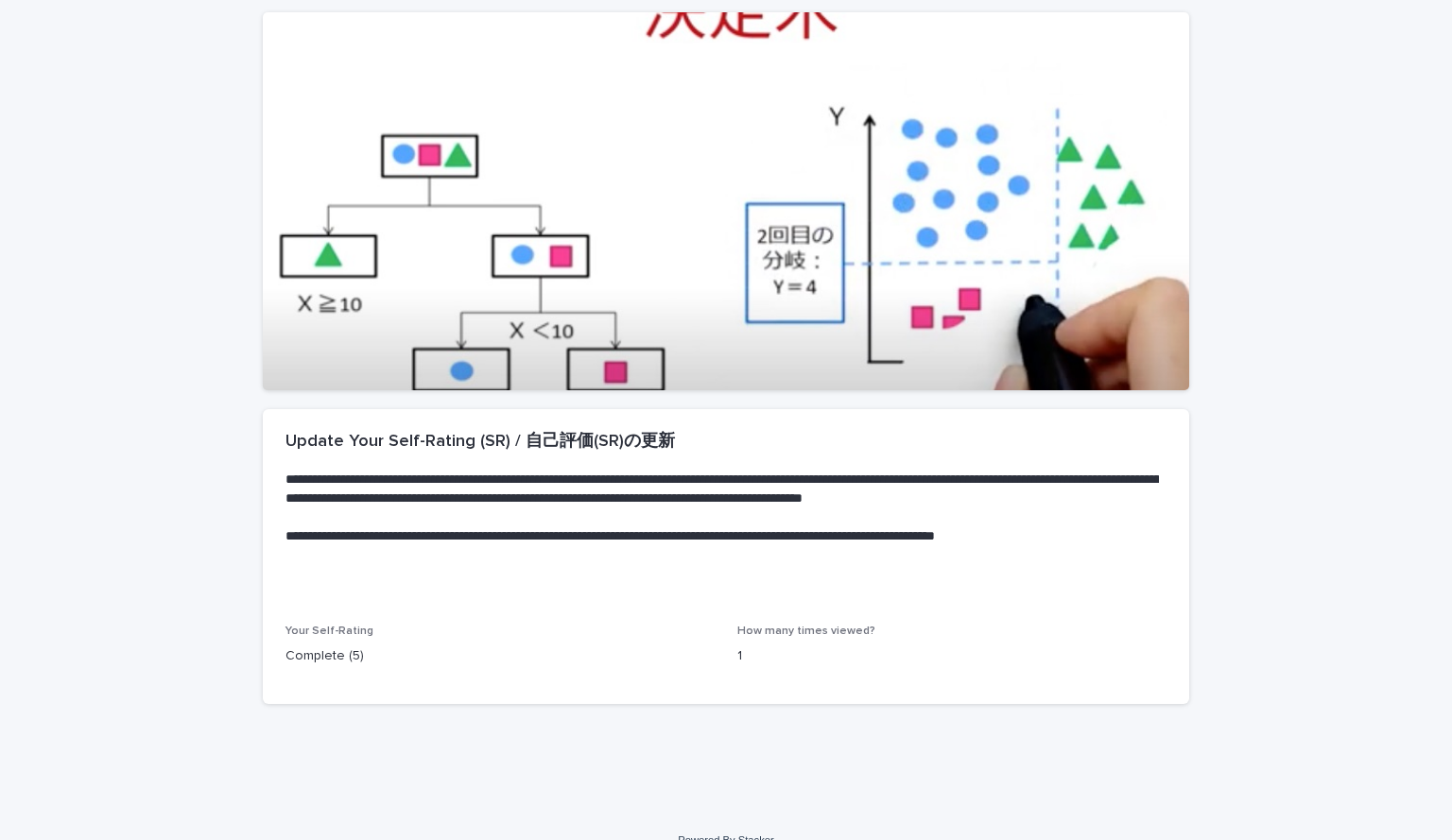 scroll, scrollTop: 0, scrollLeft: 0, axis: both 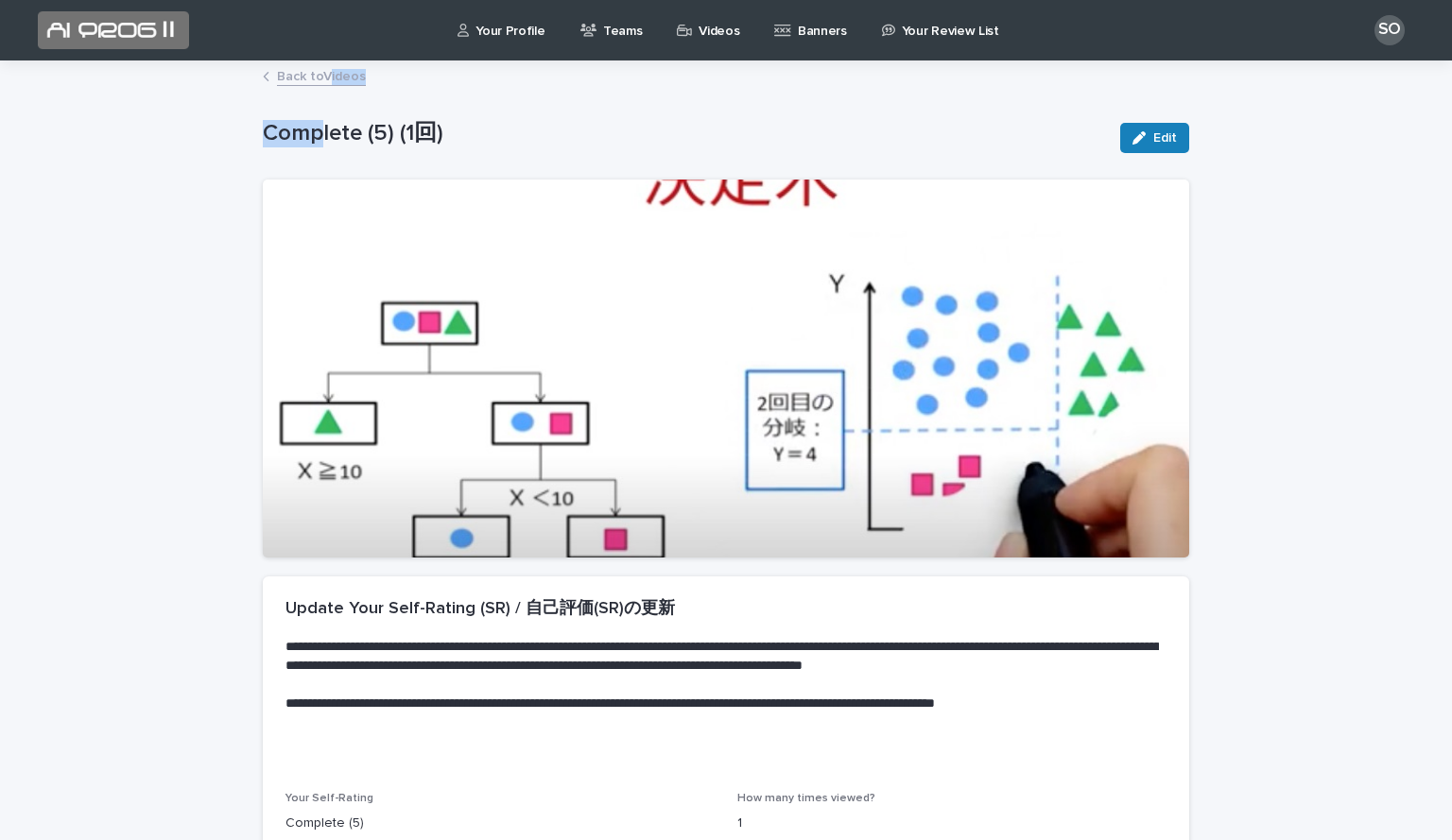 drag, startPoint x: 316, startPoint y: 92, endPoint x: 325, endPoint y: 84, distance: 12.041595 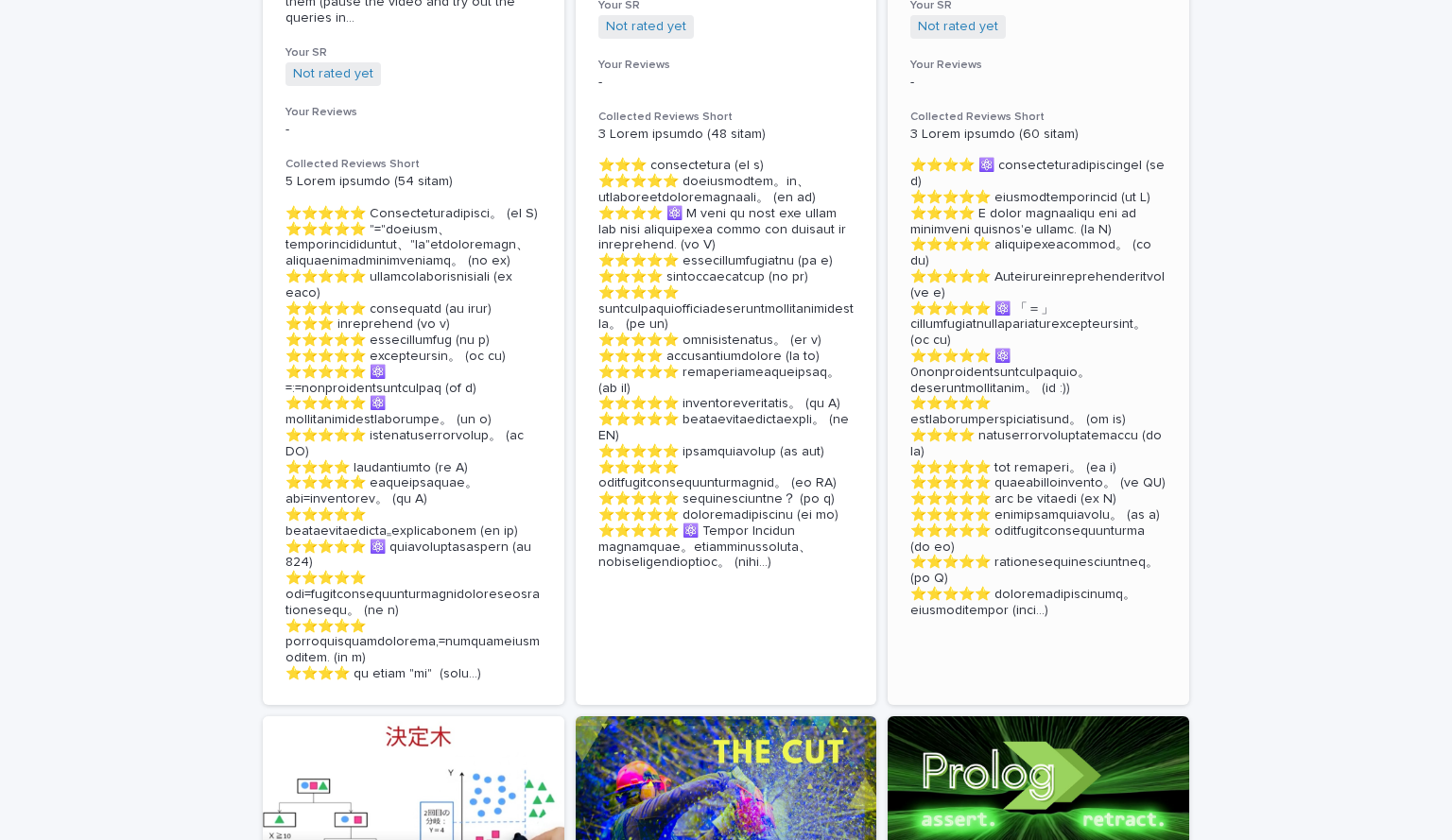 scroll, scrollTop: 1798, scrollLeft: 0, axis: vertical 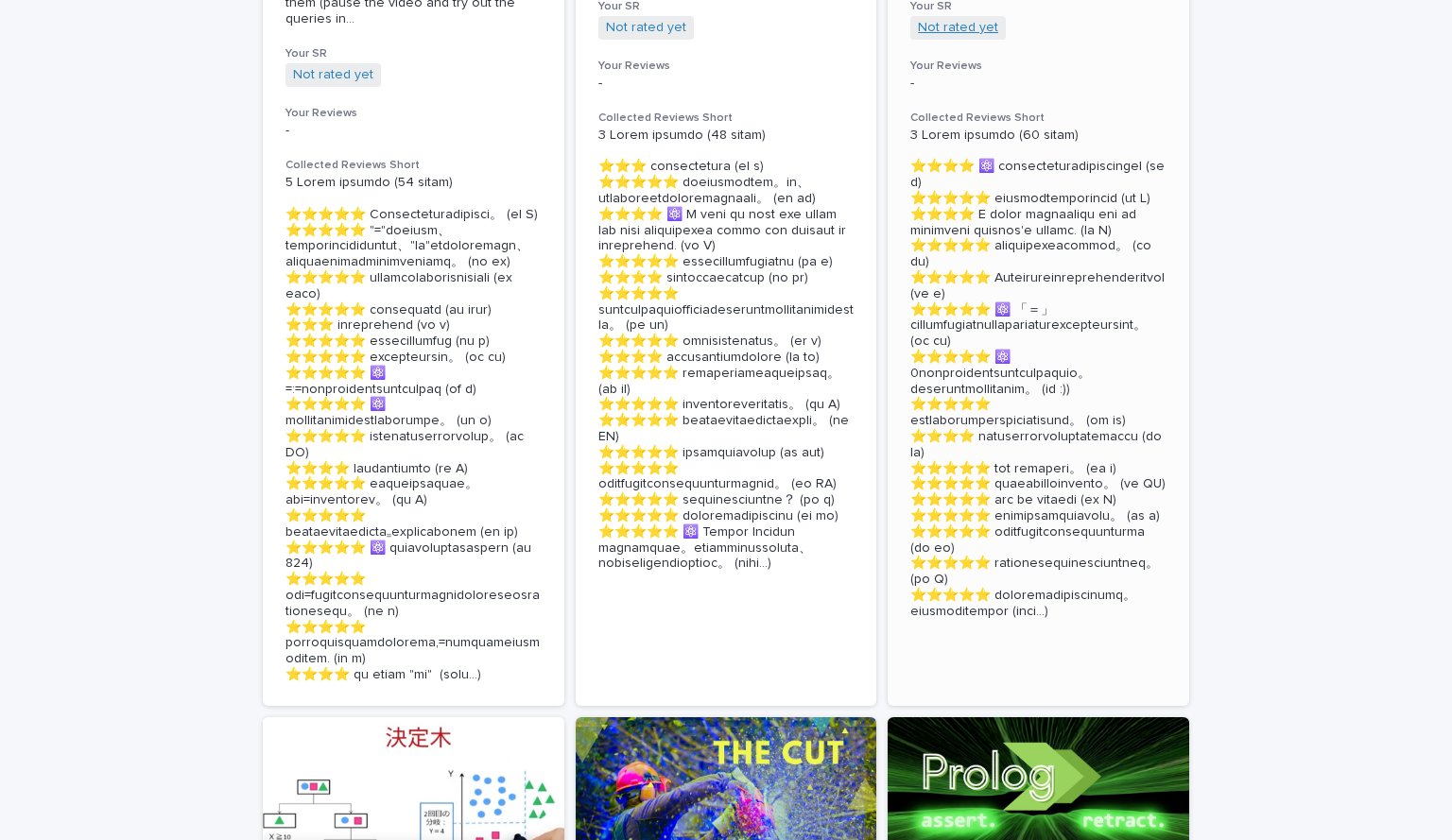 click on "Not rated yet" at bounding box center [958, 27] 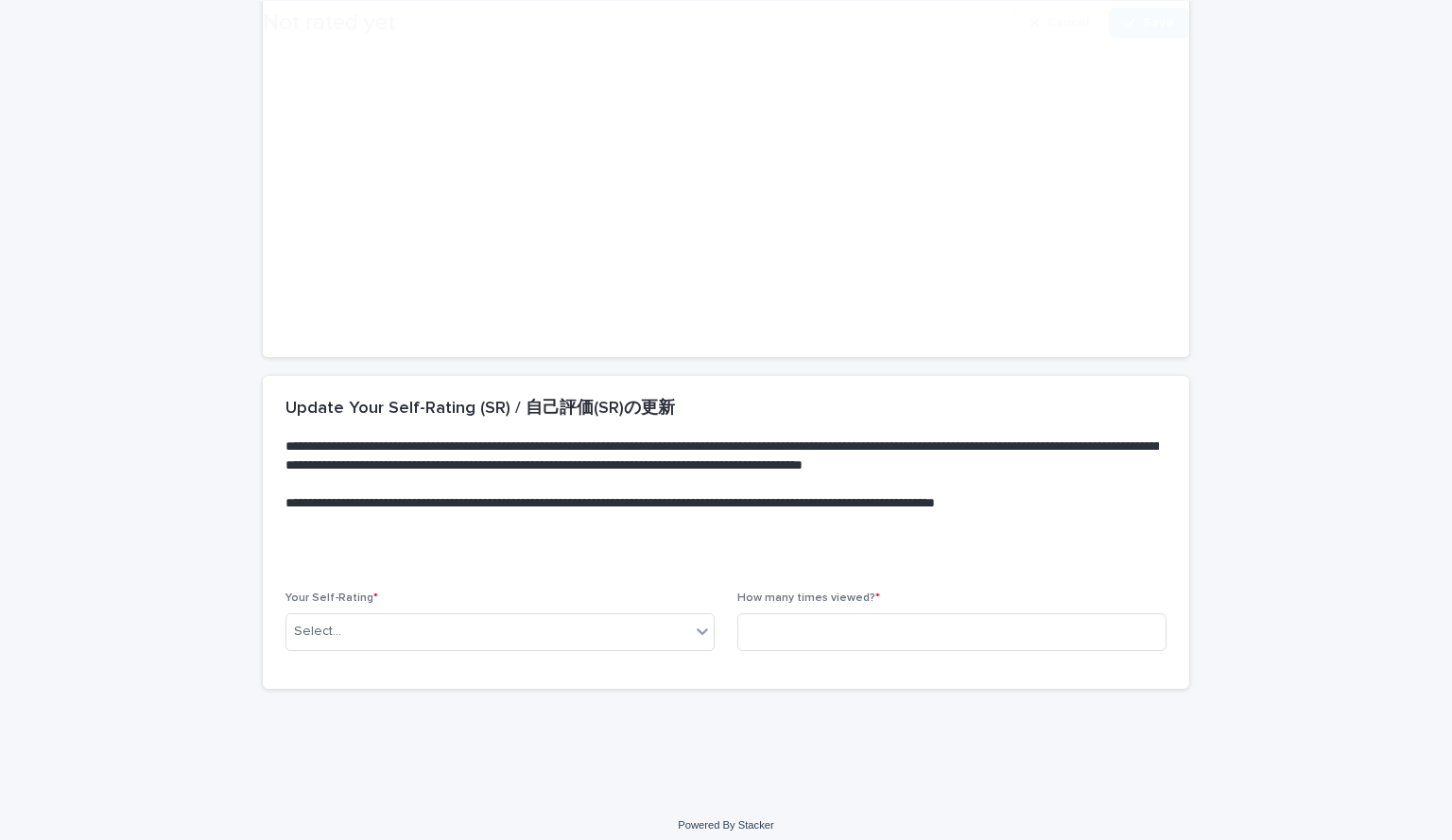 scroll, scrollTop: 213, scrollLeft: 0, axis: vertical 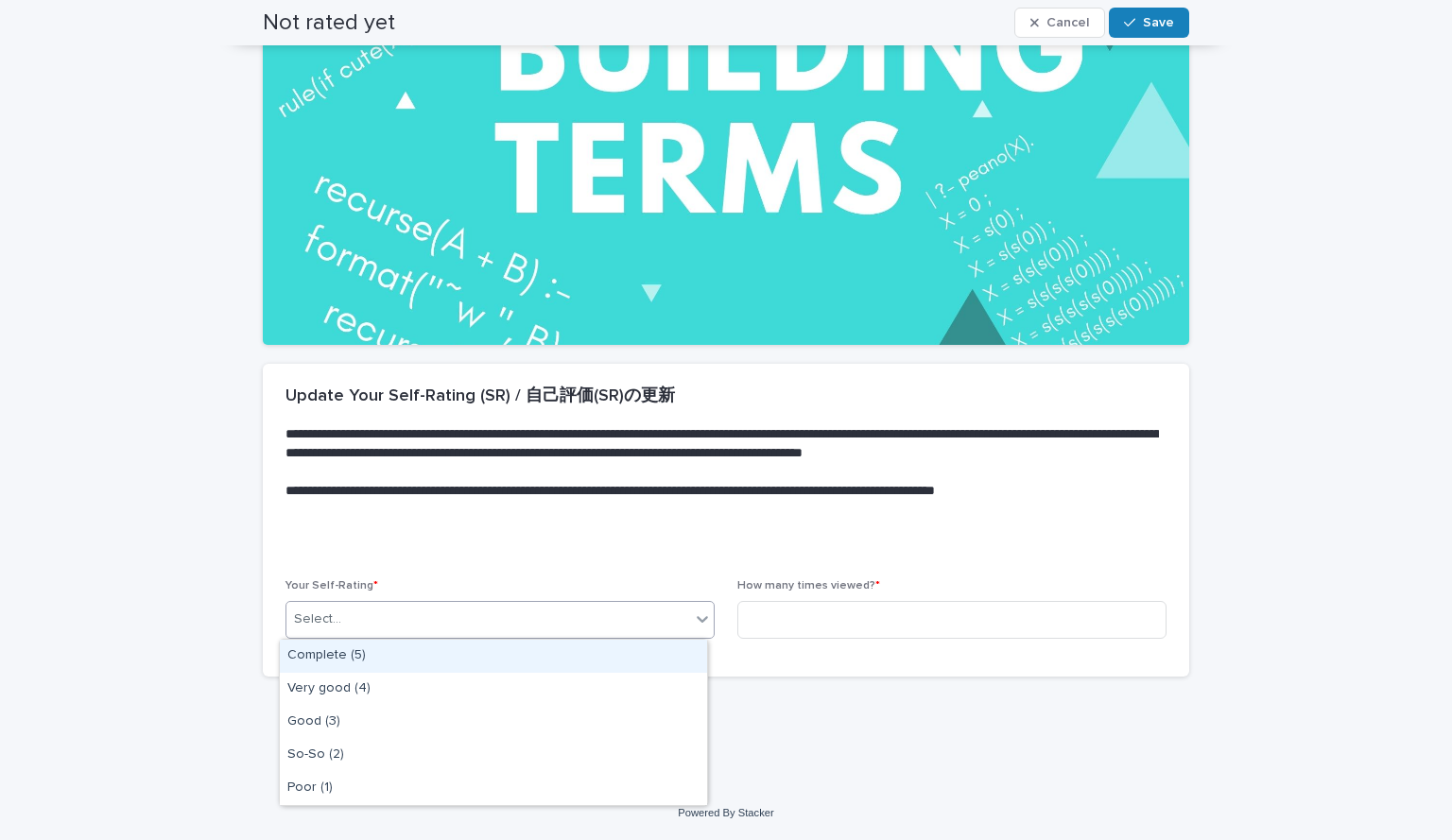 click on "Select..." at bounding box center (488, 619) 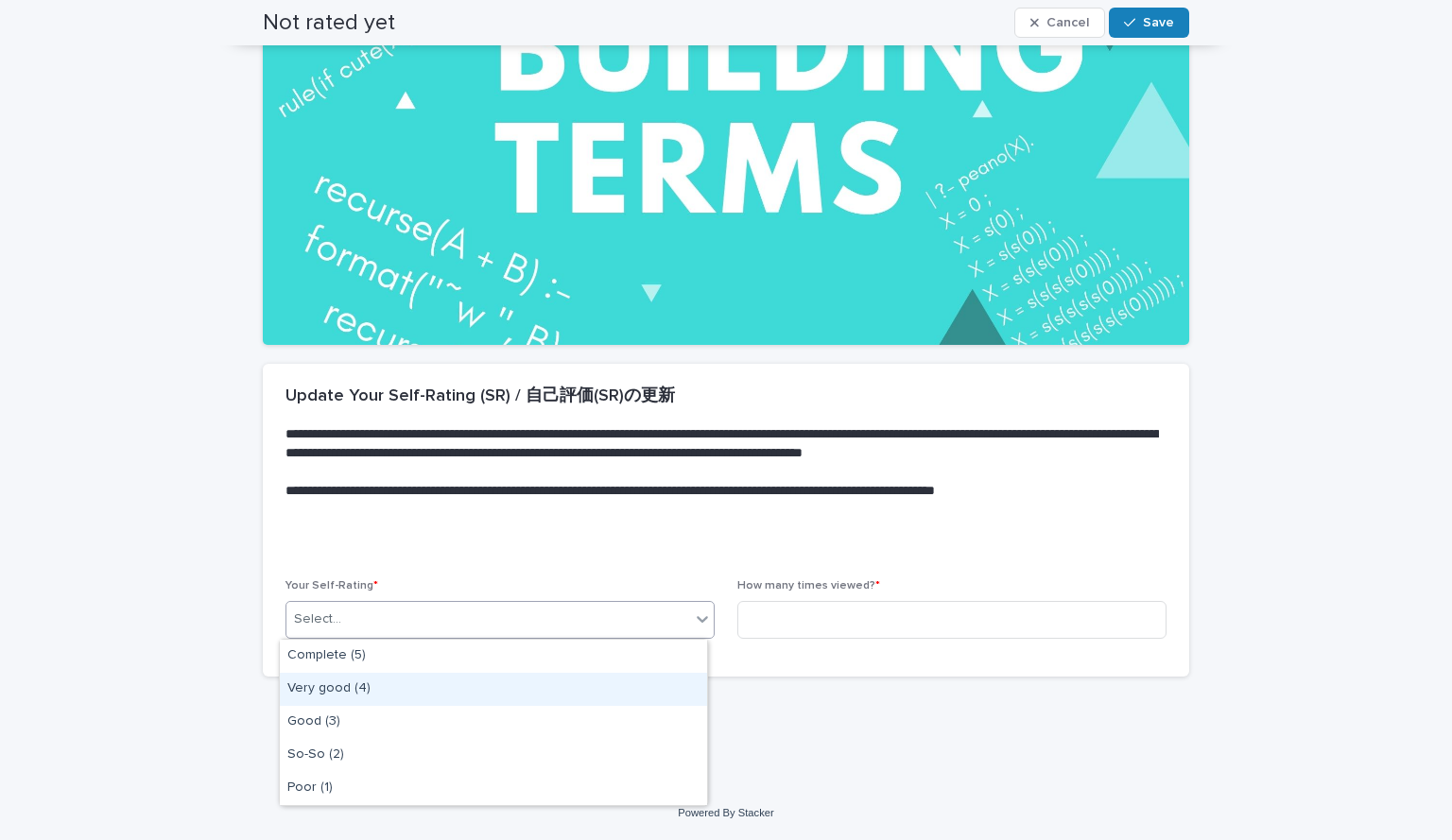 click on "Very good (4)" at bounding box center [493, 689] 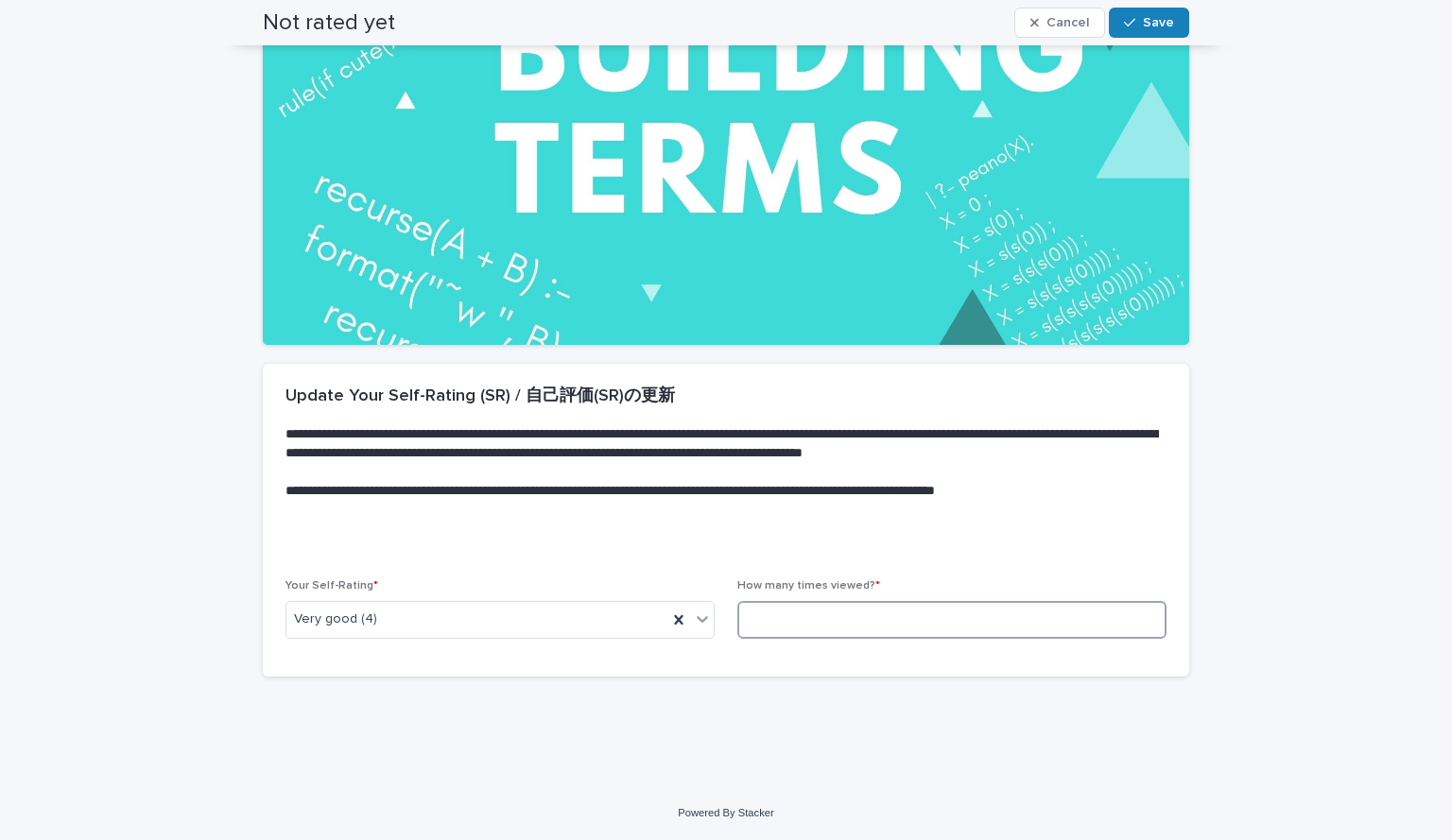 click at bounding box center (952, 620) 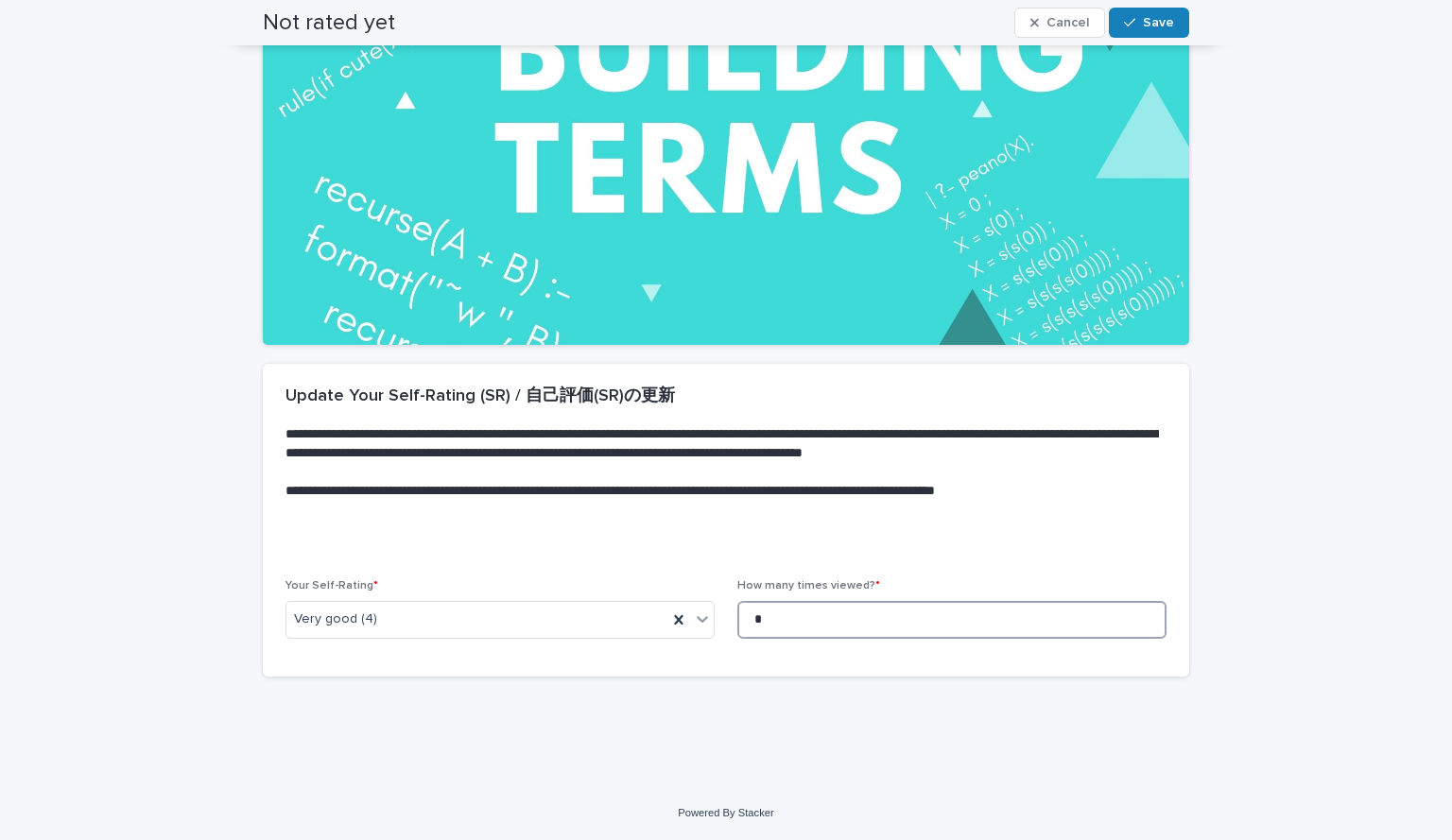 scroll, scrollTop: 0, scrollLeft: 0, axis: both 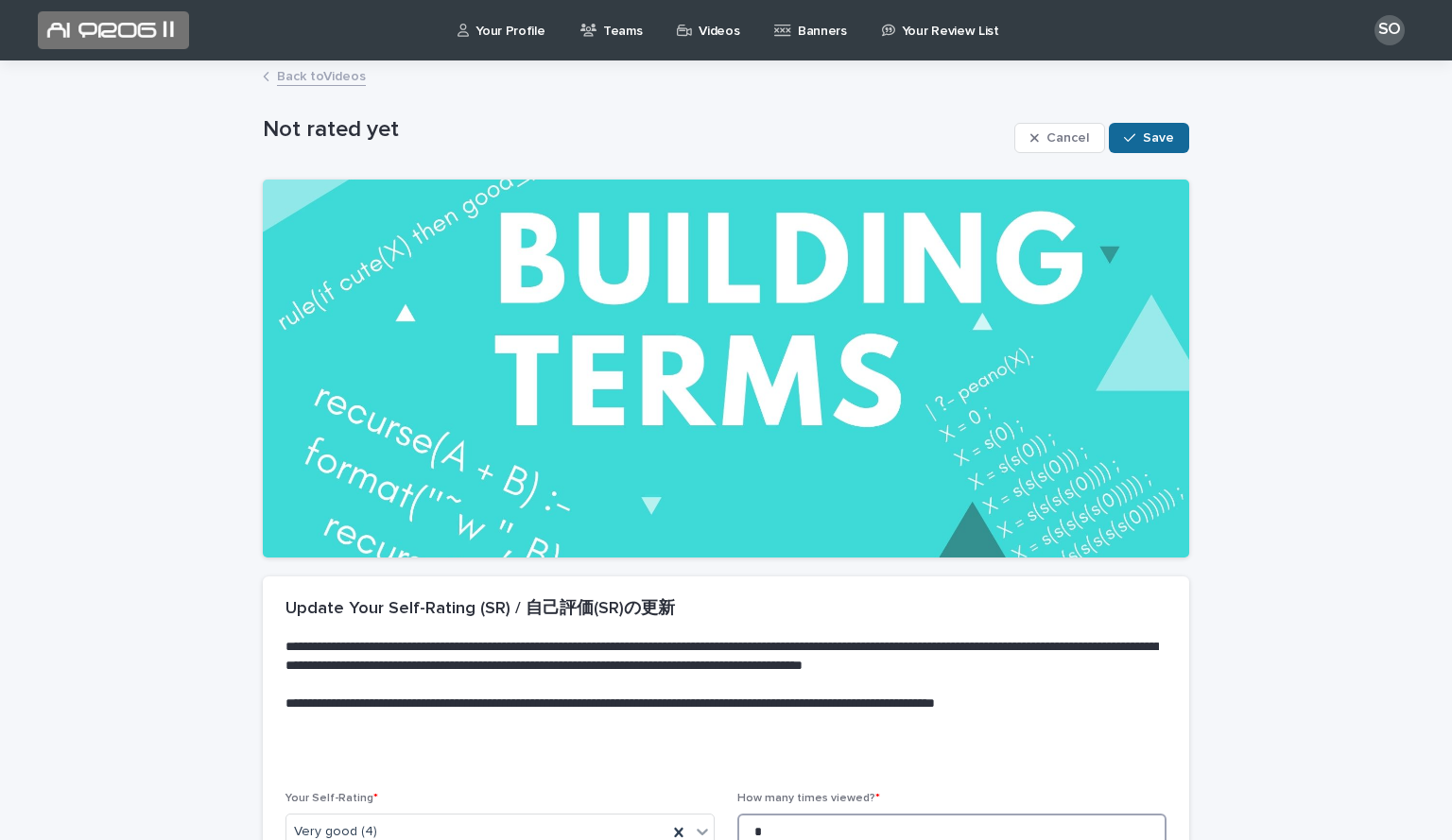 type on "*" 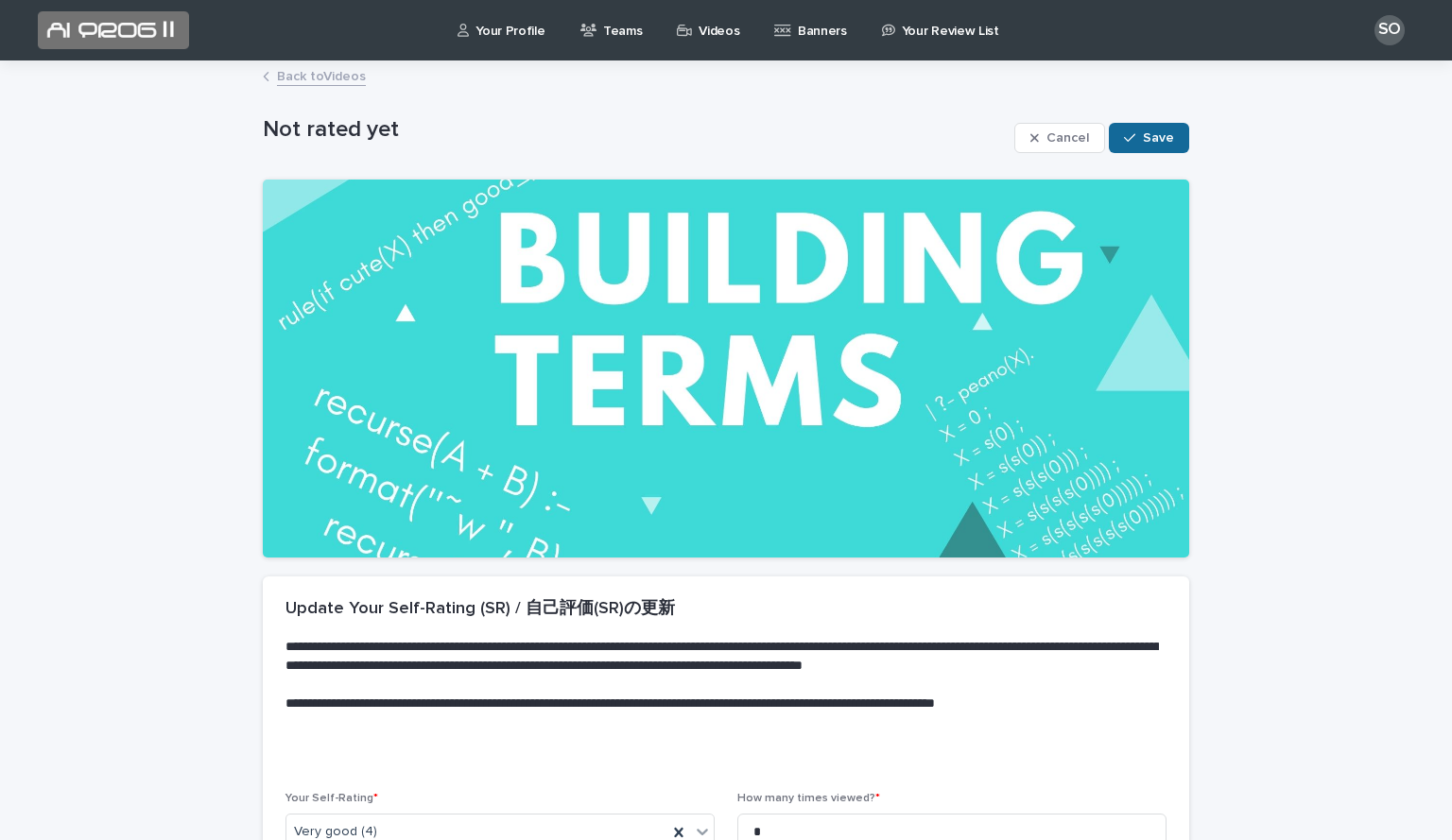 click on "Save" at bounding box center (1158, 138) 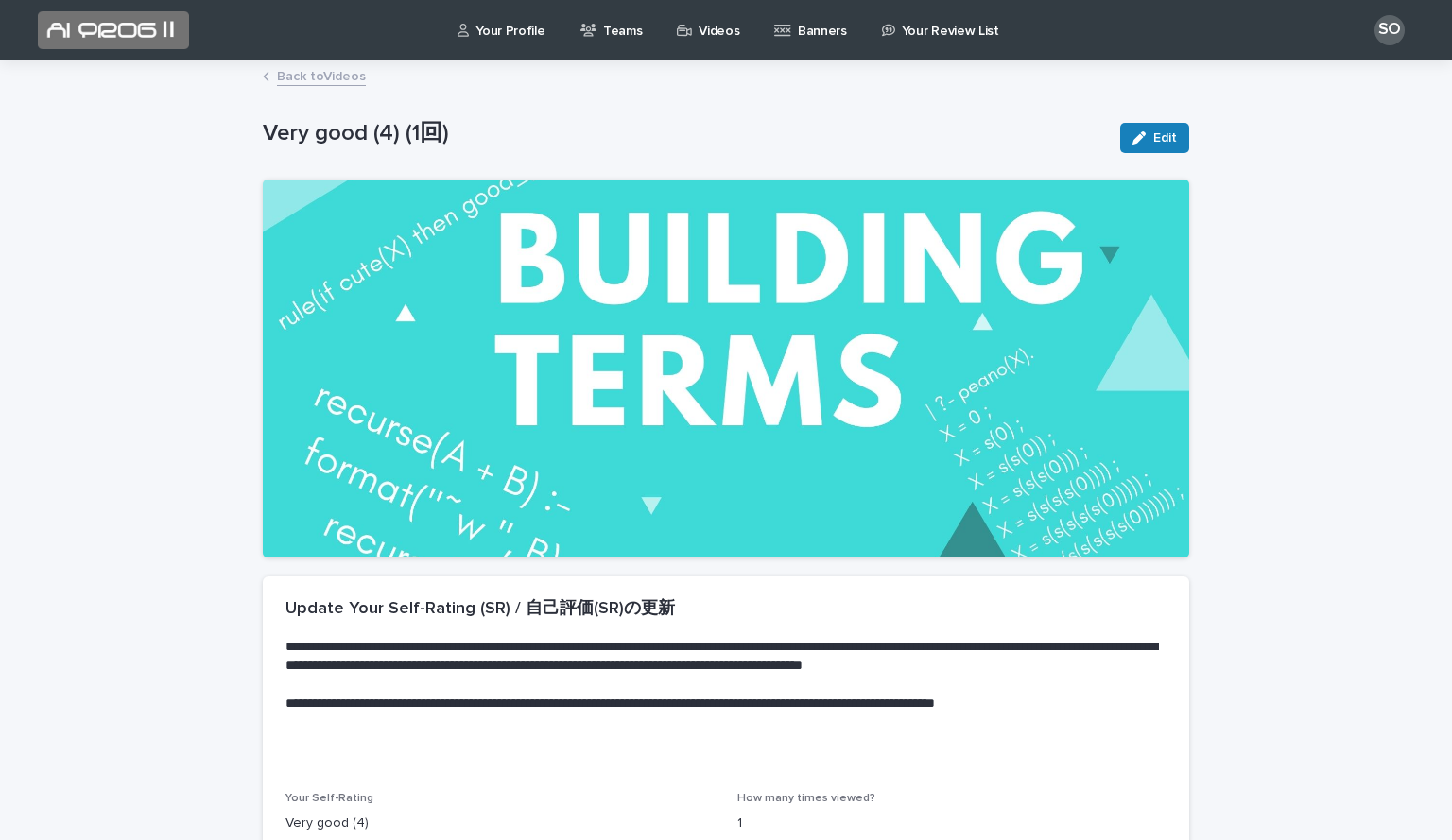 click on "Back to  Videos" at bounding box center (321, 75) 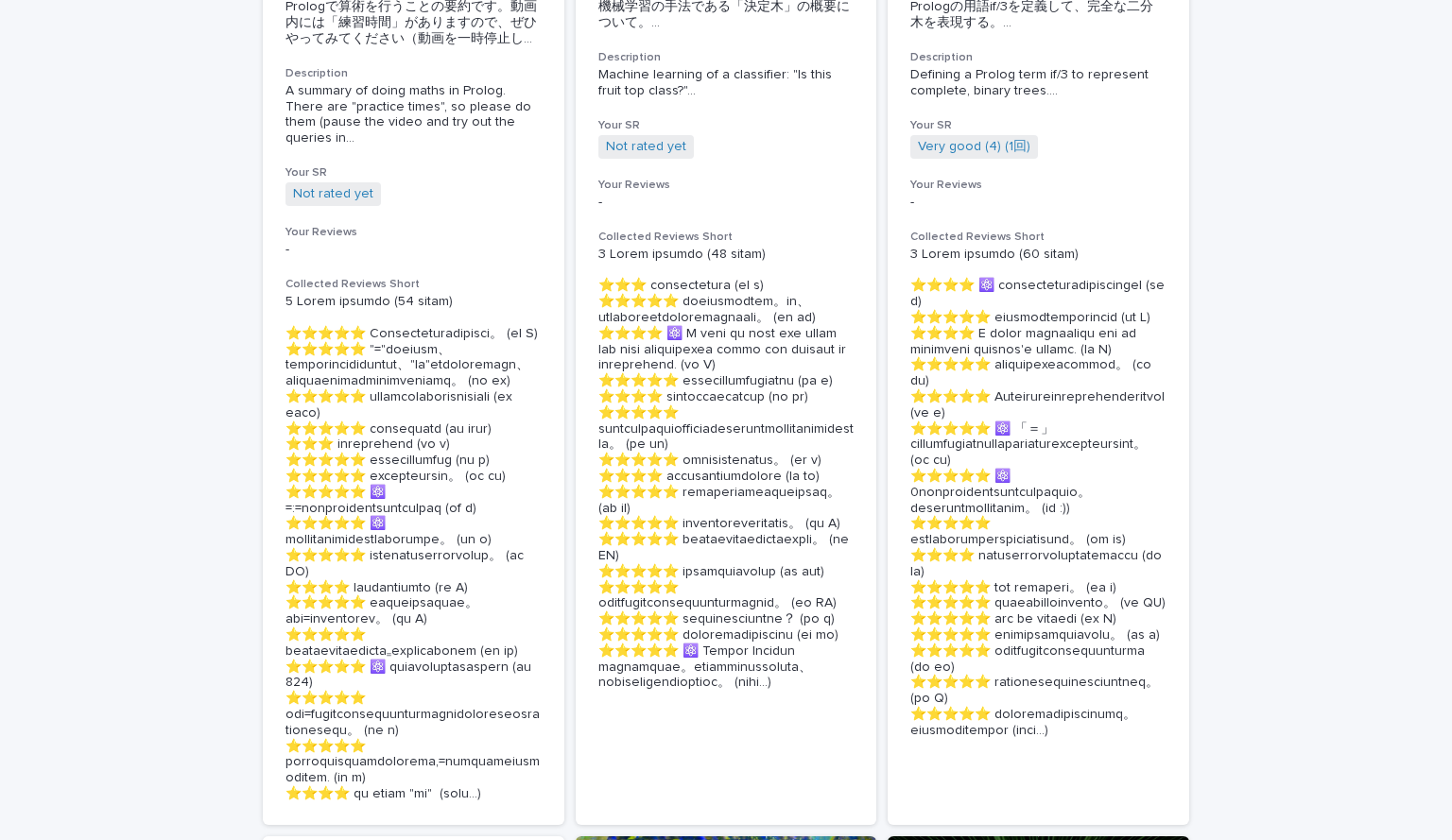 scroll, scrollTop: 1679, scrollLeft: 0, axis: vertical 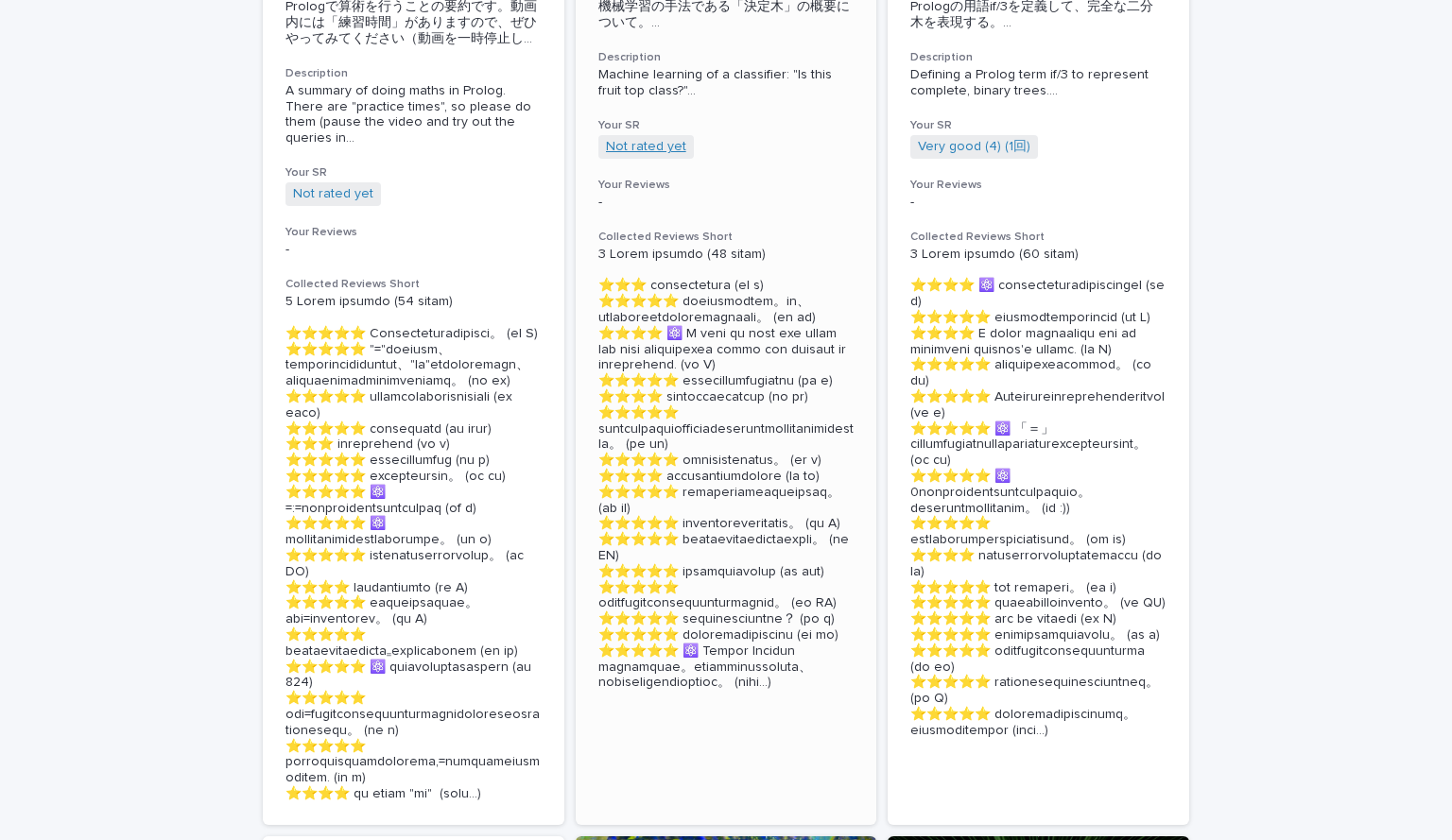 click on "Not rated yet" at bounding box center (646, 146) 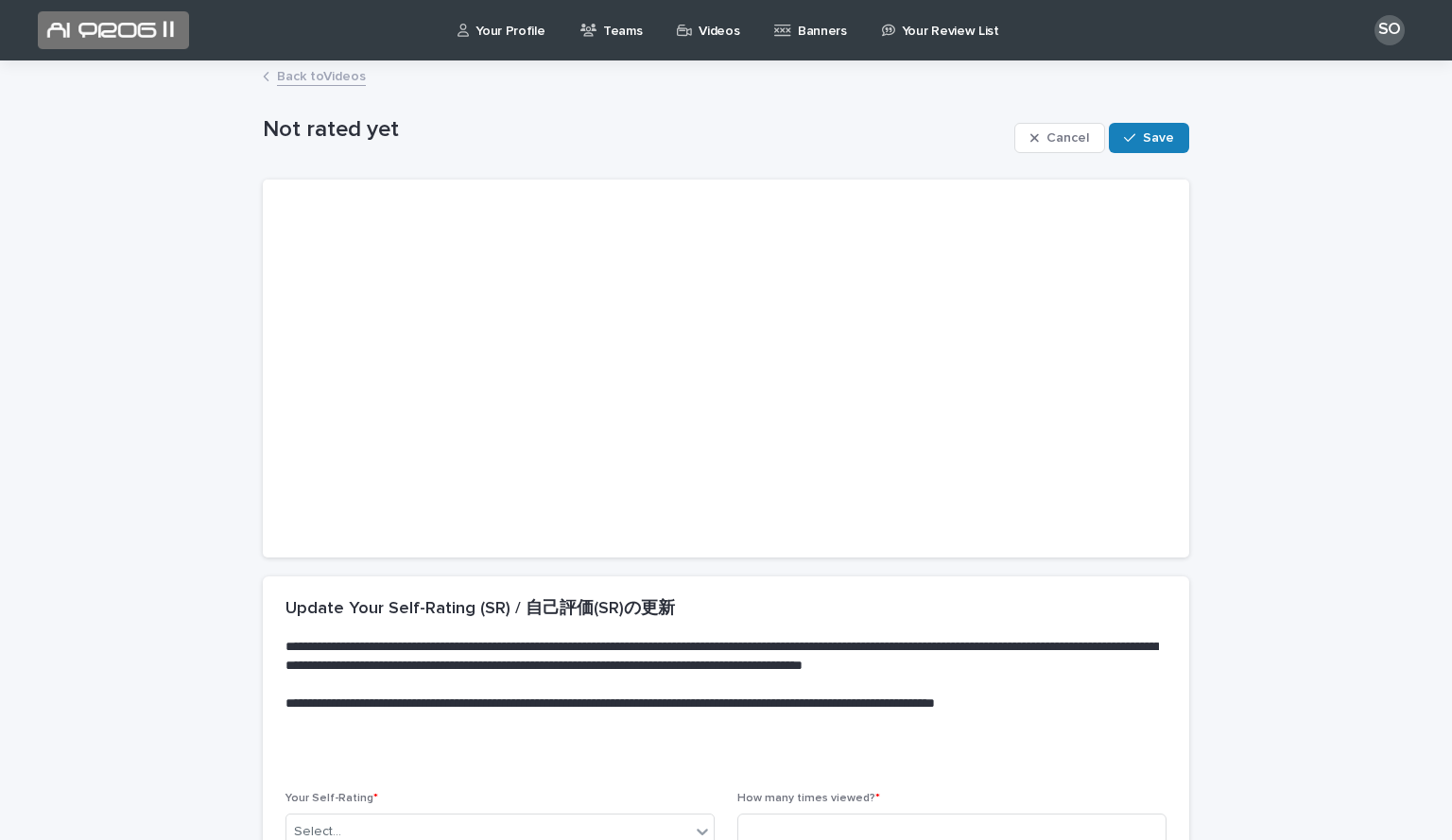 scroll, scrollTop: 213, scrollLeft: 0, axis: vertical 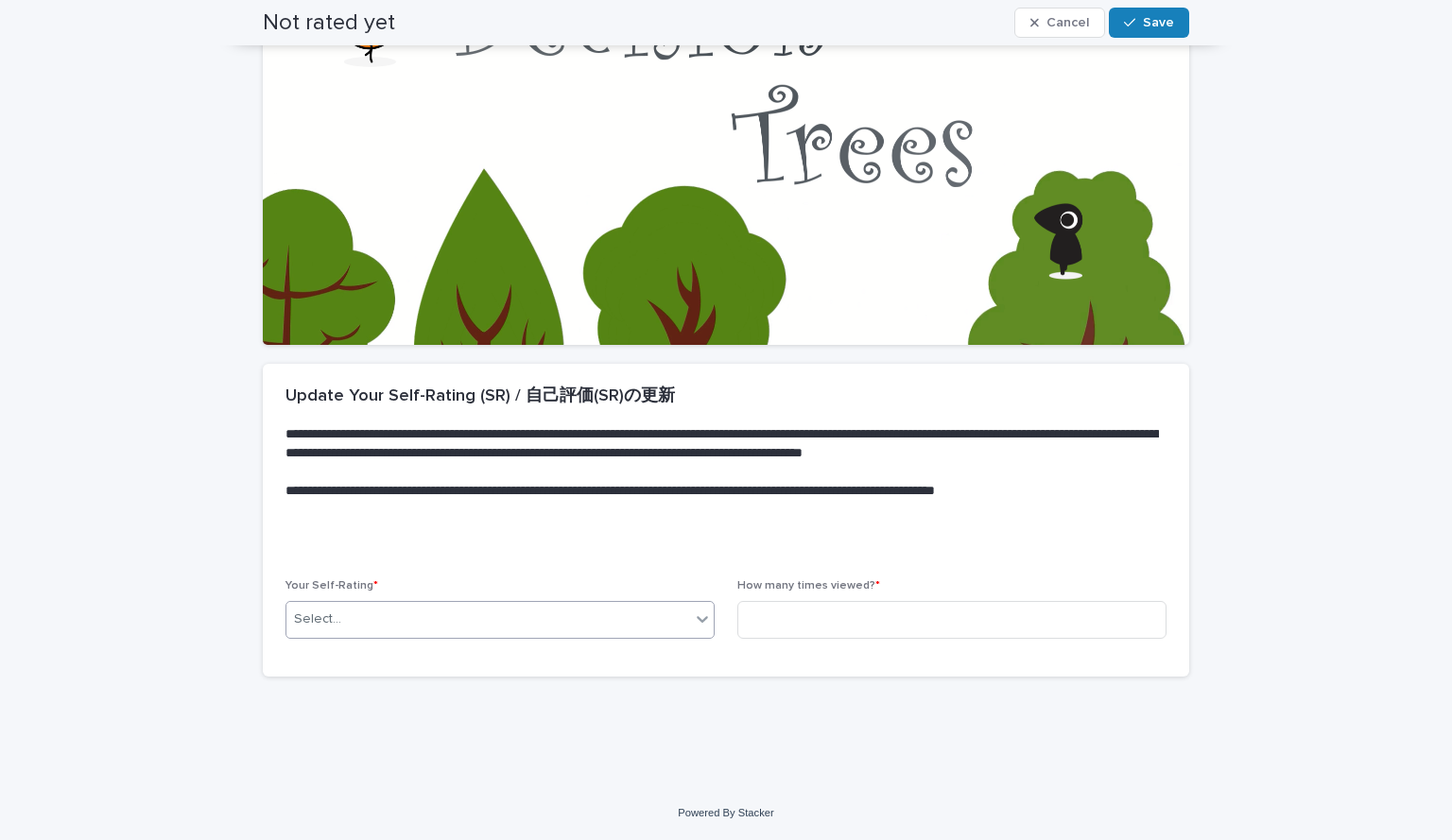 click at bounding box center [702, 619] 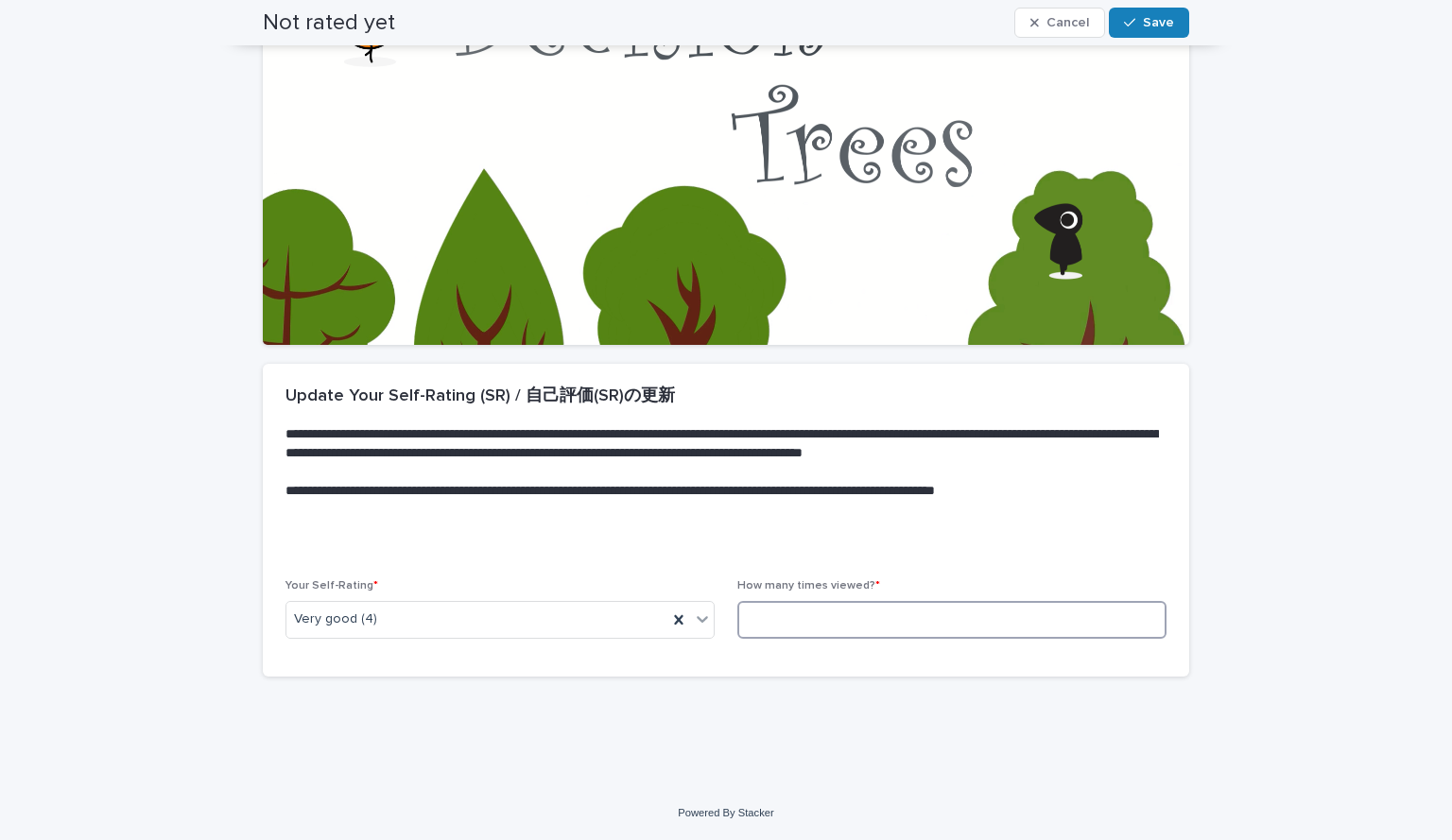 click at bounding box center [952, 620] 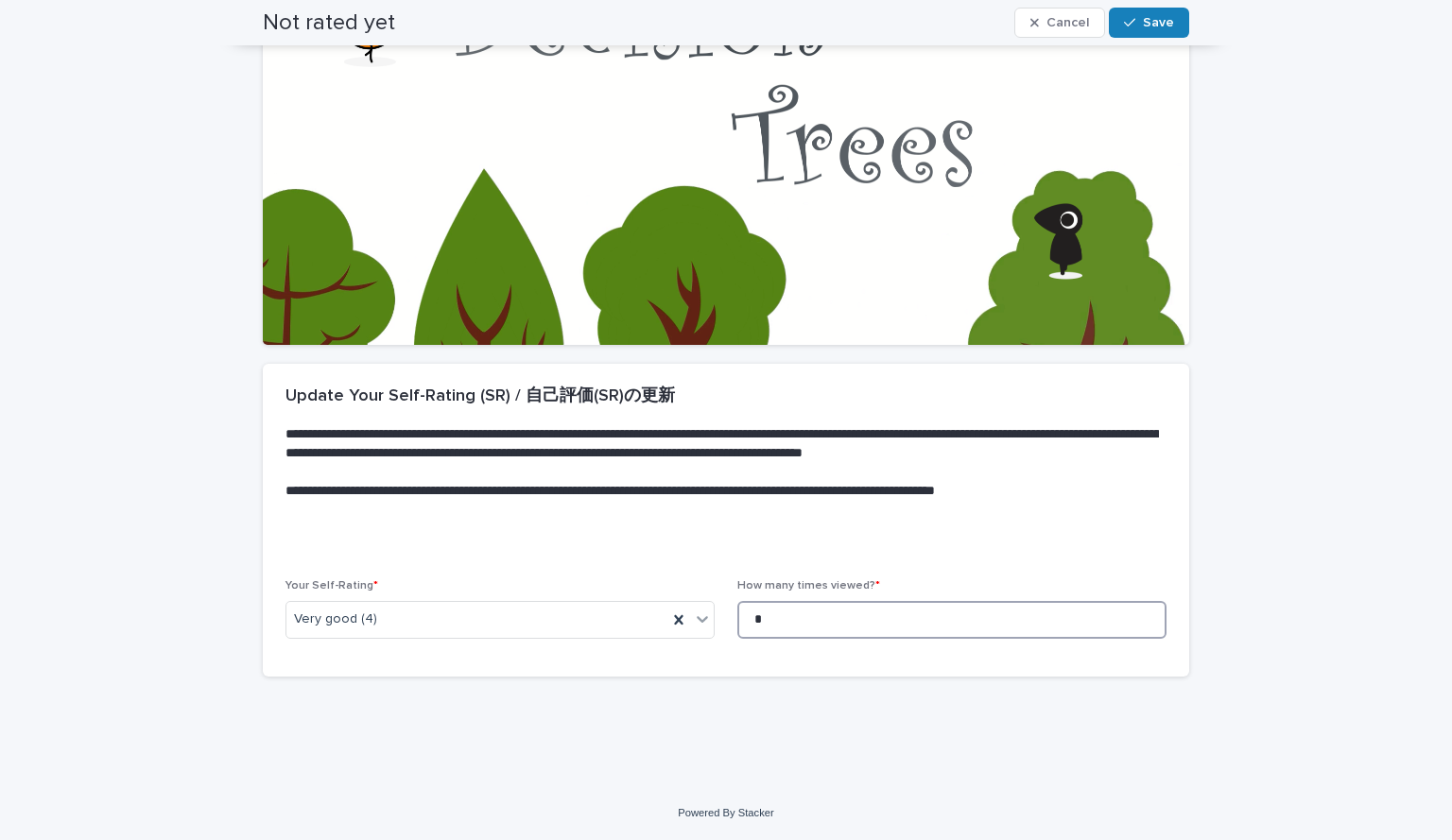 scroll, scrollTop: 0, scrollLeft: 0, axis: both 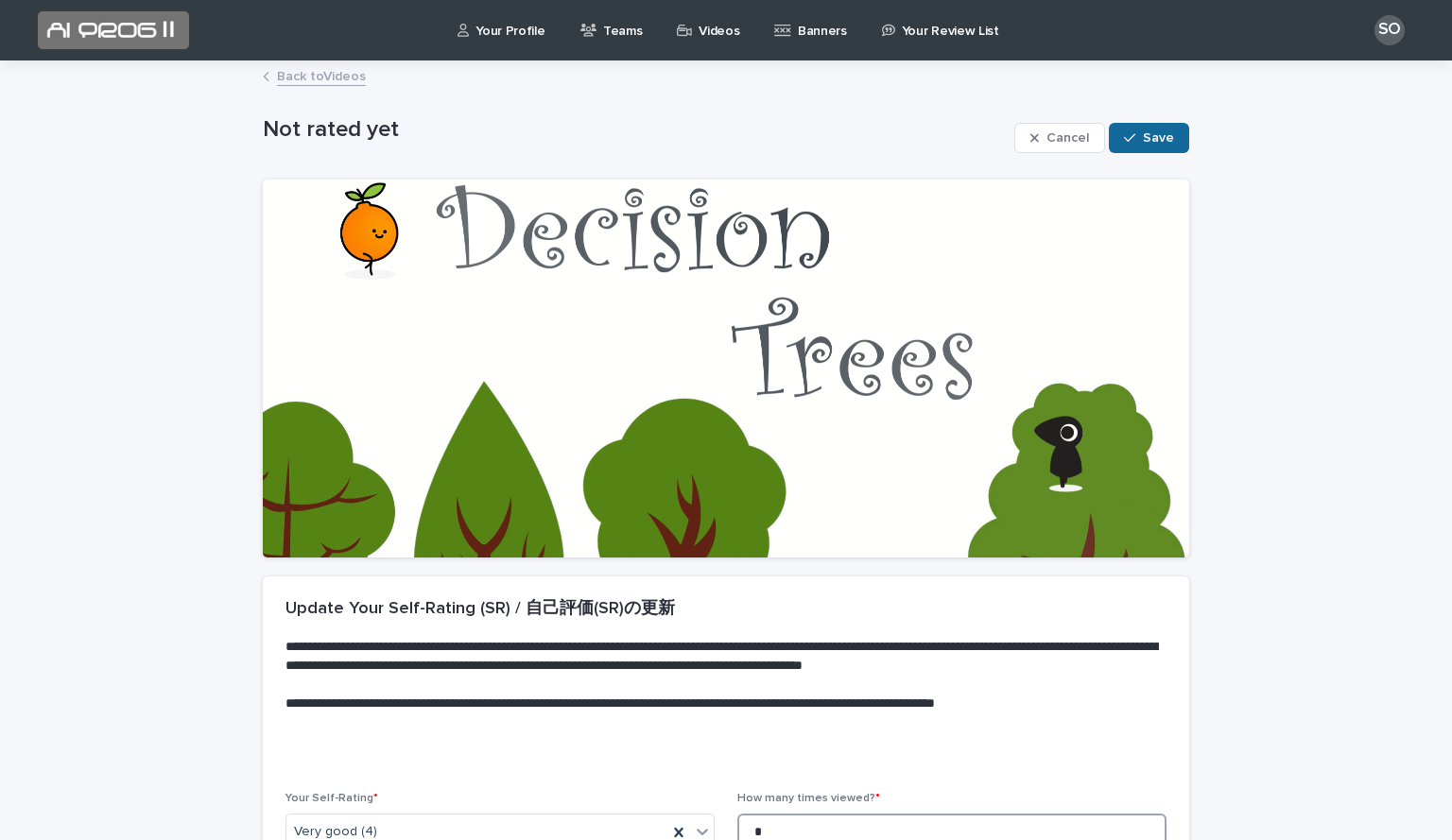type on "*" 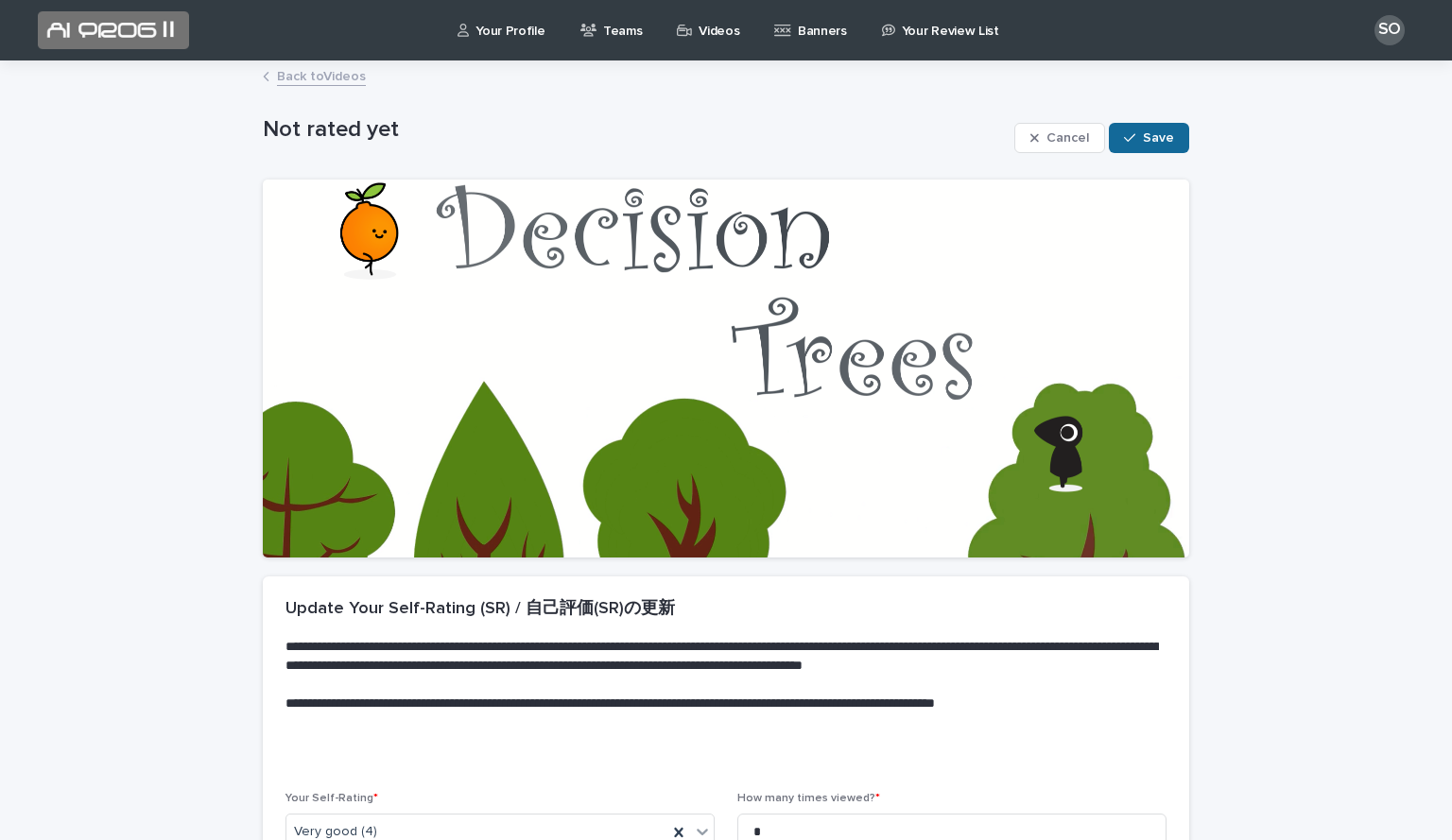click on "Save" at bounding box center [1149, 138] 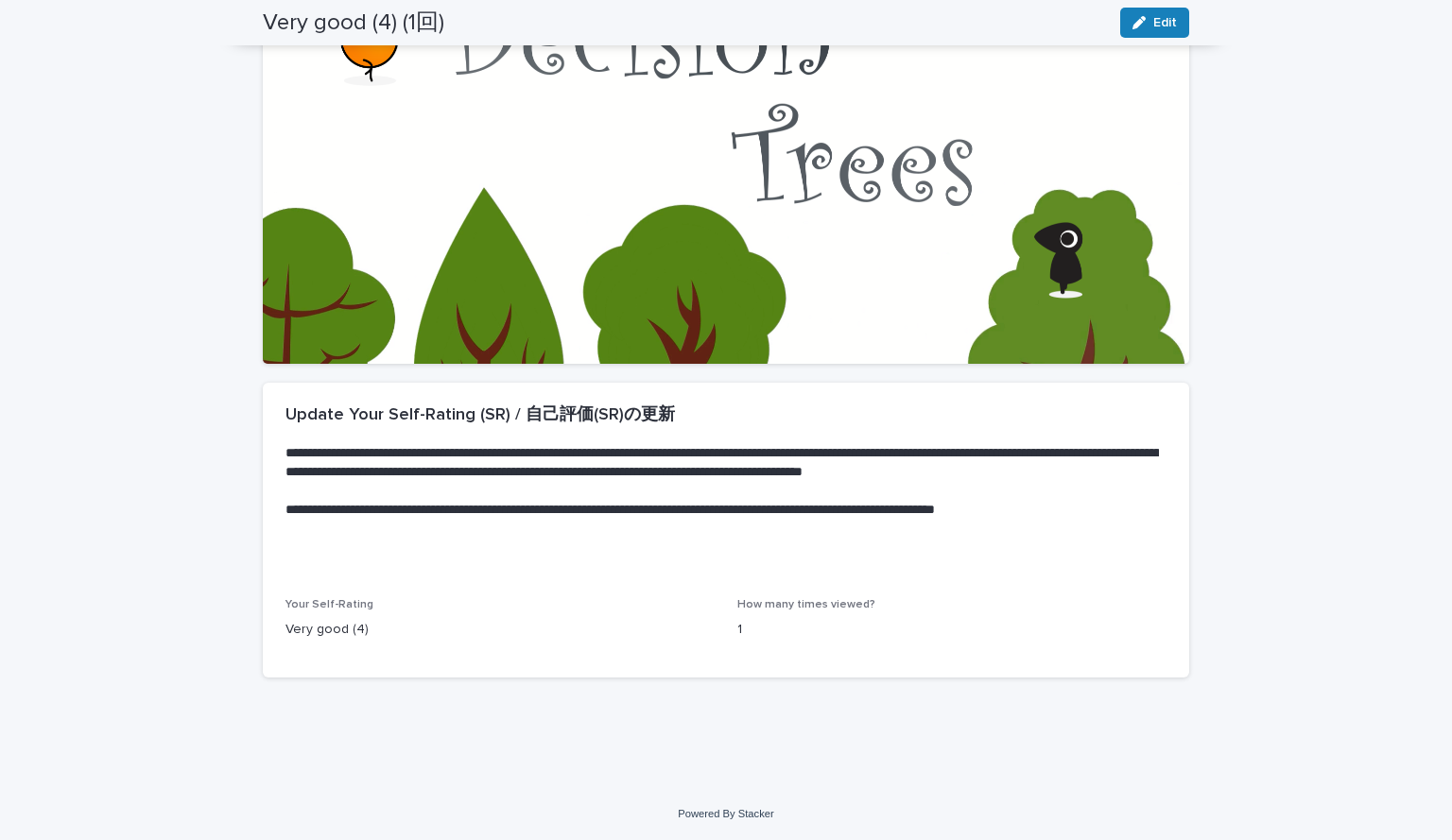 scroll, scrollTop: 0, scrollLeft: 0, axis: both 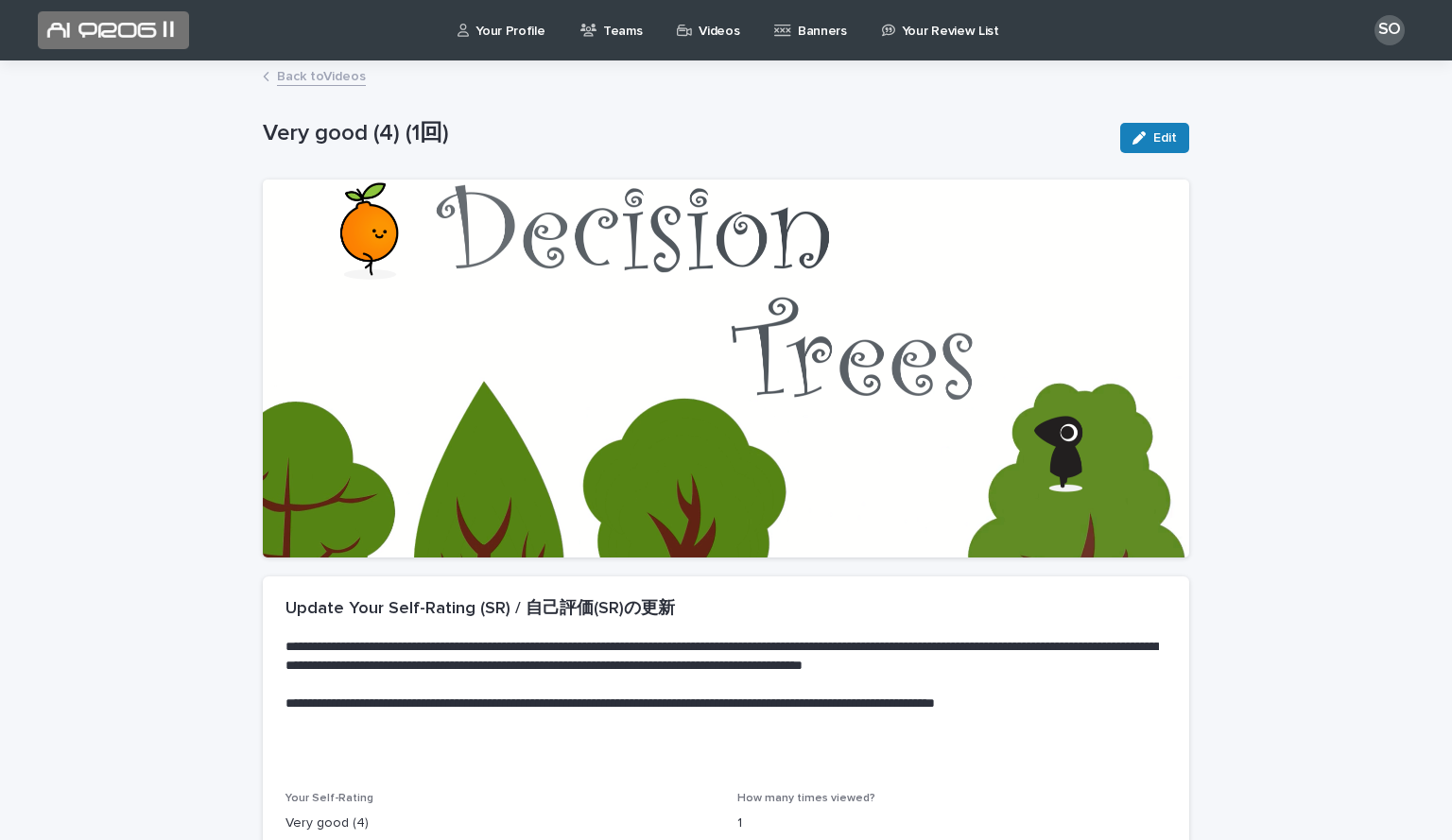 click on "Back to  Videos" at bounding box center [321, 75] 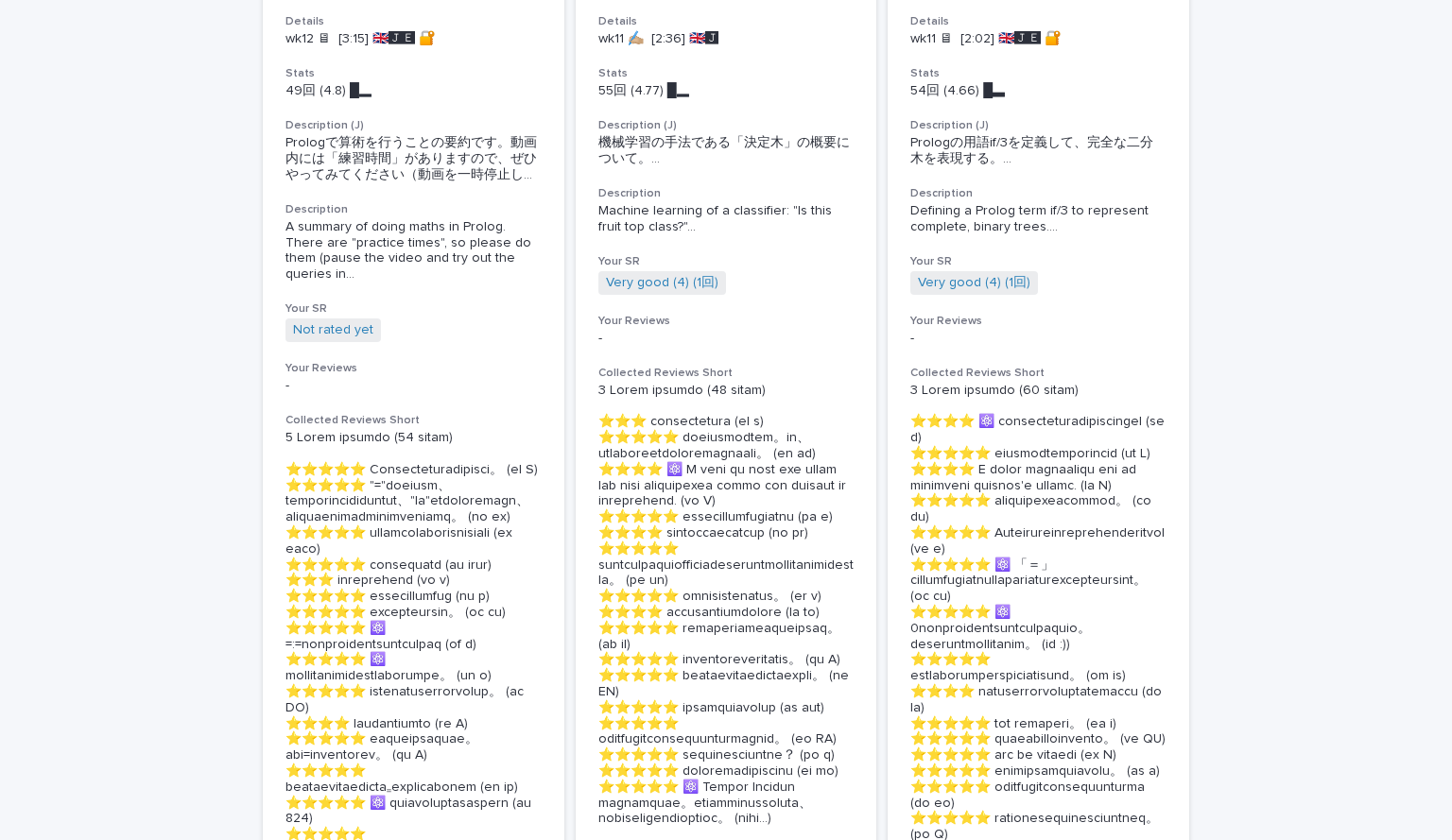scroll, scrollTop: 1541, scrollLeft: 0, axis: vertical 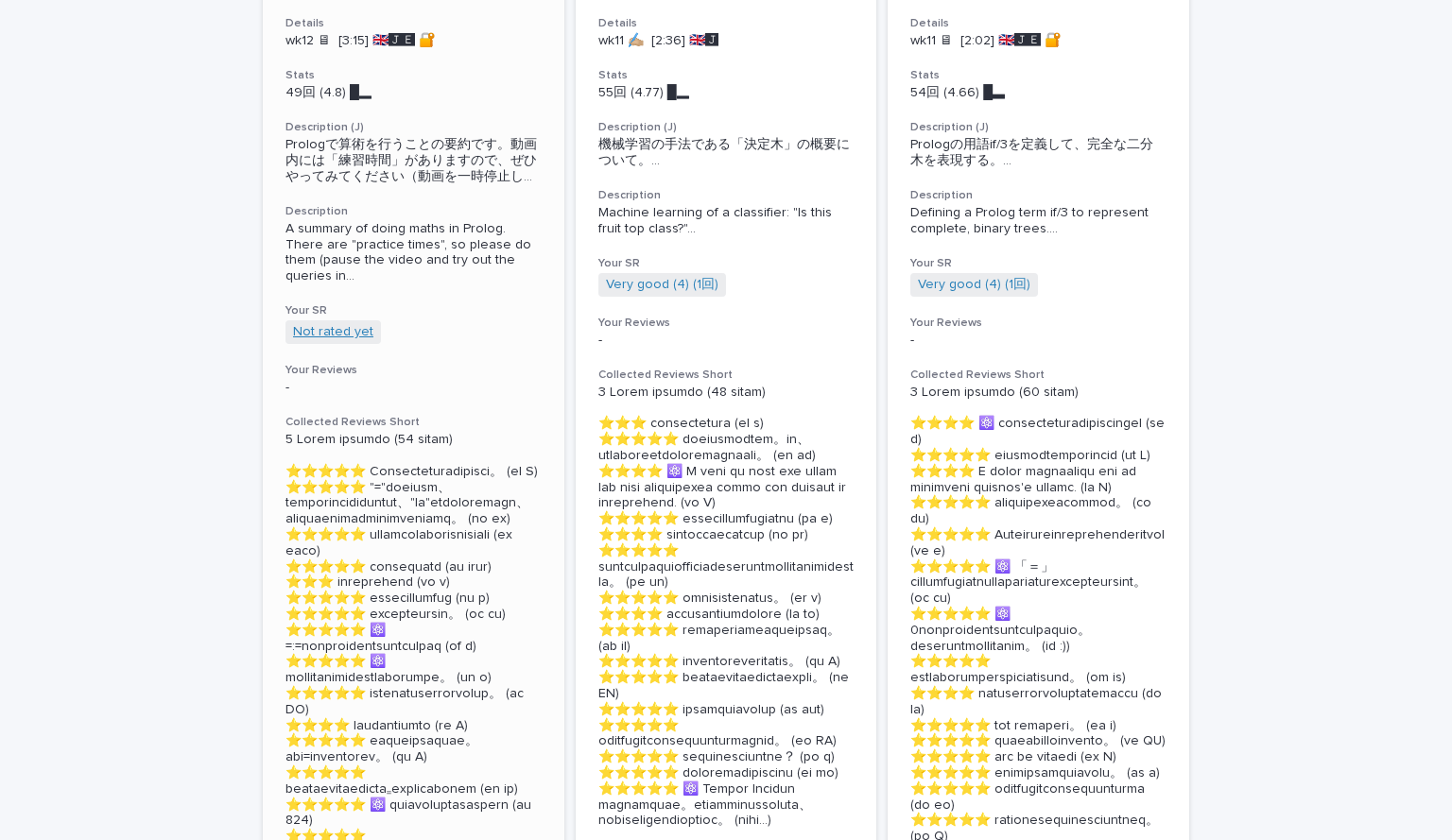 click on "Not rated yet" at bounding box center [333, 332] 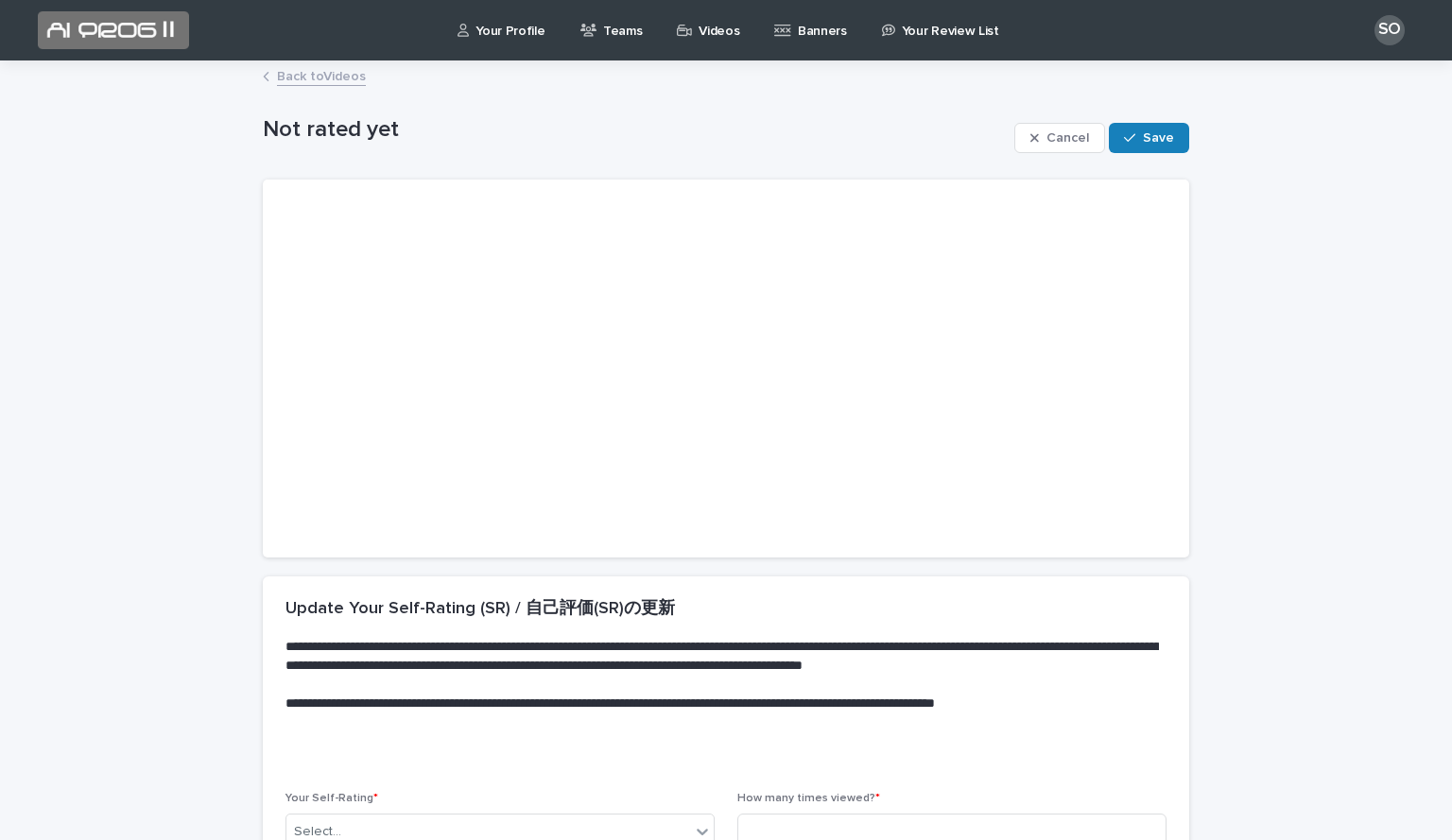scroll, scrollTop: 213, scrollLeft: 0, axis: vertical 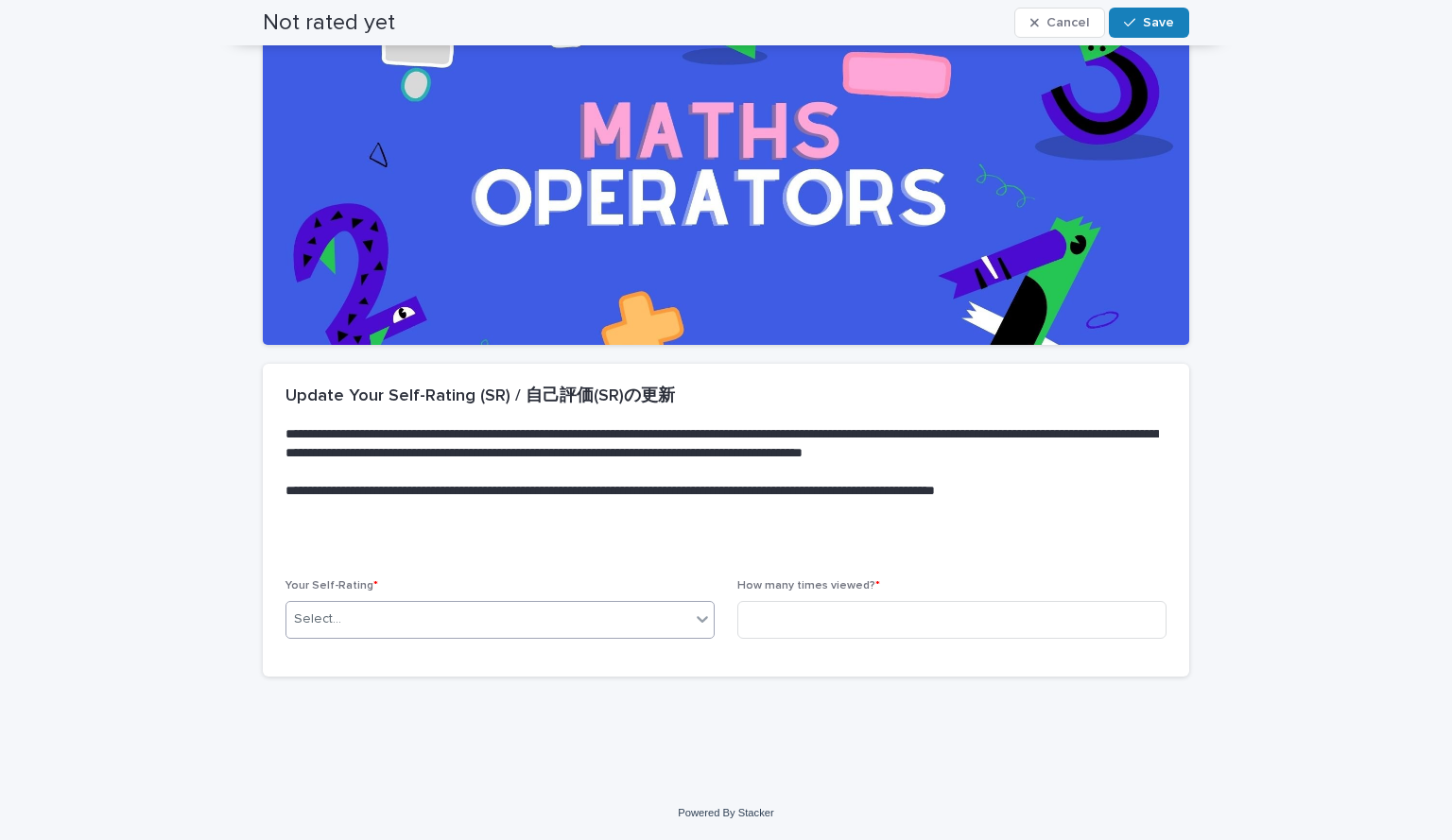 click on "Select..." at bounding box center (488, 619) 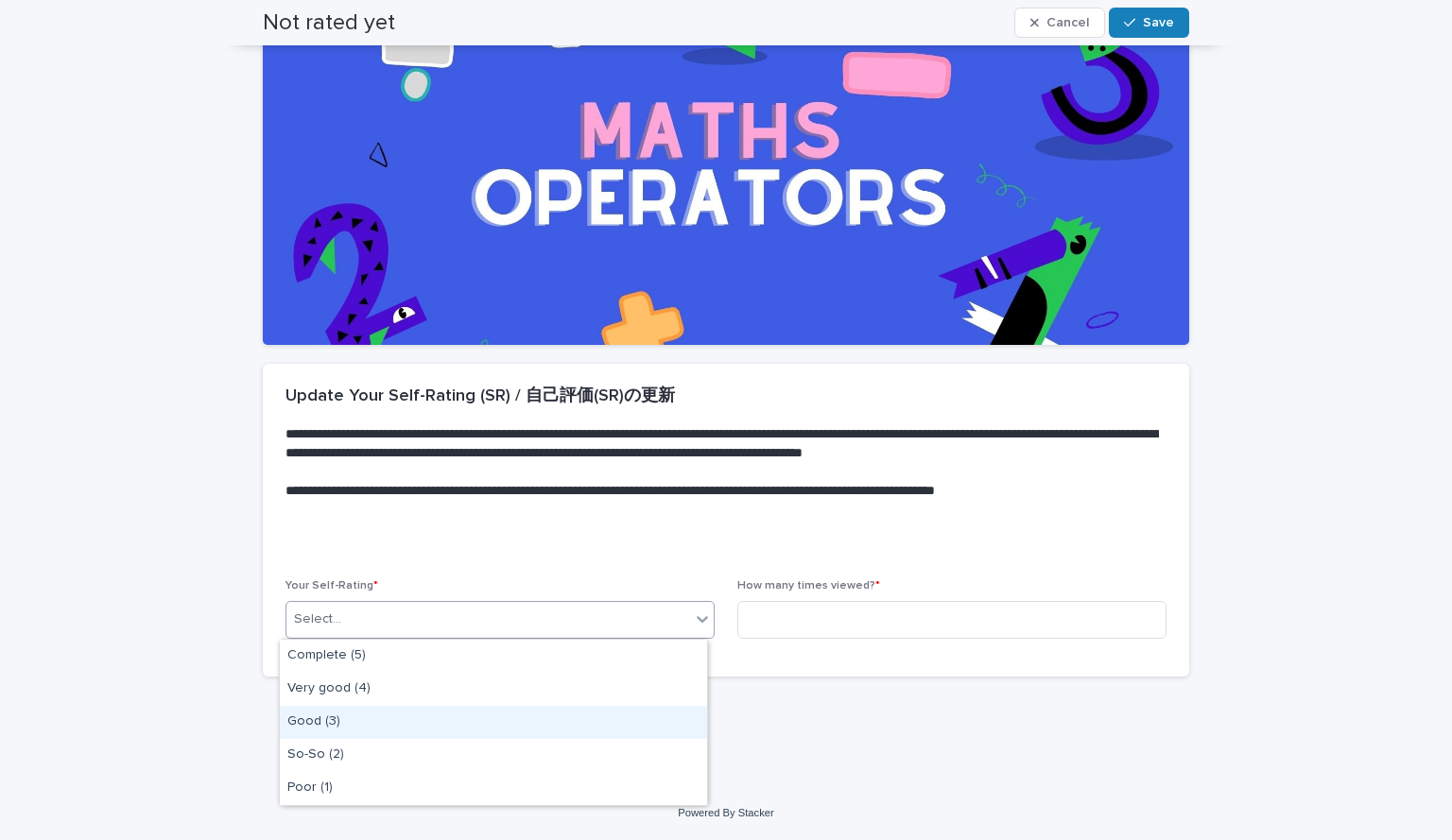 click on "Good (3)" at bounding box center (493, 722) 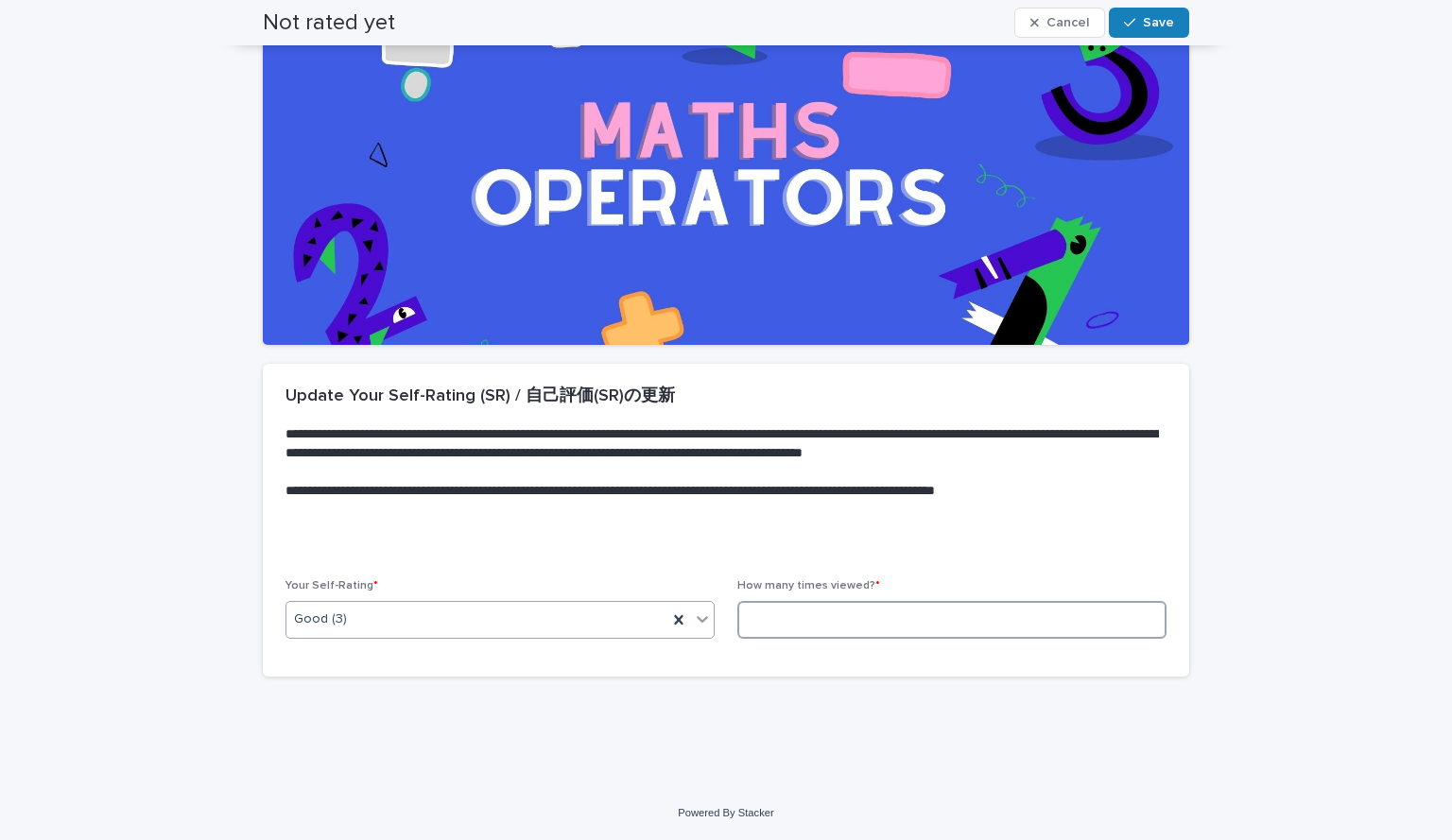 click at bounding box center (952, 620) 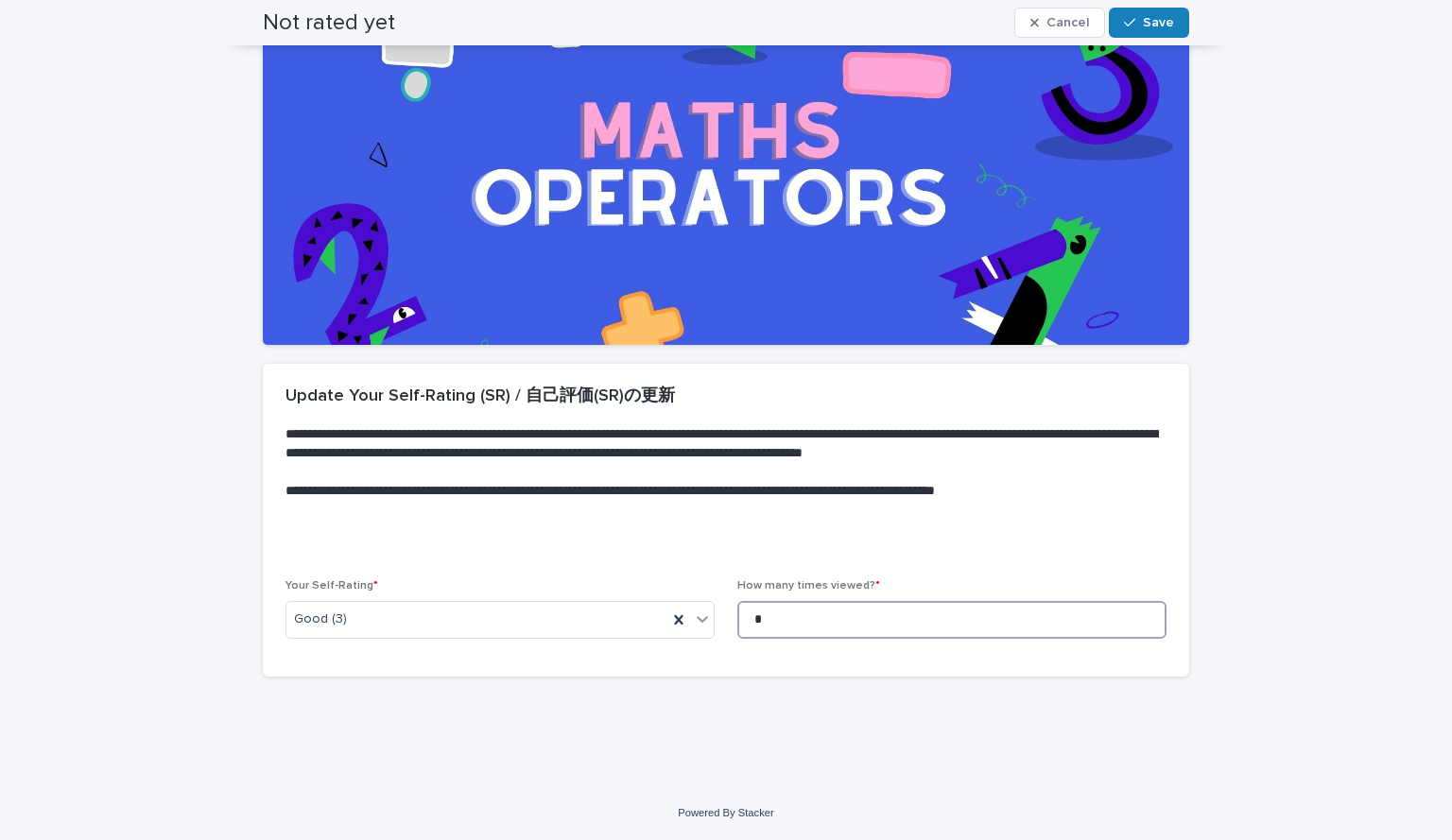 scroll, scrollTop: 0, scrollLeft: 0, axis: both 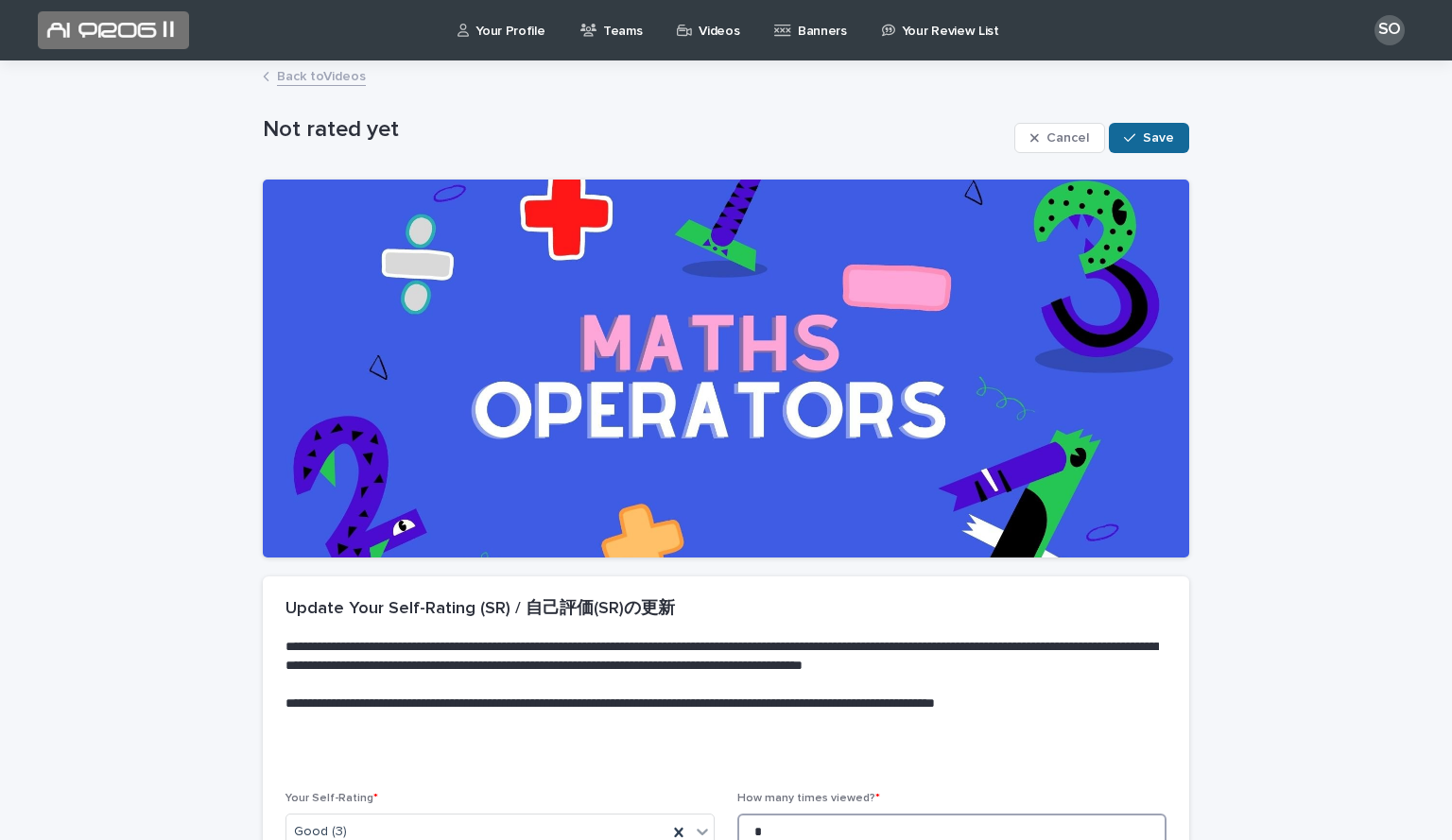 type on "*" 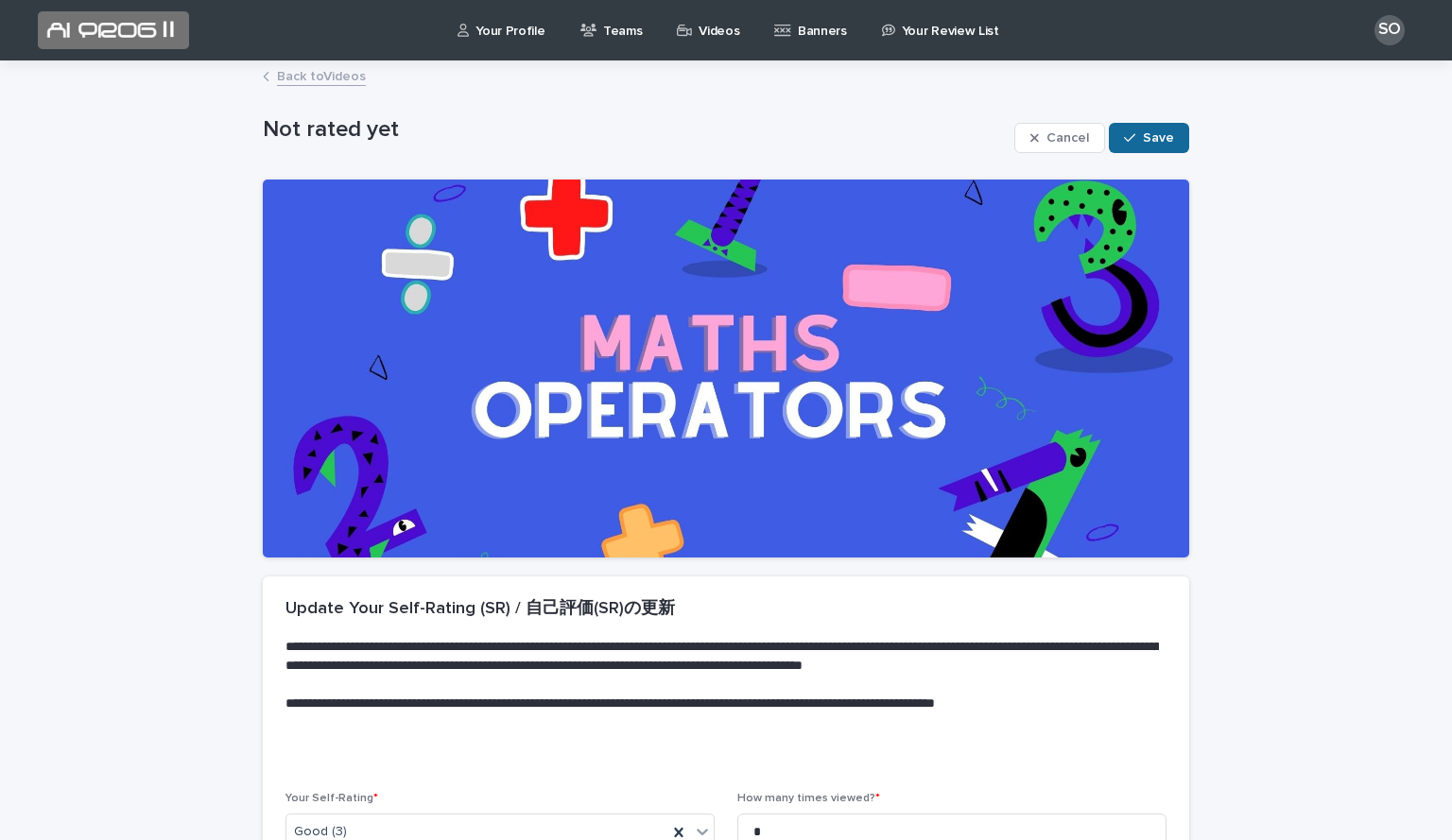 click 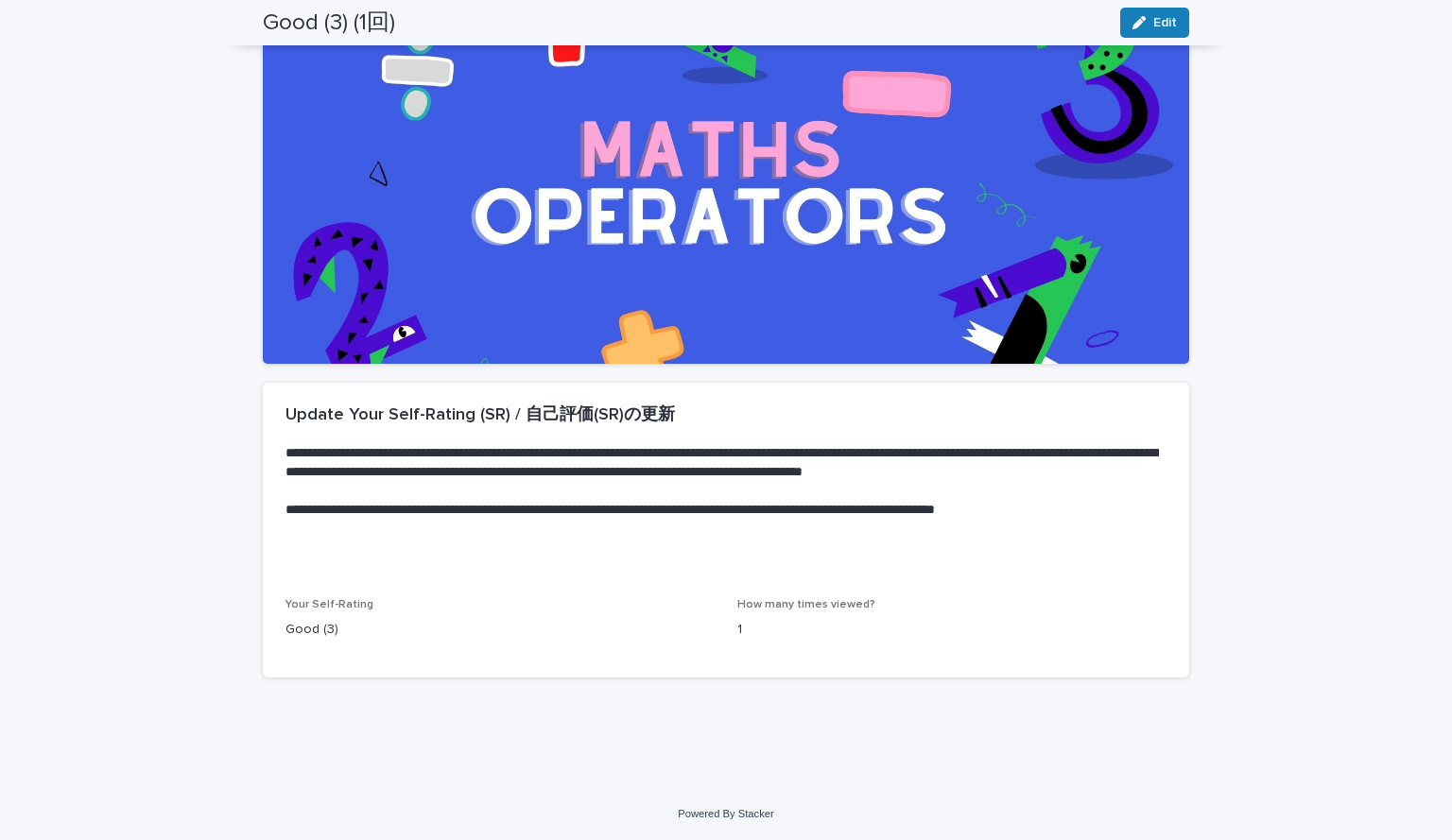 scroll, scrollTop: 0, scrollLeft: 0, axis: both 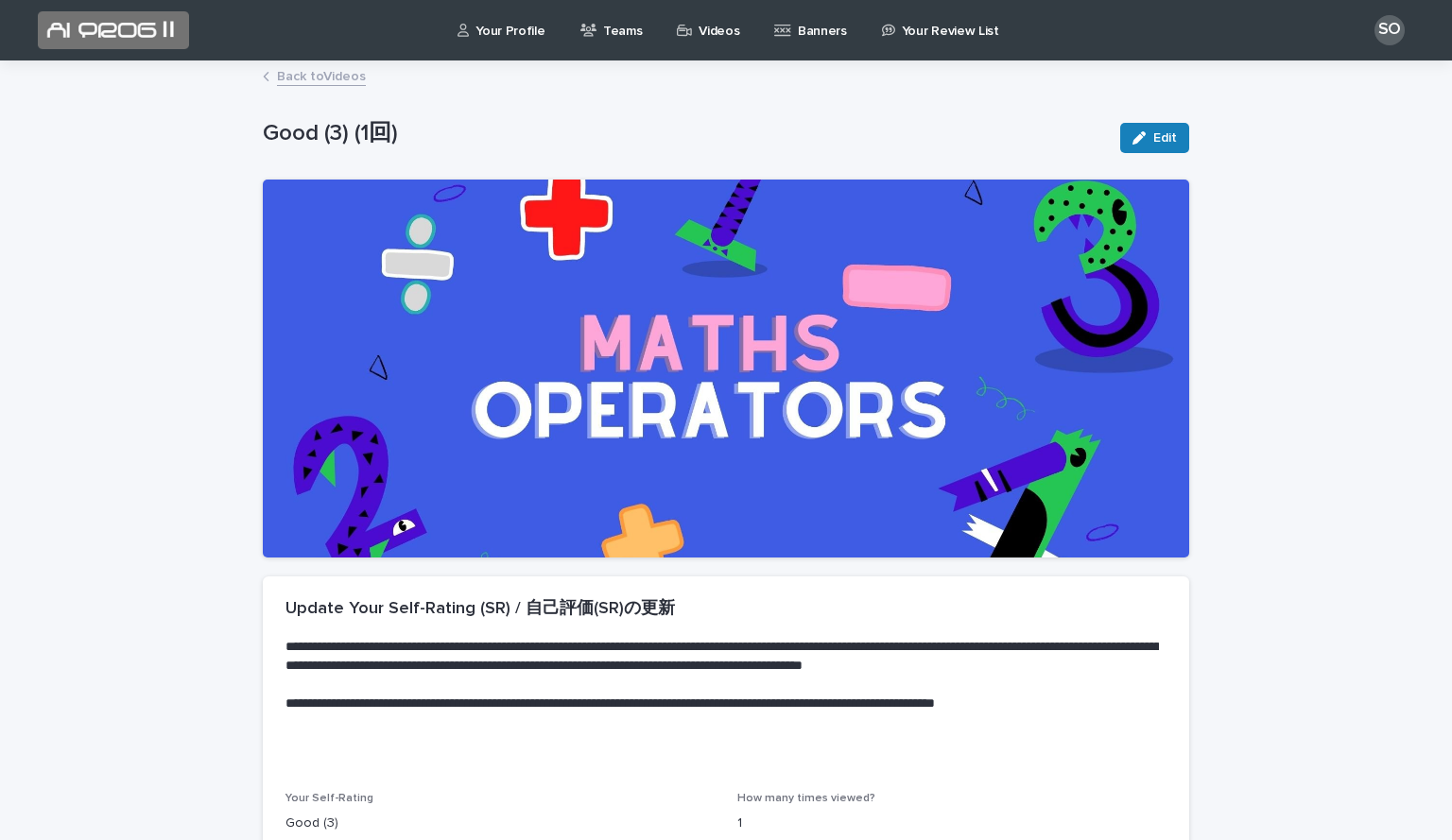 click on "Back to  Videos" at bounding box center (321, 75) 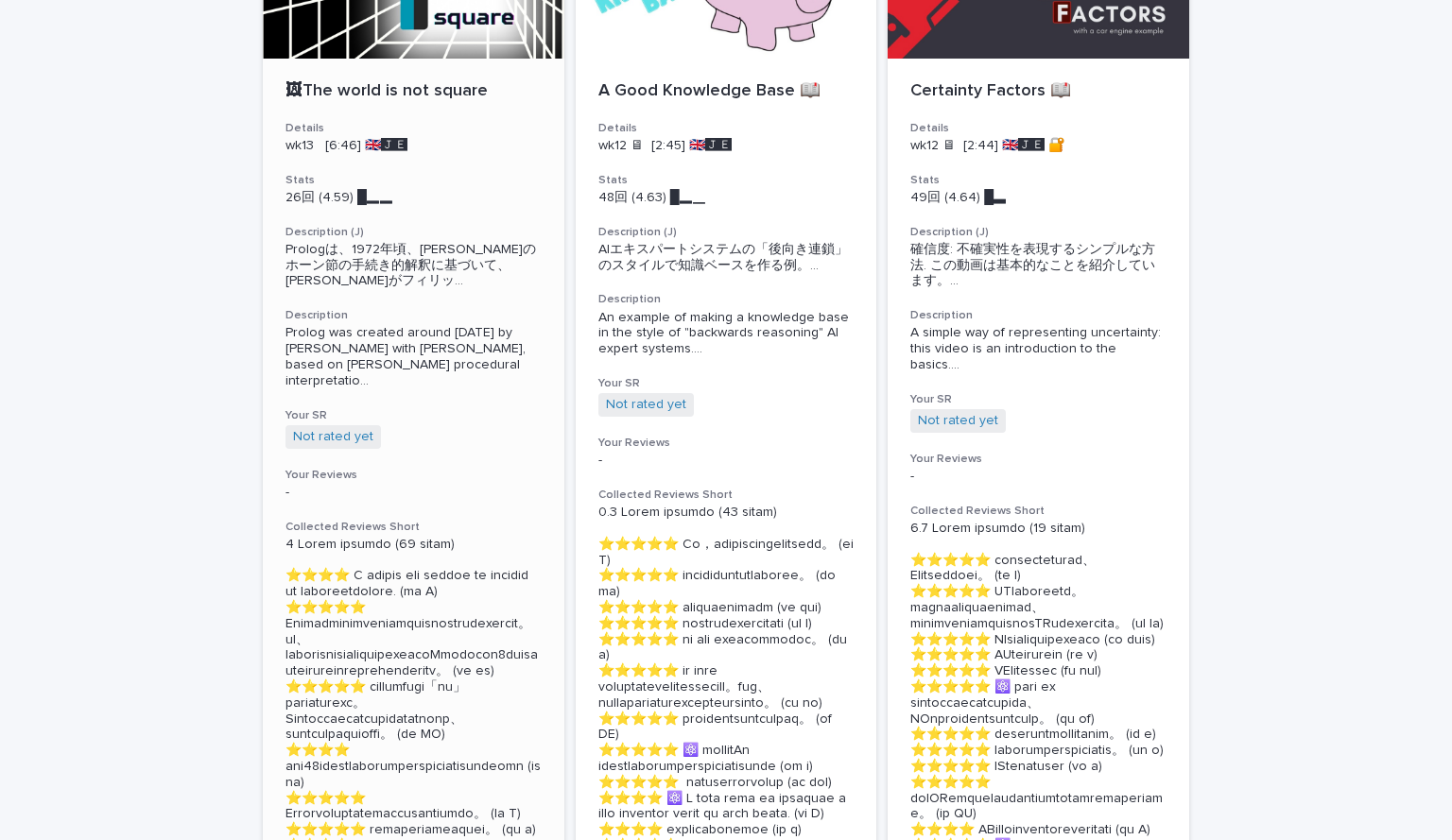 scroll, scrollTop: 0, scrollLeft: 0, axis: both 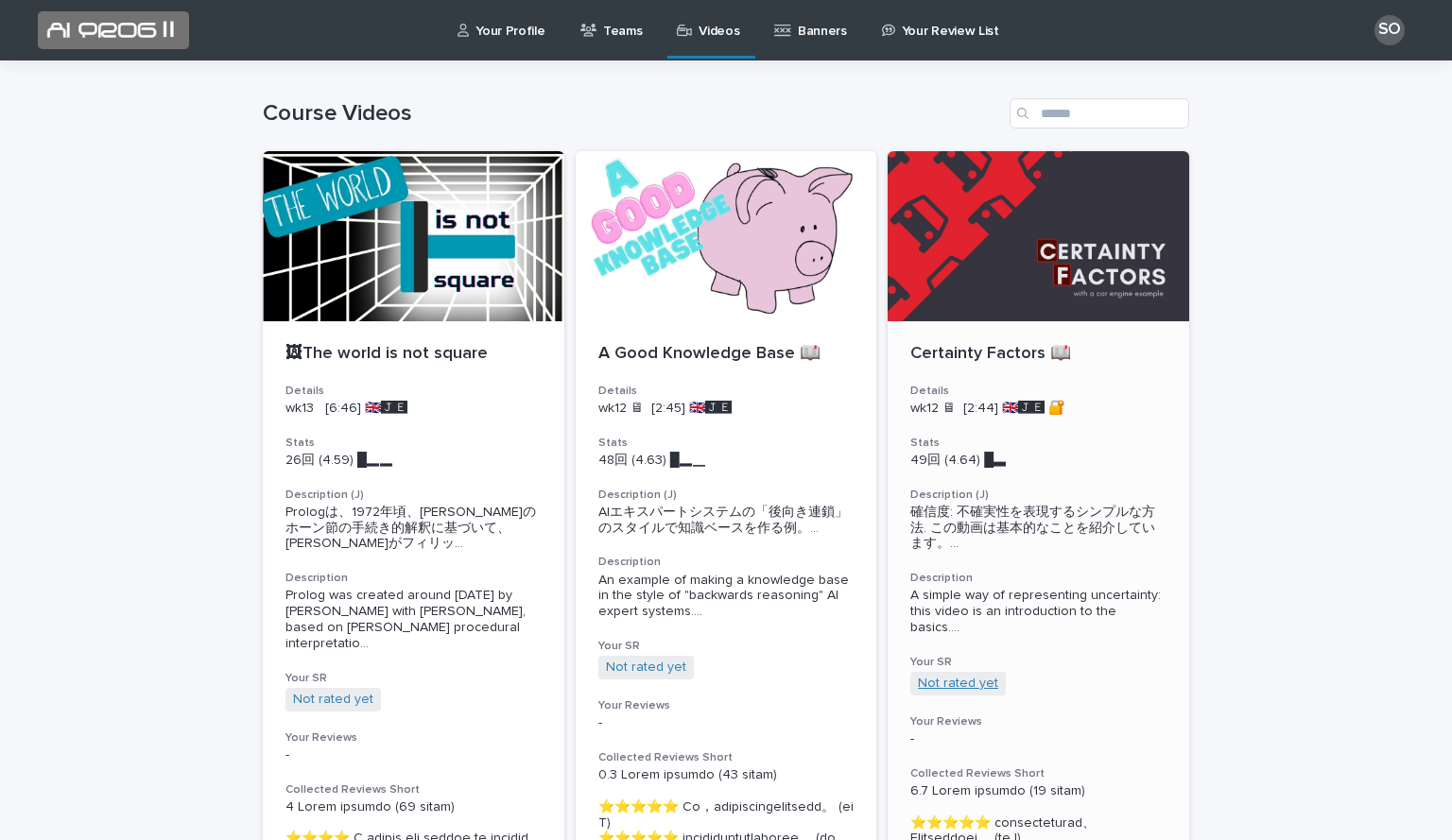 click on "Not rated yet" at bounding box center (958, 683) 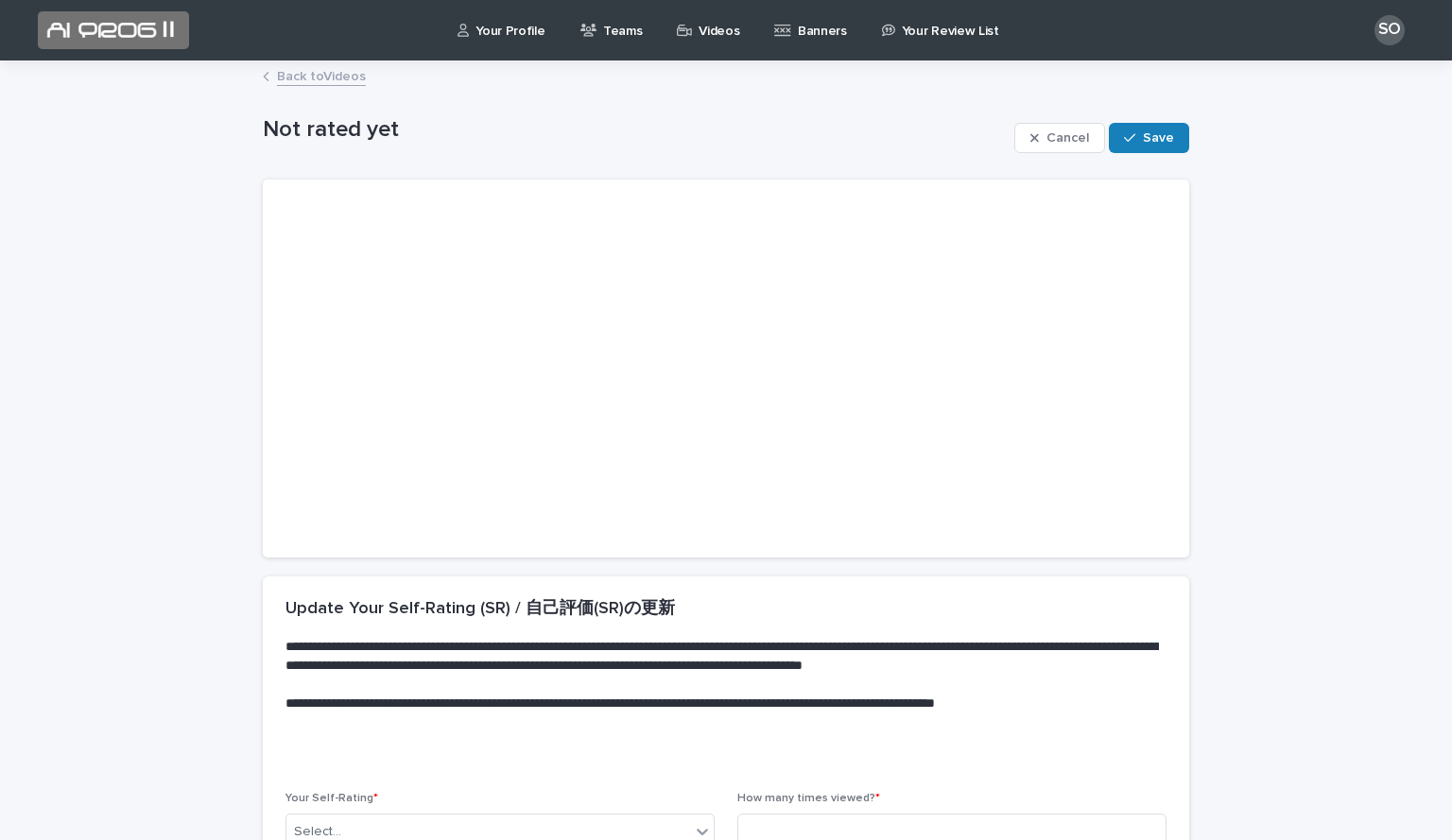 scroll, scrollTop: 213, scrollLeft: 0, axis: vertical 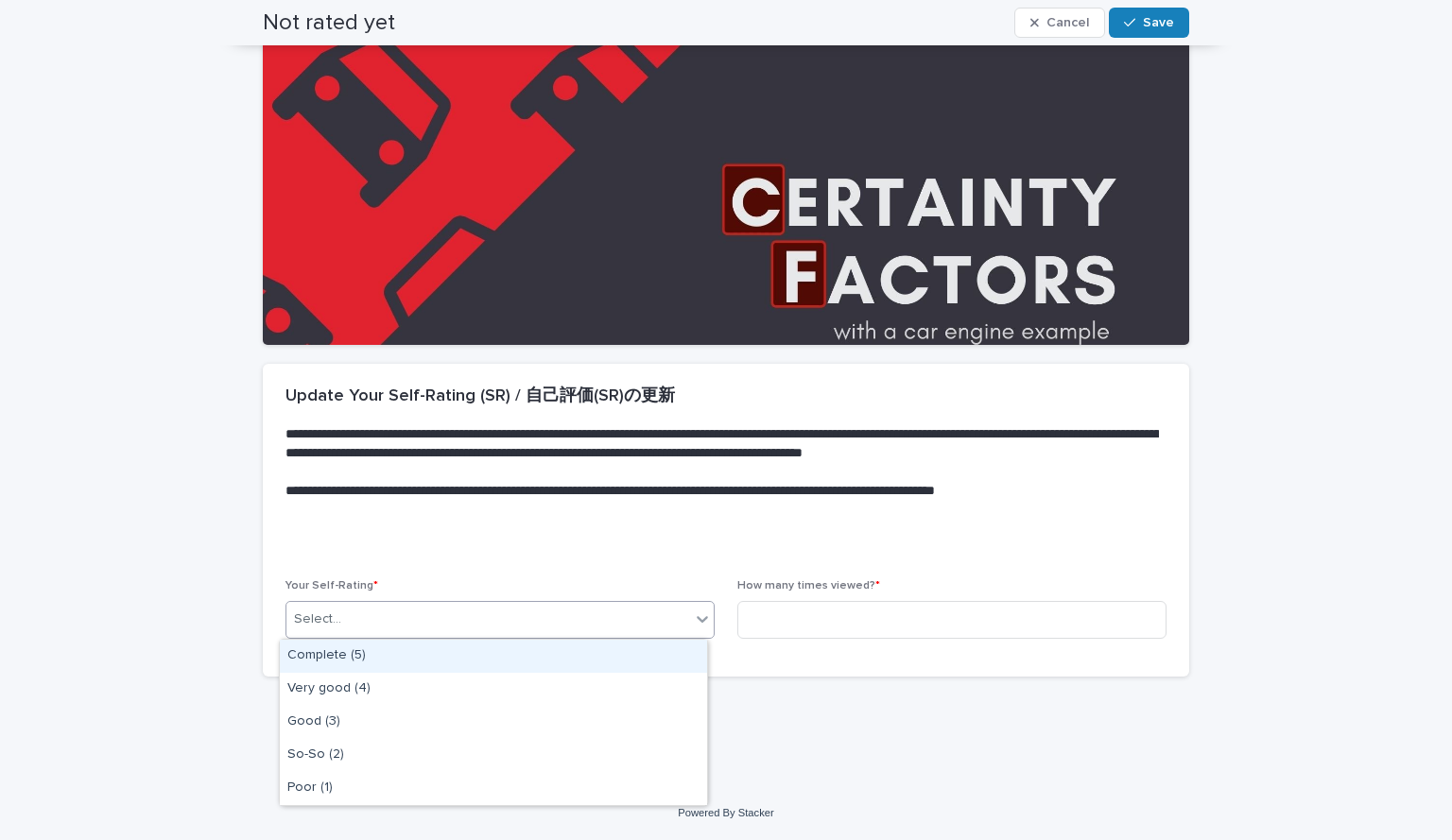 click on "Select..." at bounding box center (488, 619) 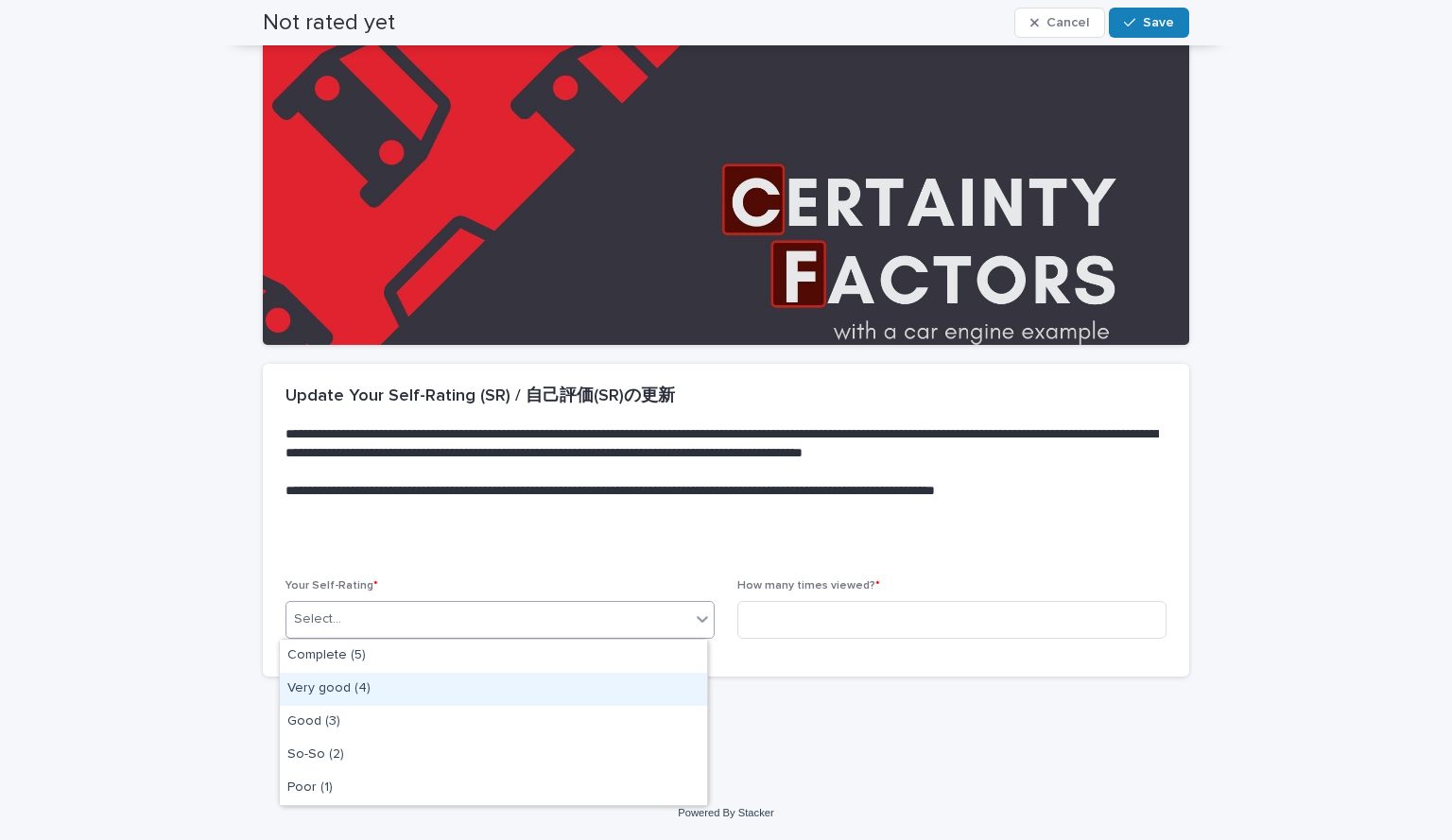 click on "Very good (4)" at bounding box center [493, 689] 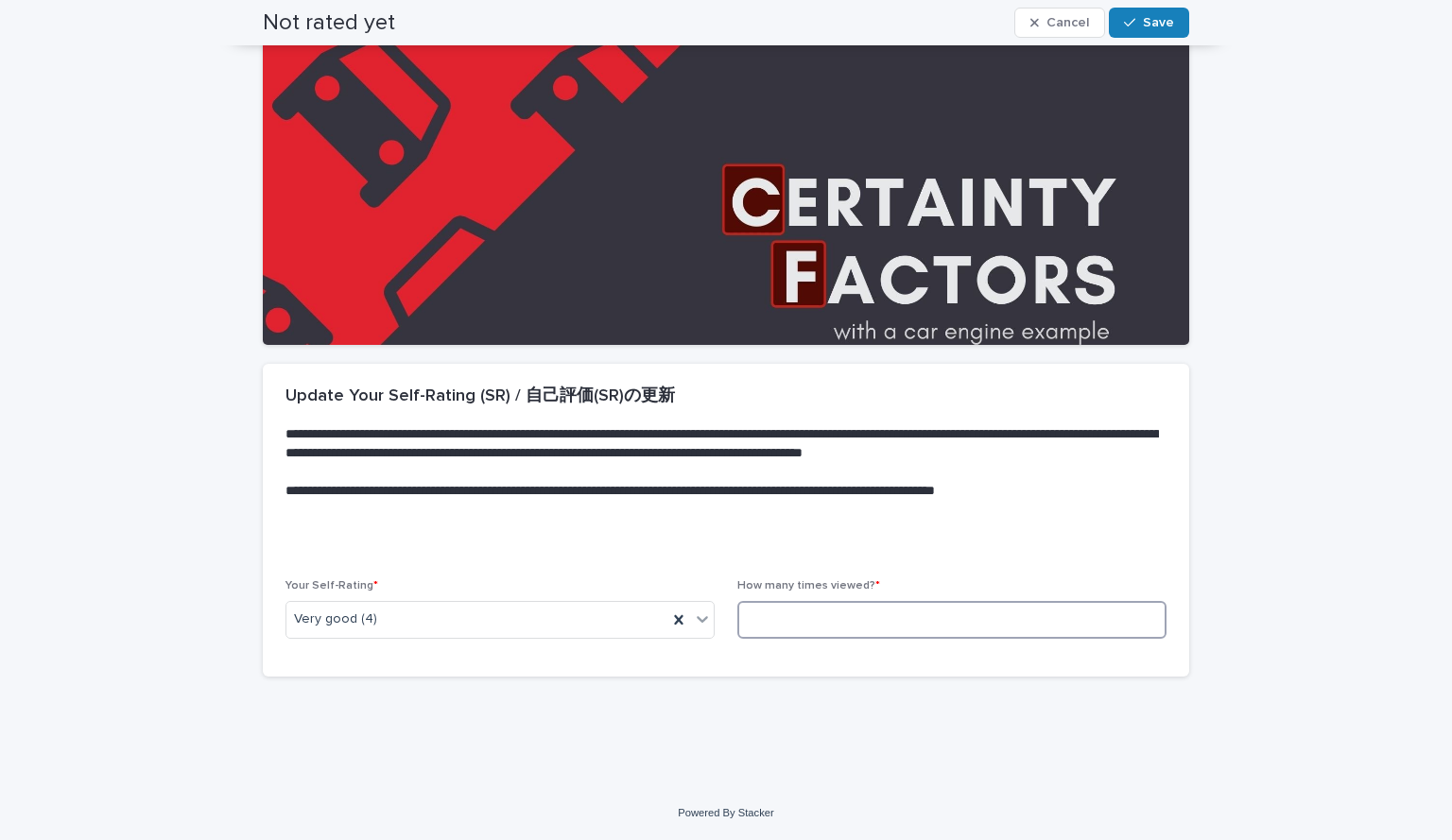 click at bounding box center [952, 620] 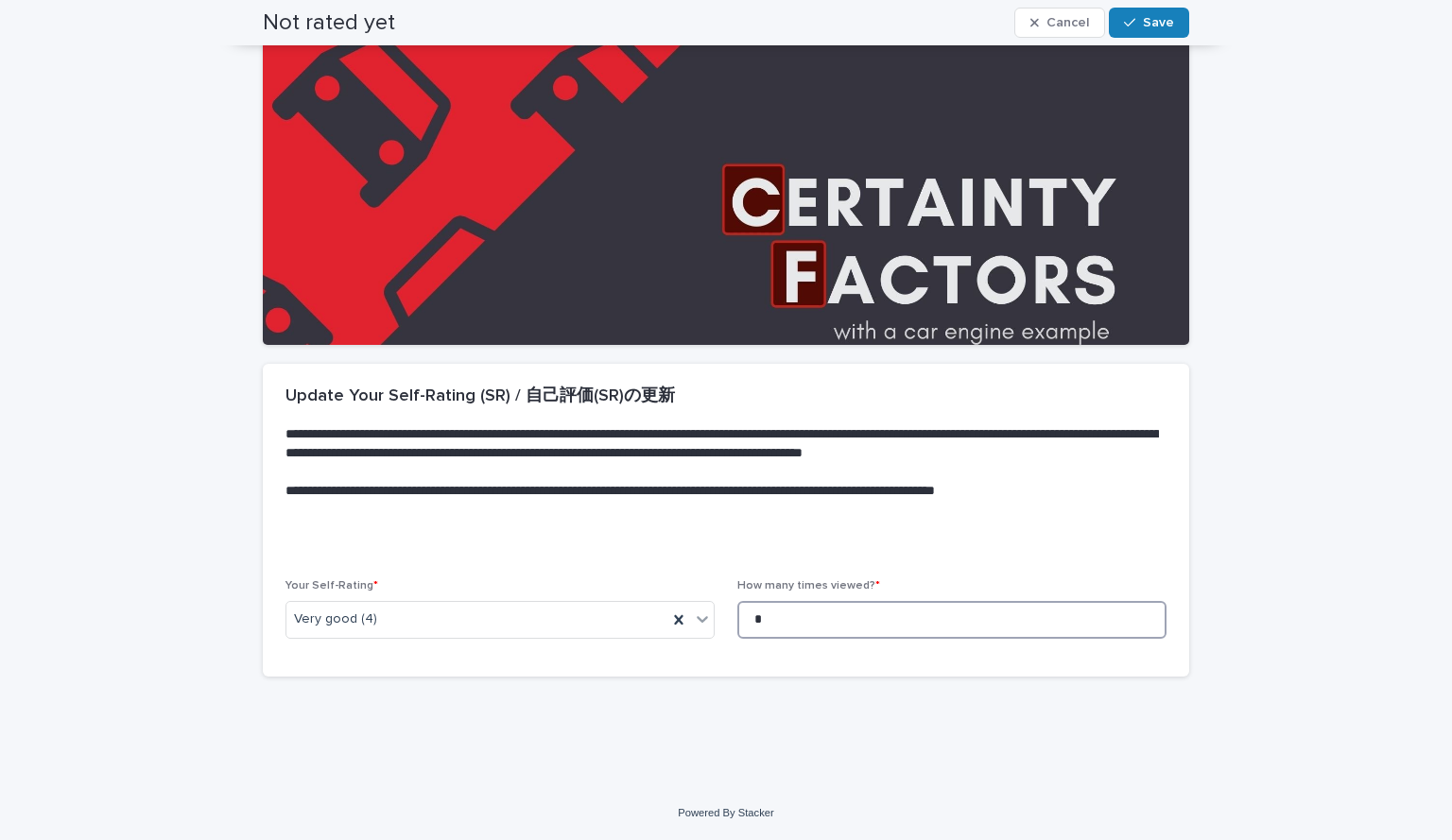 scroll, scrollTop: 0, scrollLeft: 0, axis: both 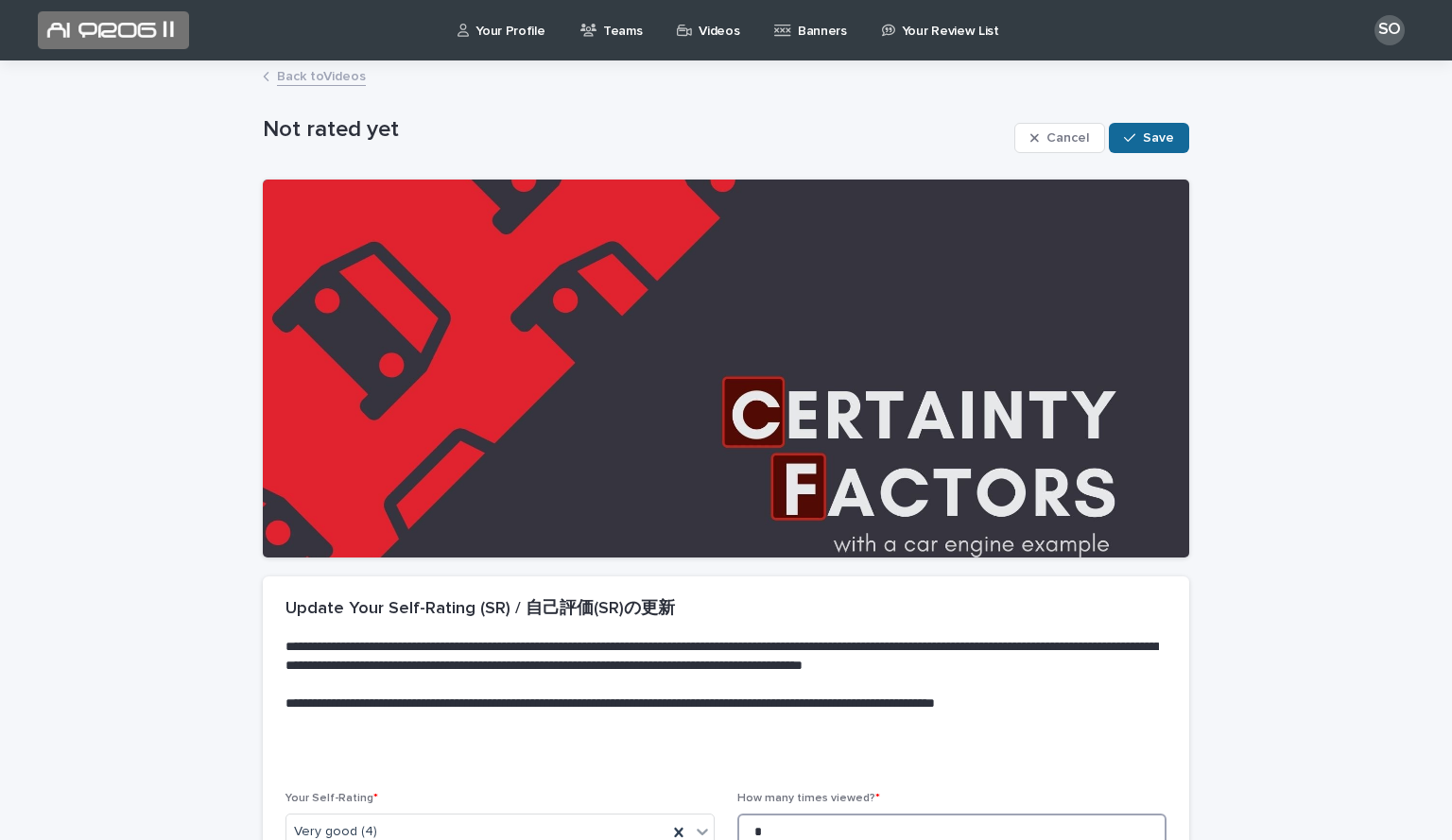 type on "*" 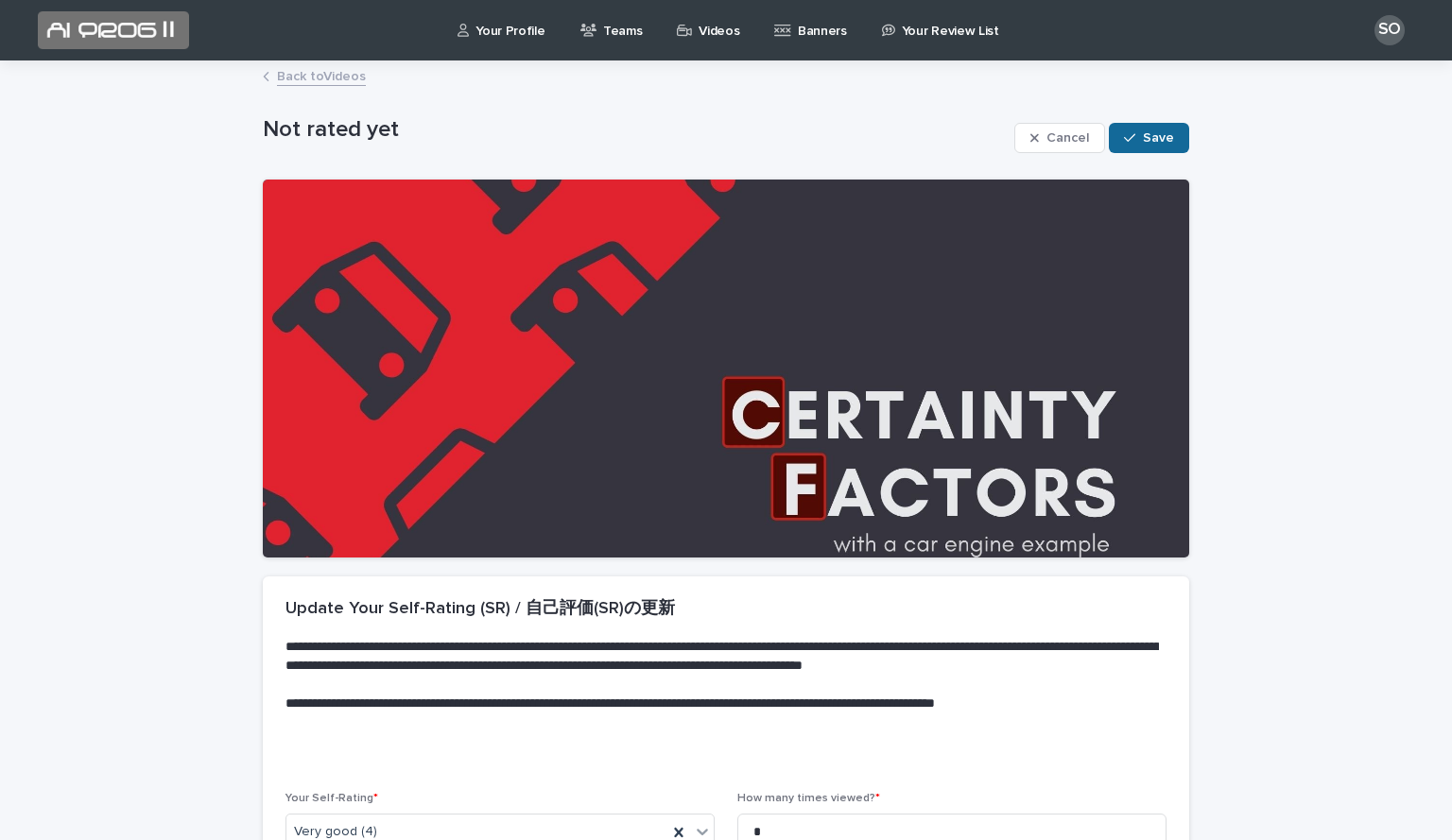 click on "Save" at bounding box center (1149, 138) 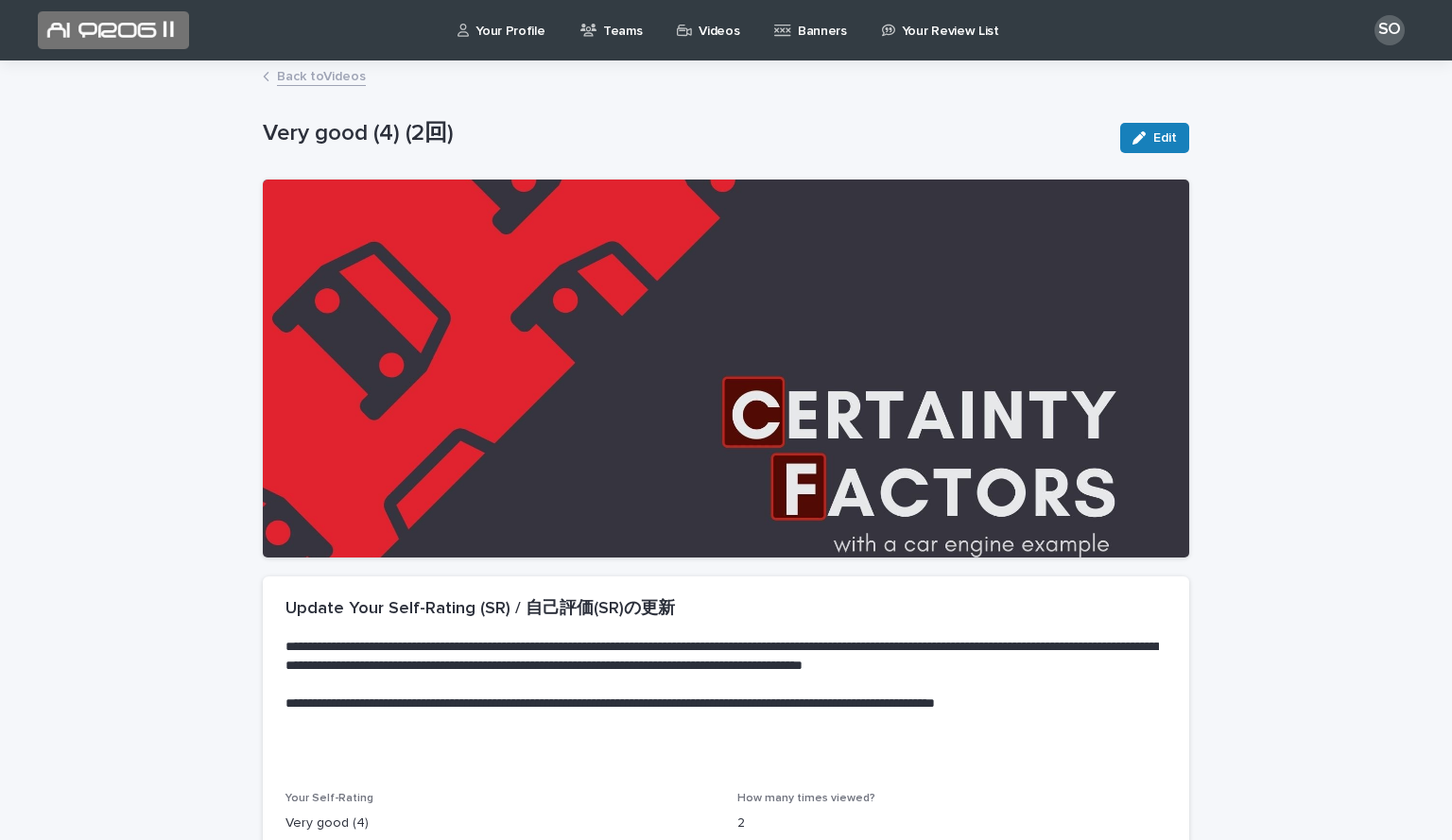 click on "Back to  Videos" at bounding box center (321, 75) 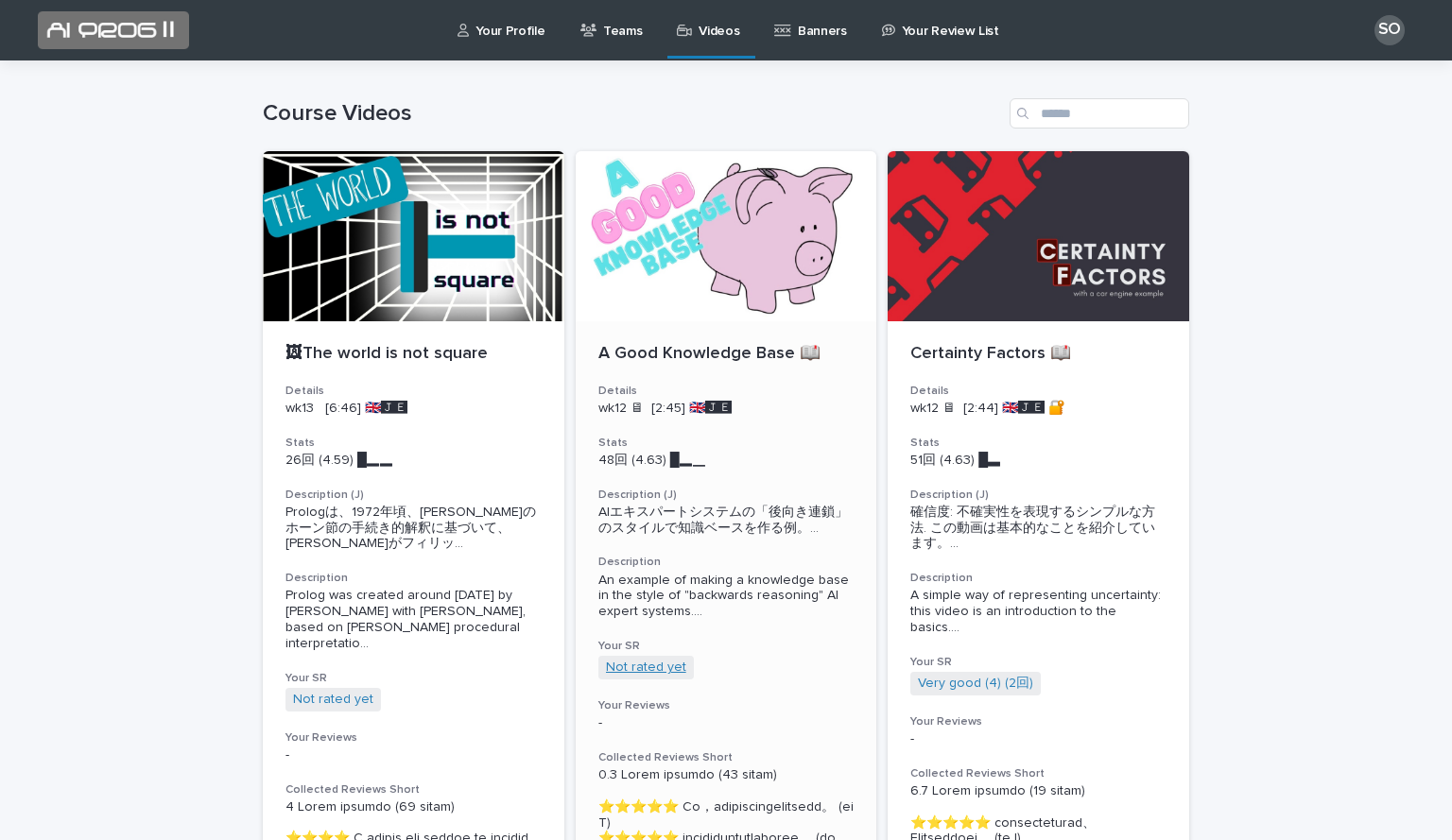 click on "Not rated yet" at bounding box center [646, 667] 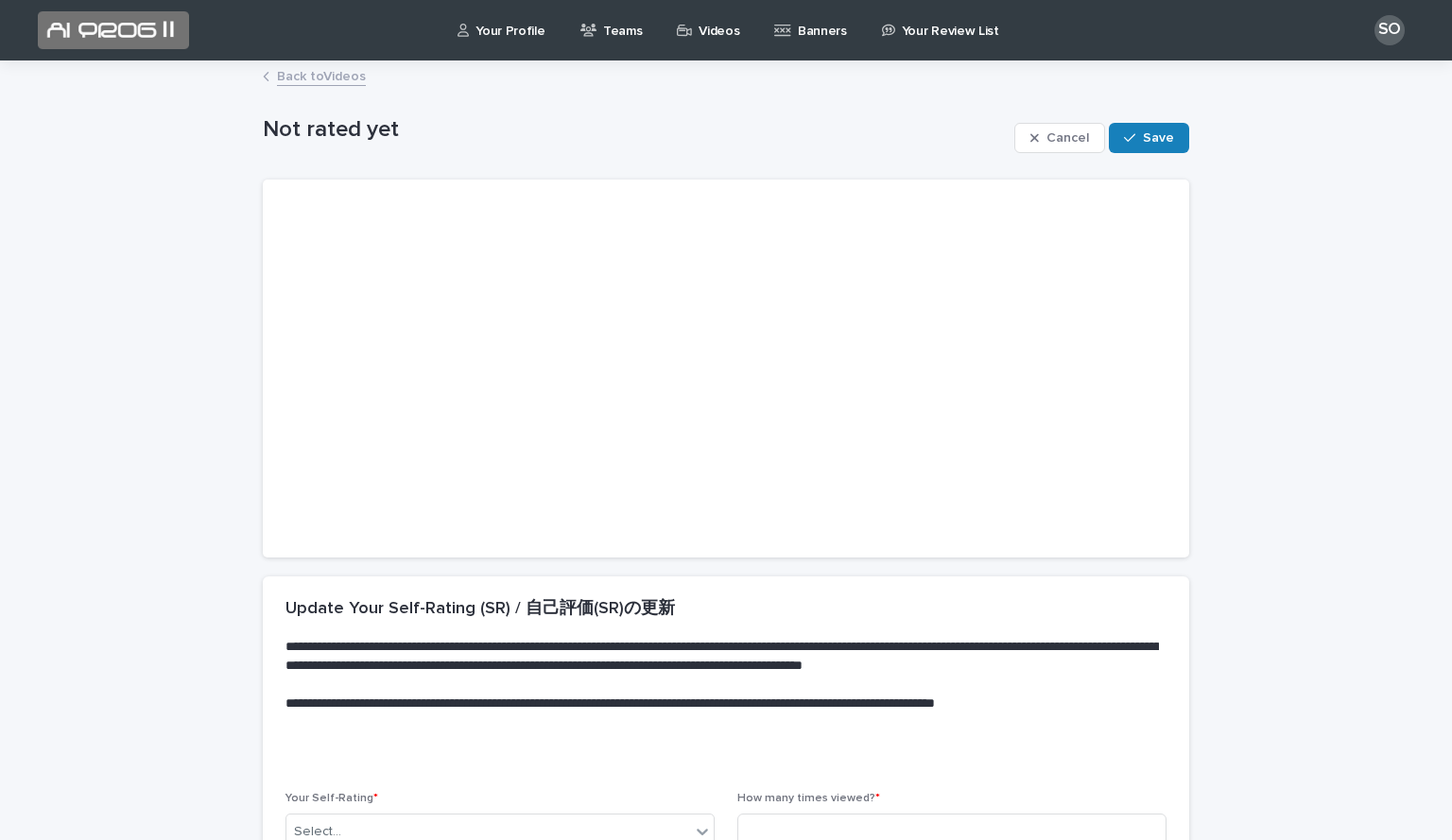 scroll, scrollTop: 213, scrollLeft: 0, axis: vertical 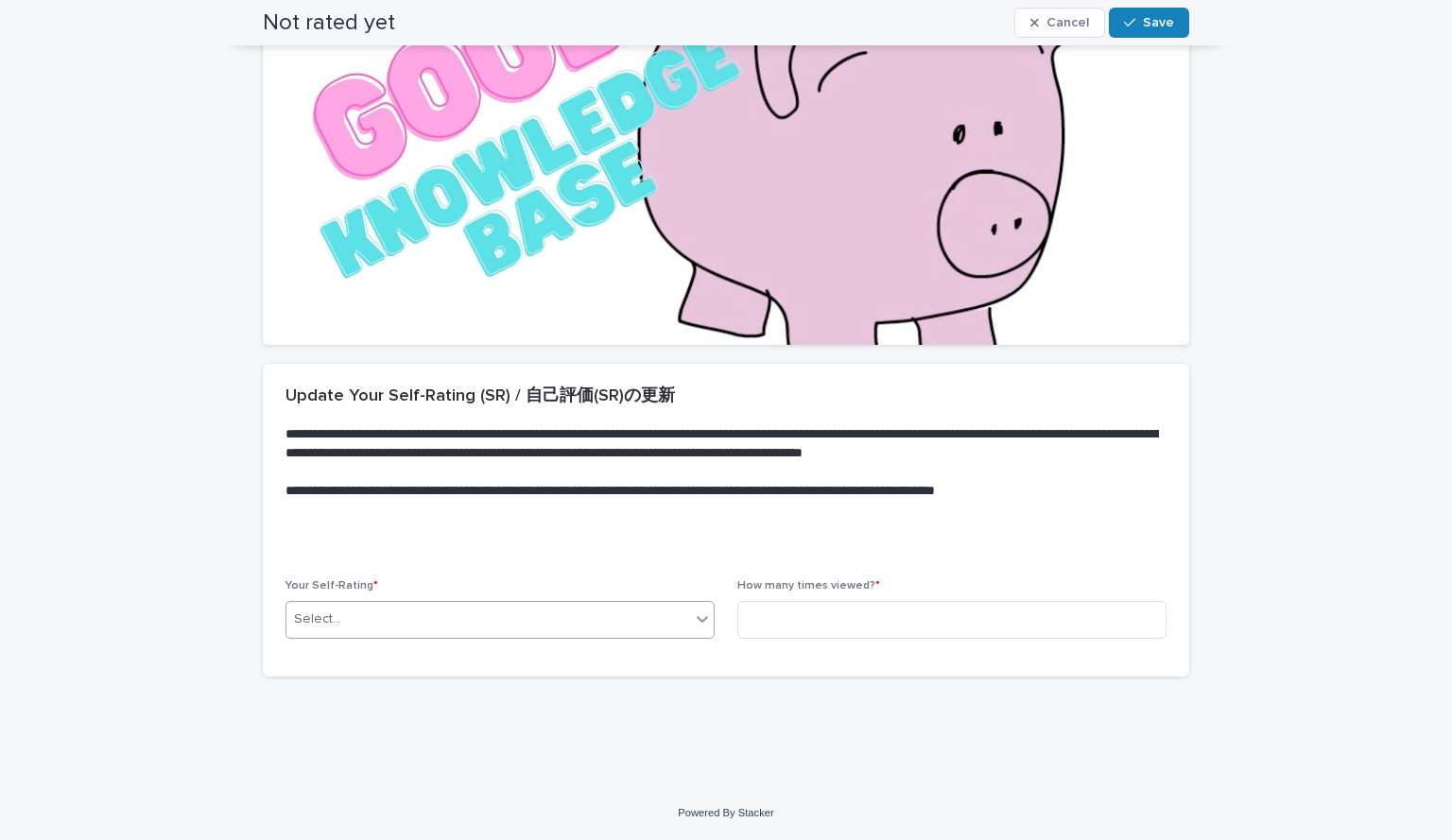 click on "Select..." at bounding box center [488, 619] 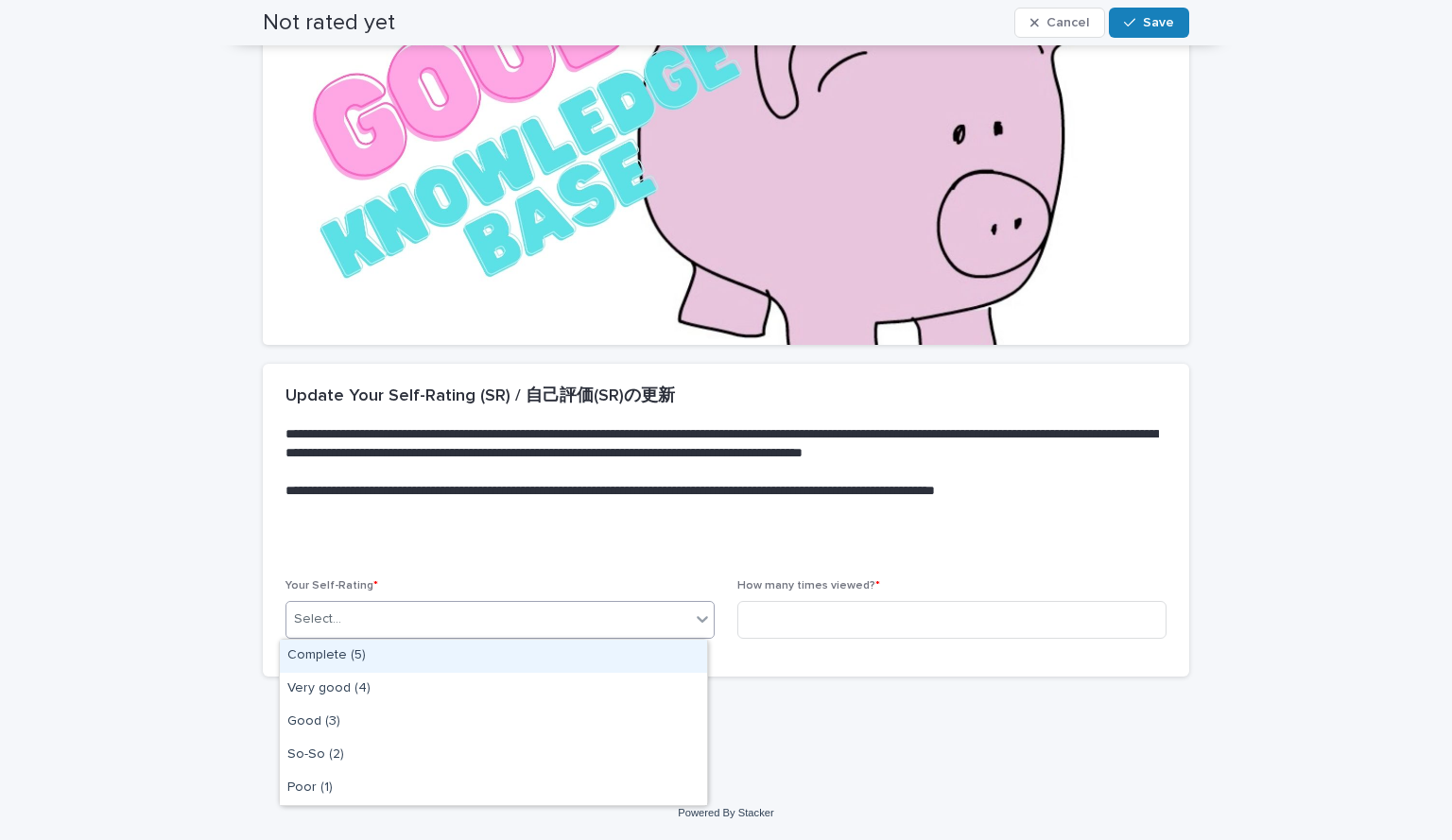 click on "Complete (5)" at bounding box center (493, 656) 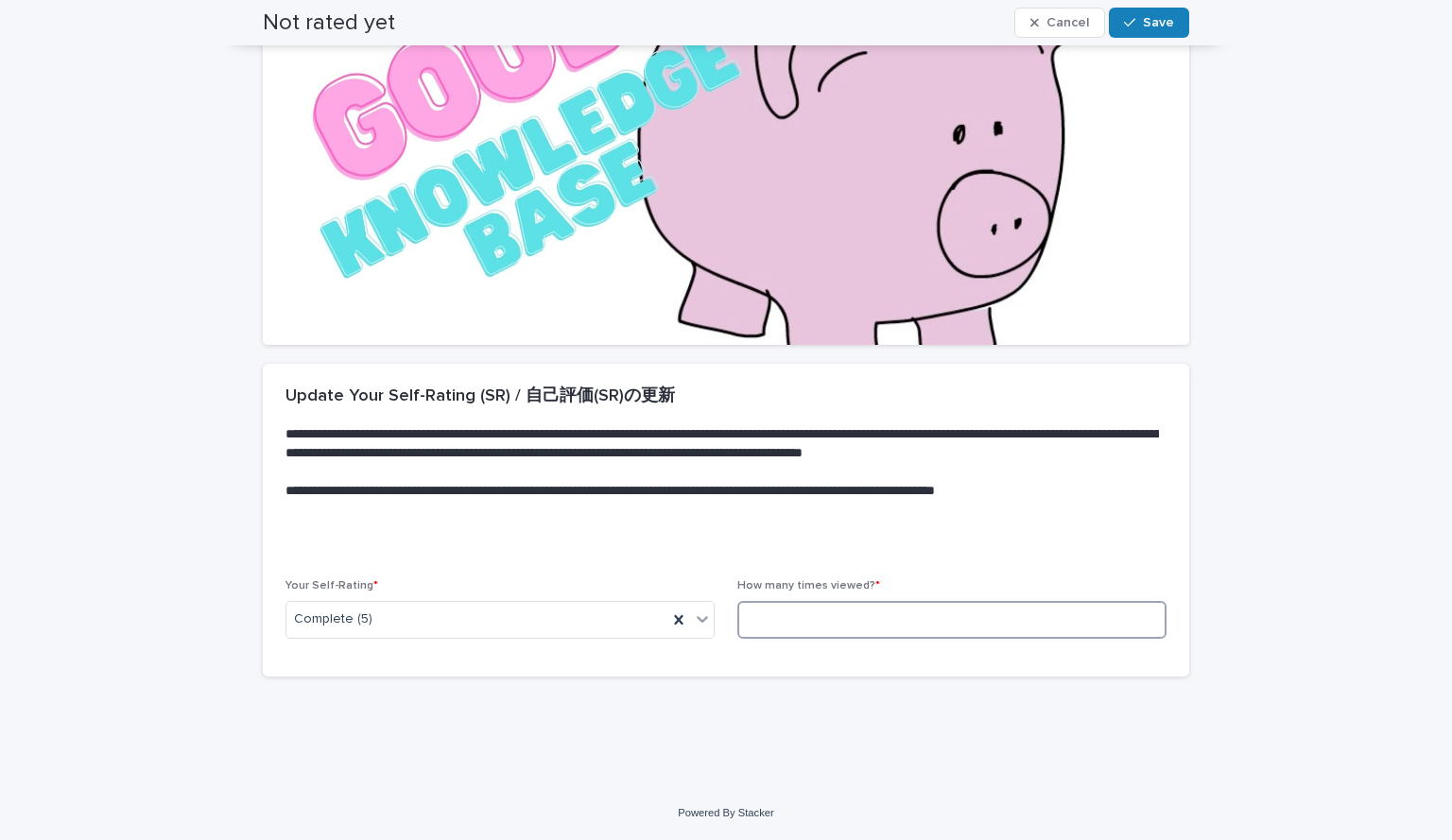 click at bounding box center [952, 620] 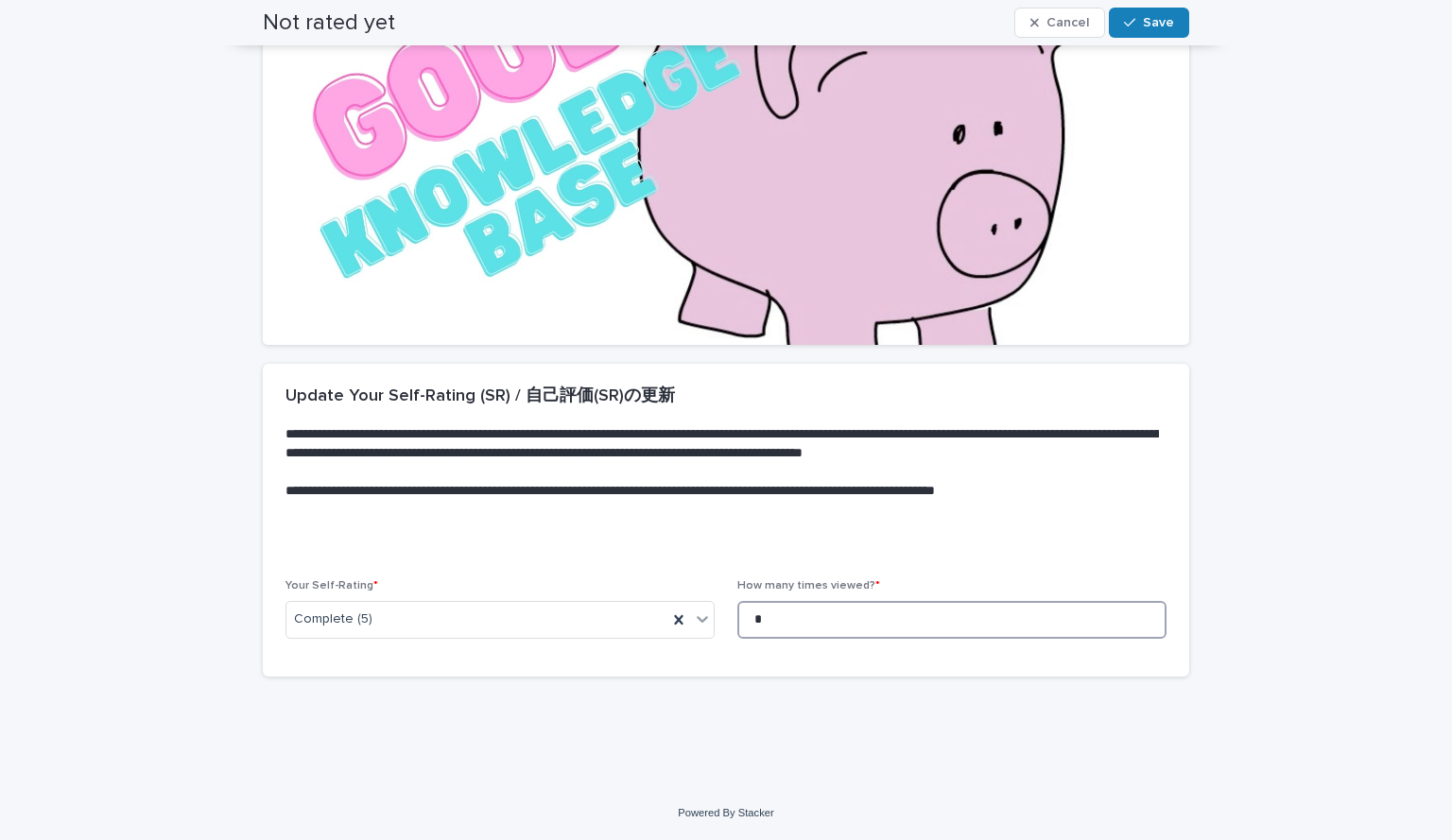 scroll, scrollTop: 0, scrollLeft: 0, axis: both 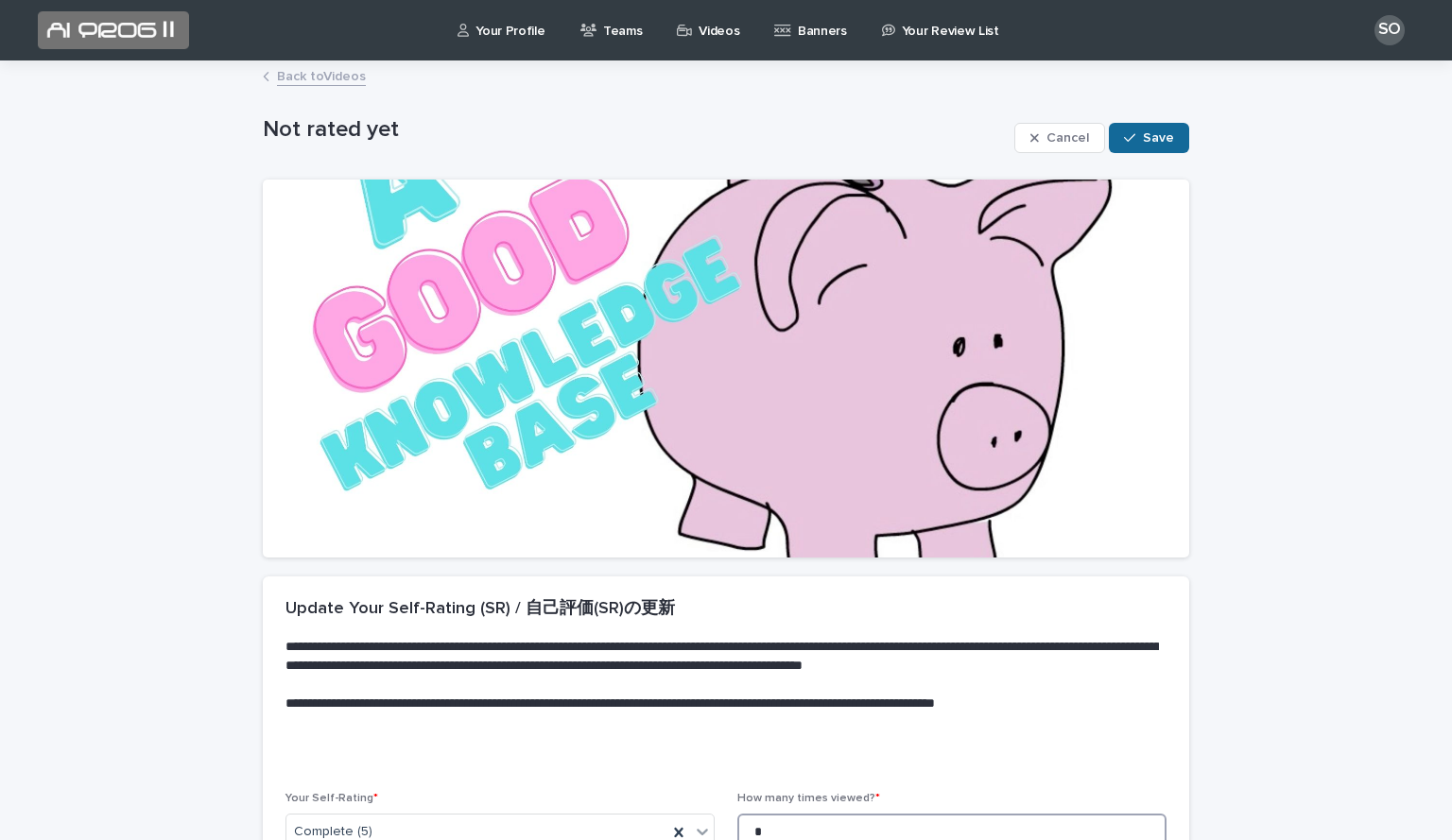 type on "*" 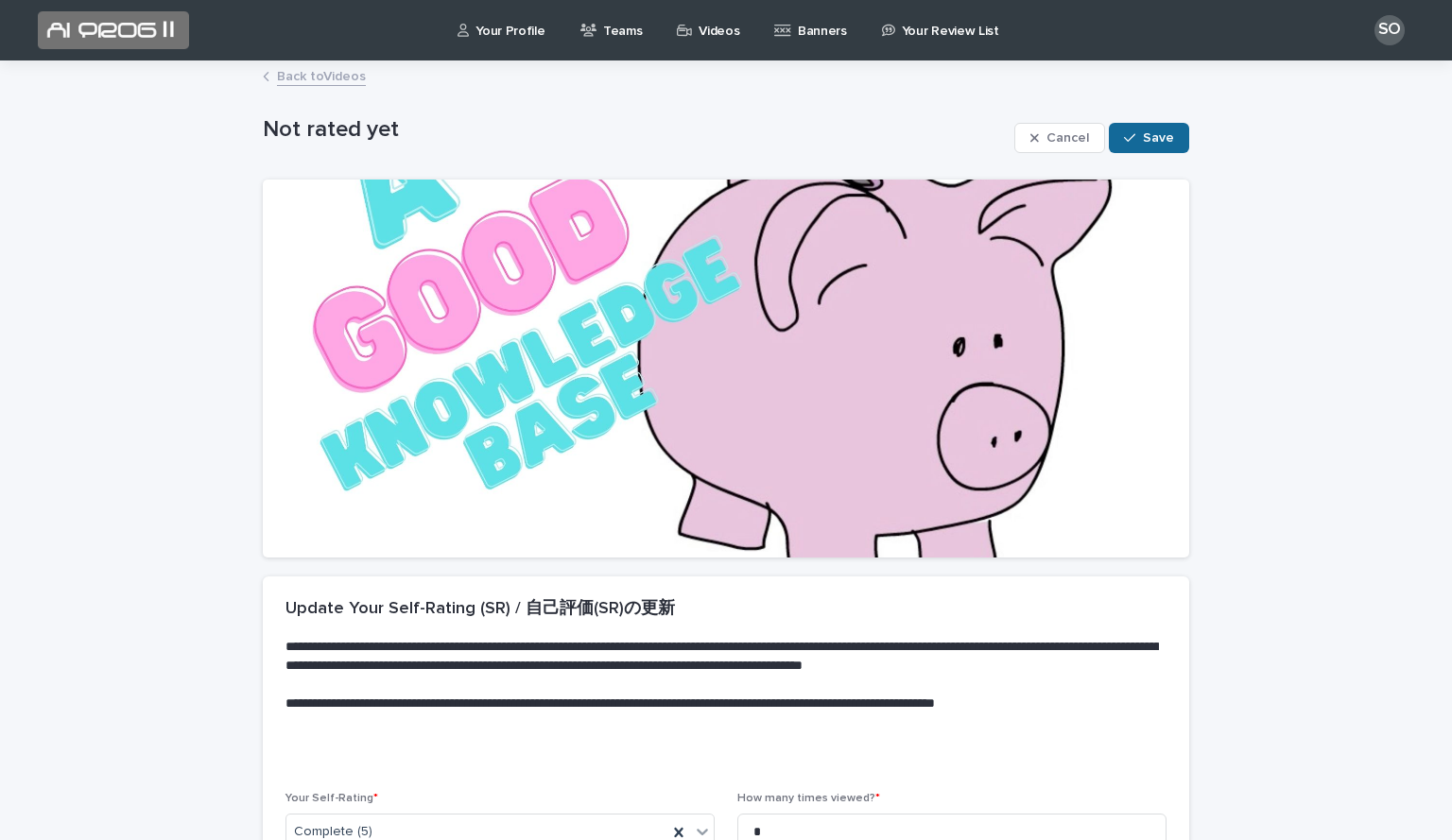 click on "Save" at bounding box center [1158, 138] 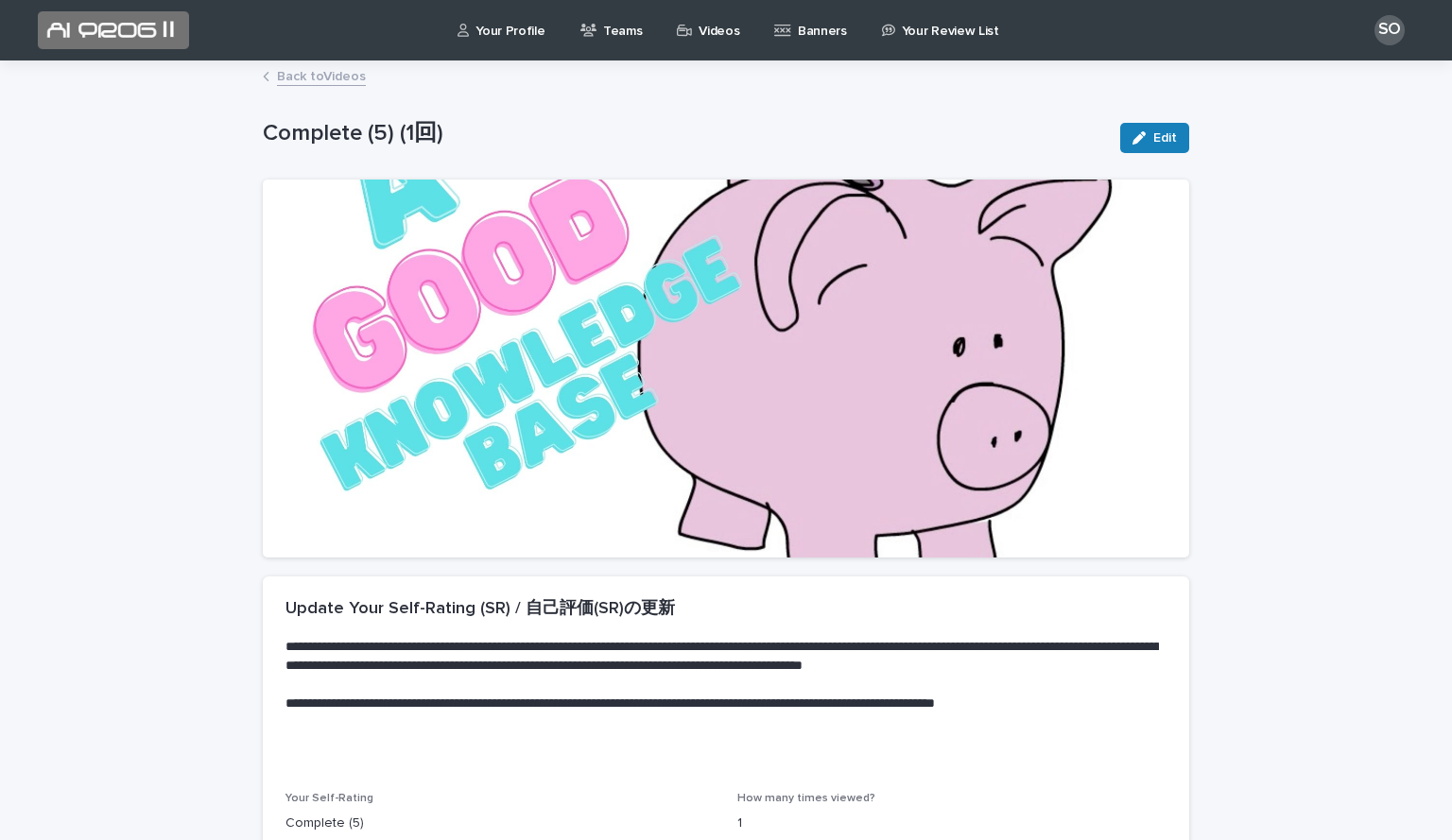 scroll, scrollTop: 1, scrollLeft: 0, axis: vertical 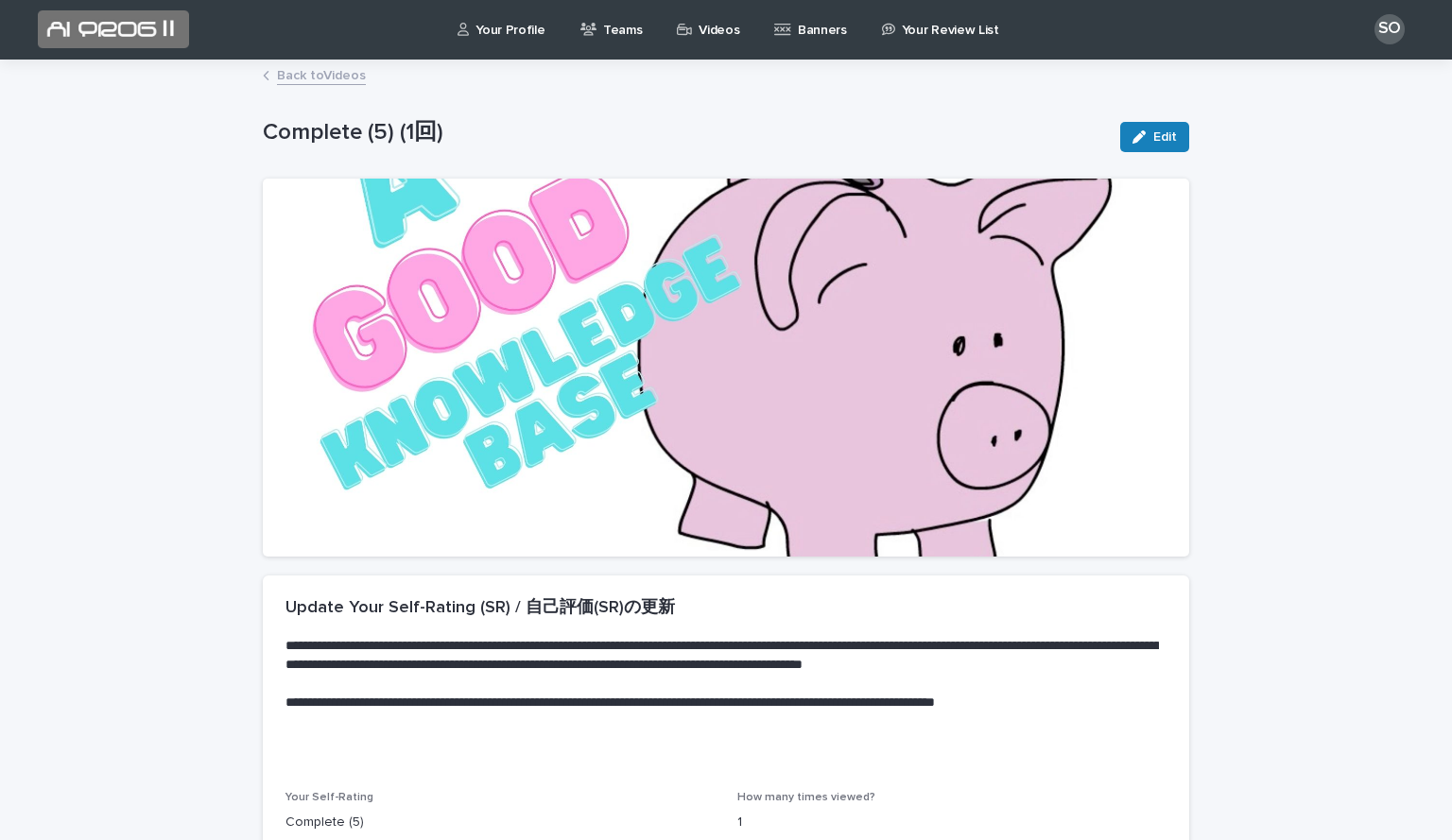 click on "Back to  Videos" at bounding box center [321, 74] 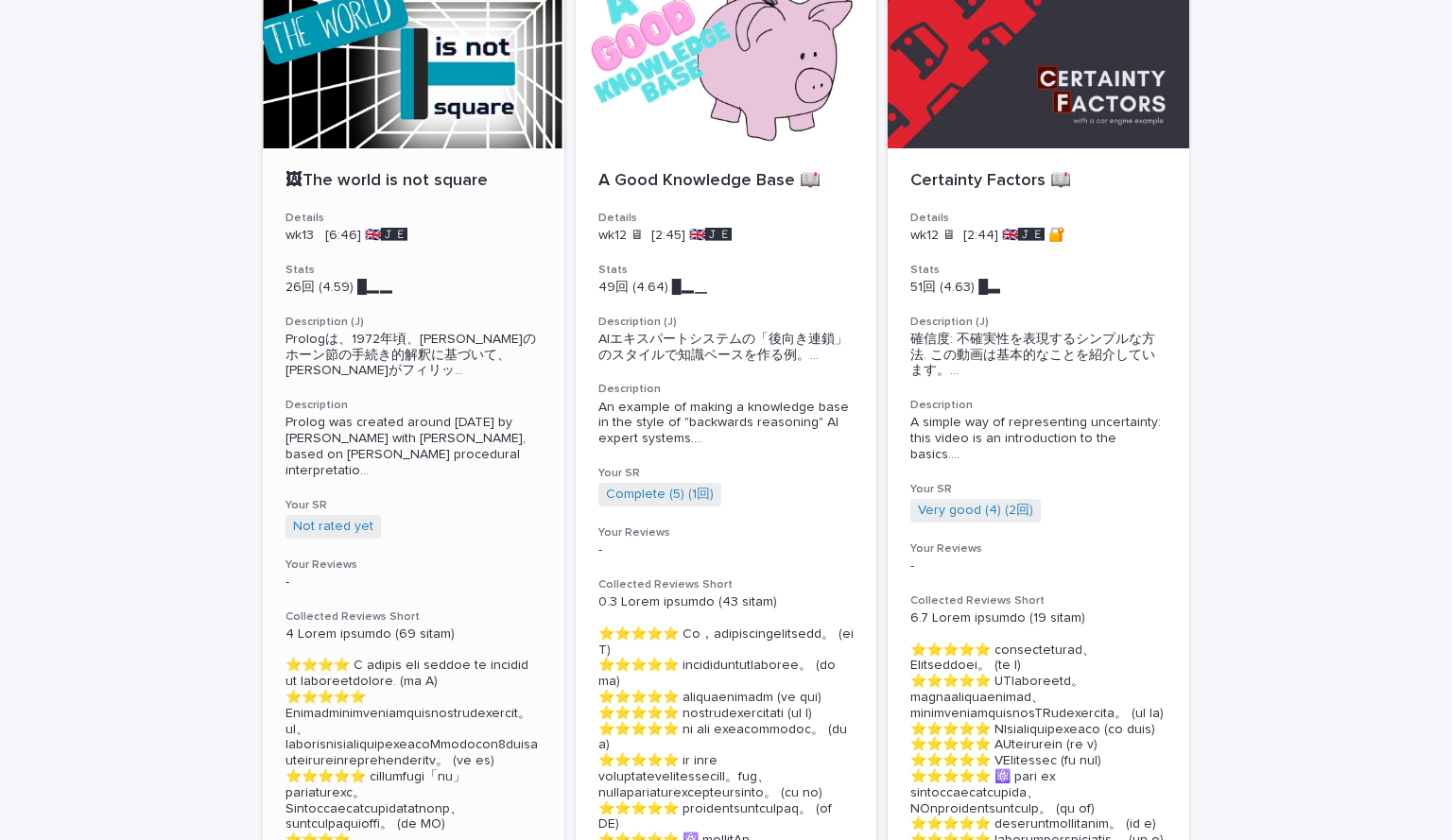 scroll, scrollTop: 174, scrollLeft: 0, axis: vertical 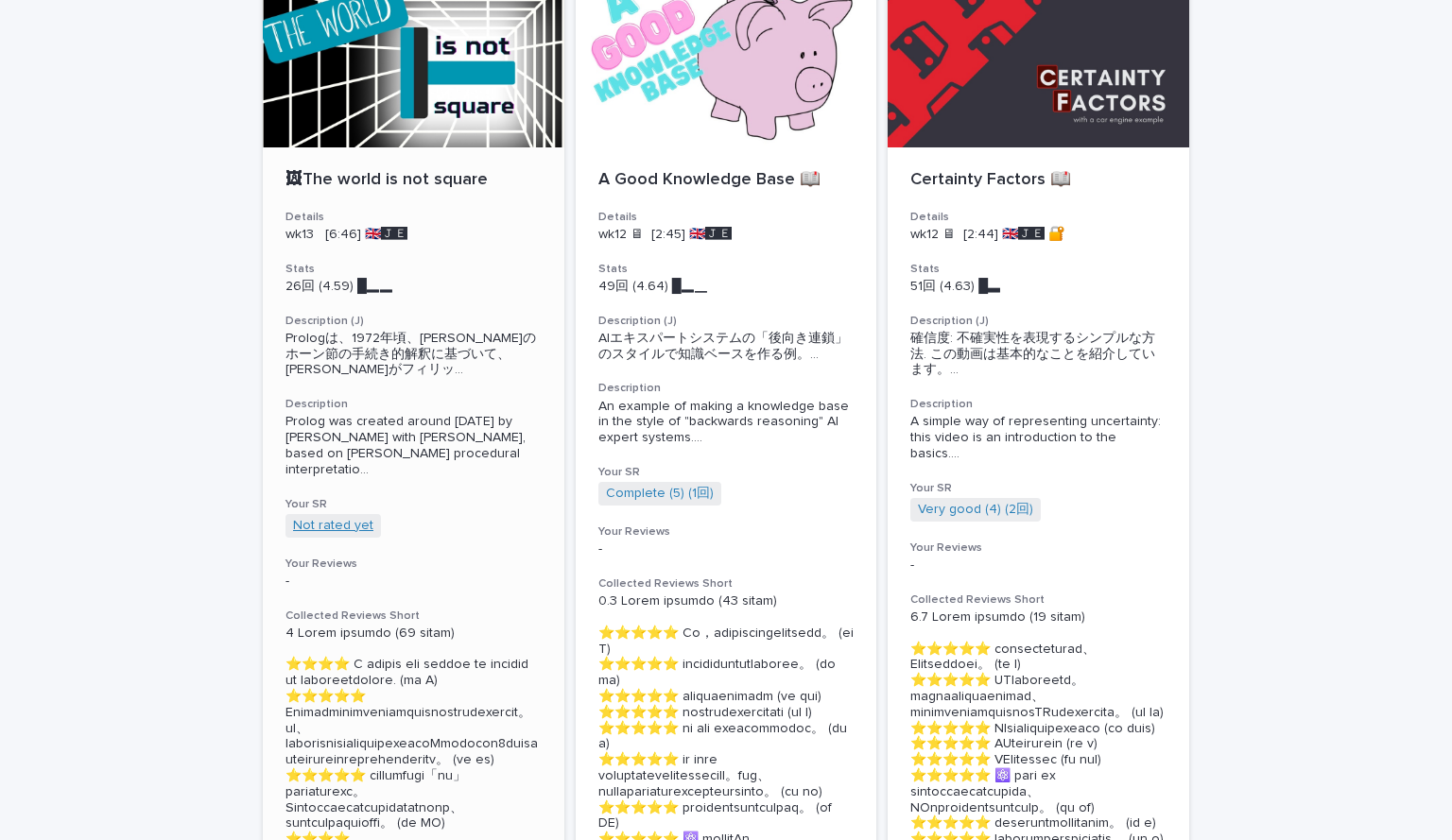 click on "Not rated yet" at bounding box center [333, 525] 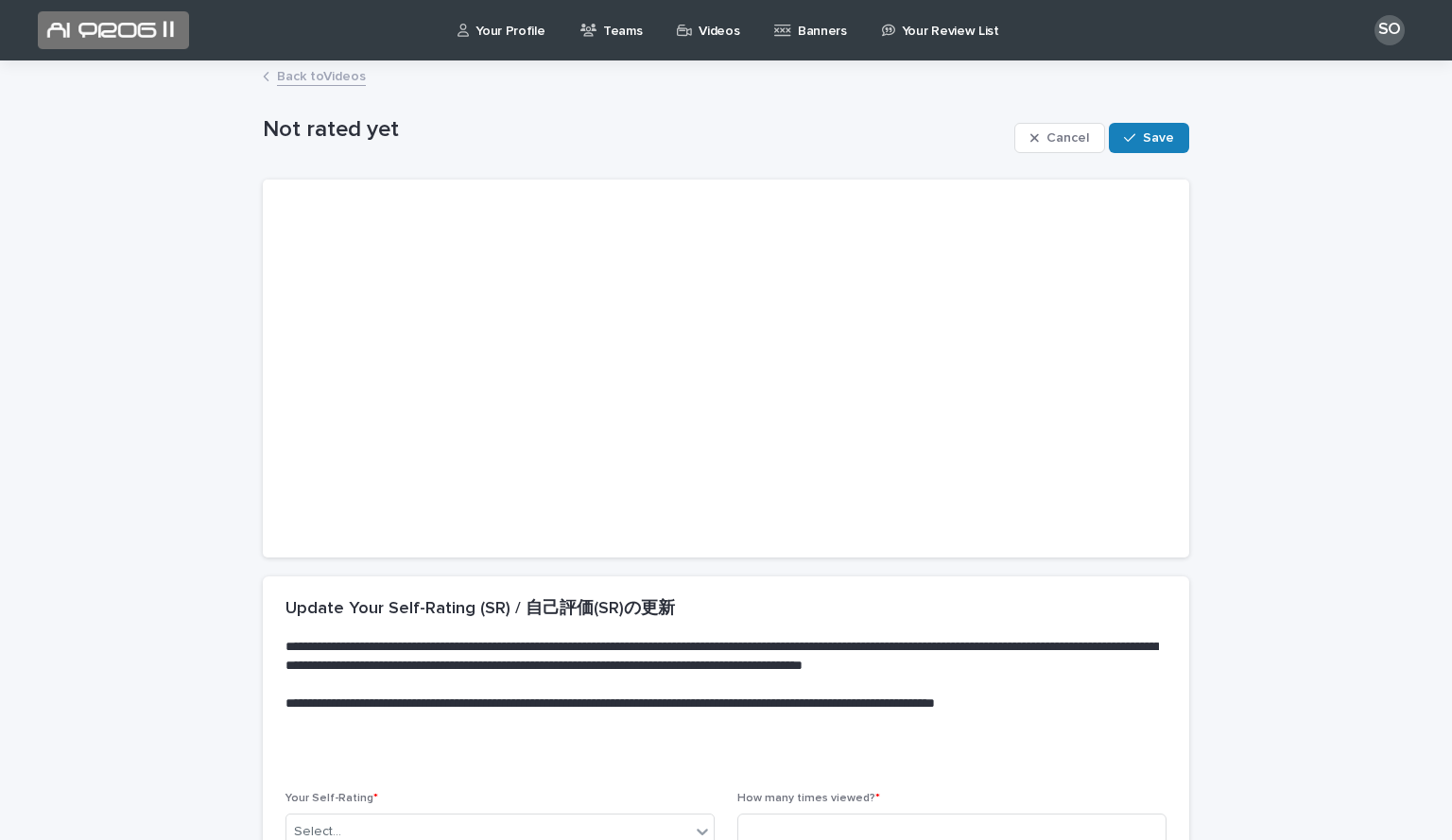 scroll, scrollTop: 213, scrollLeft: 0, axis: vertical 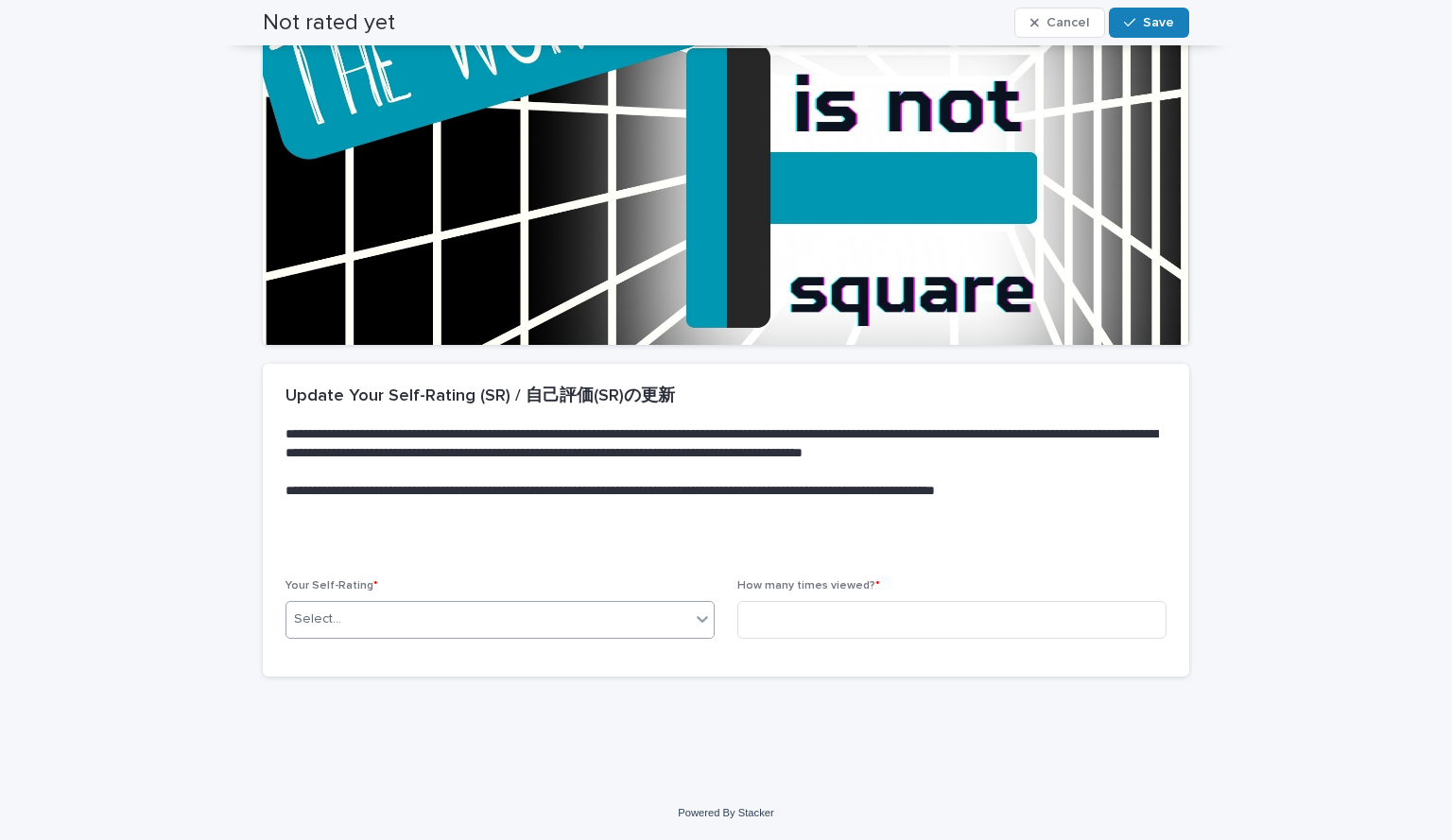 click on "Select..." at bounding box center [488, 619] 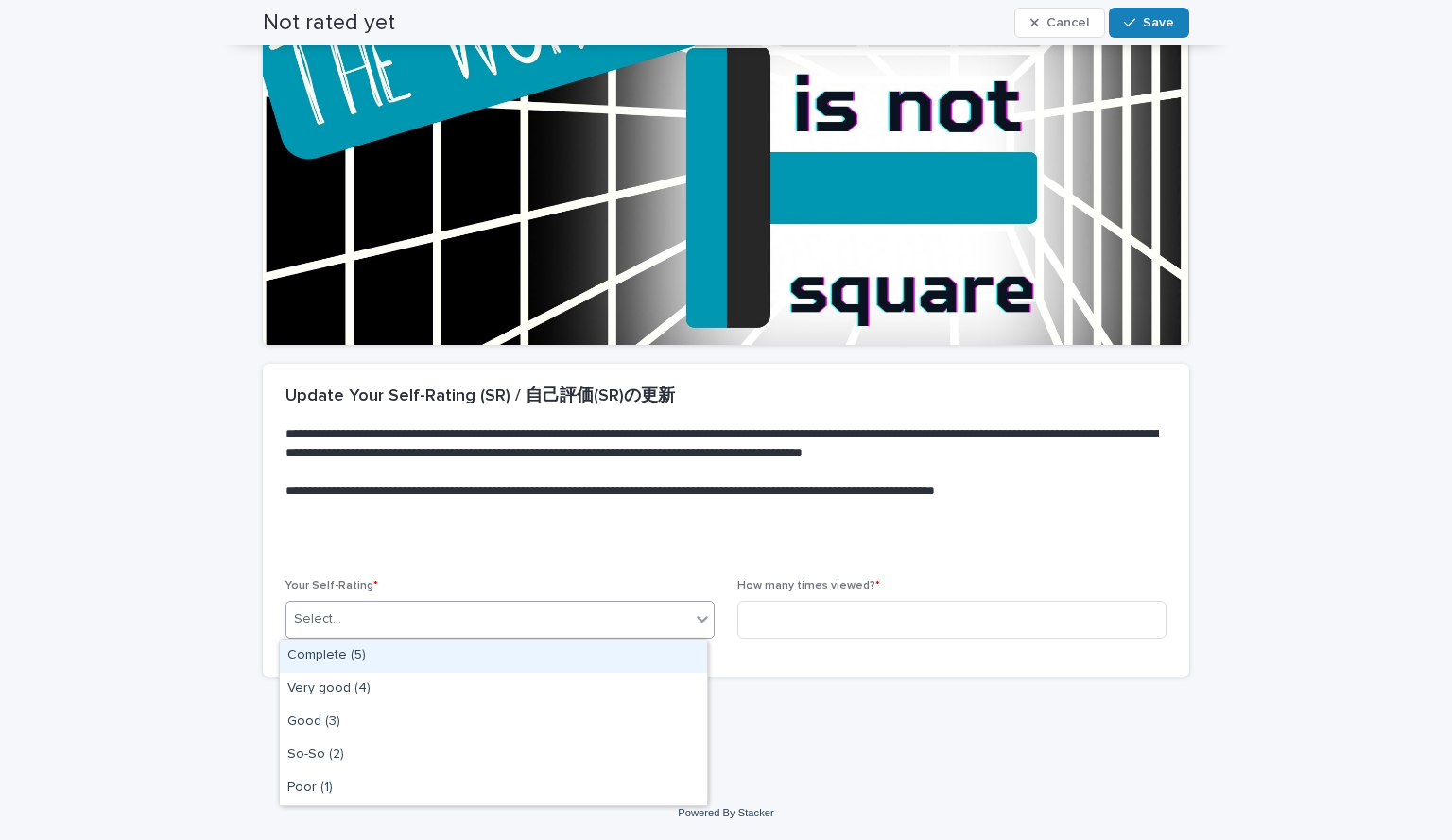 click on "Complete (5)" at bounding box center (493, 656) 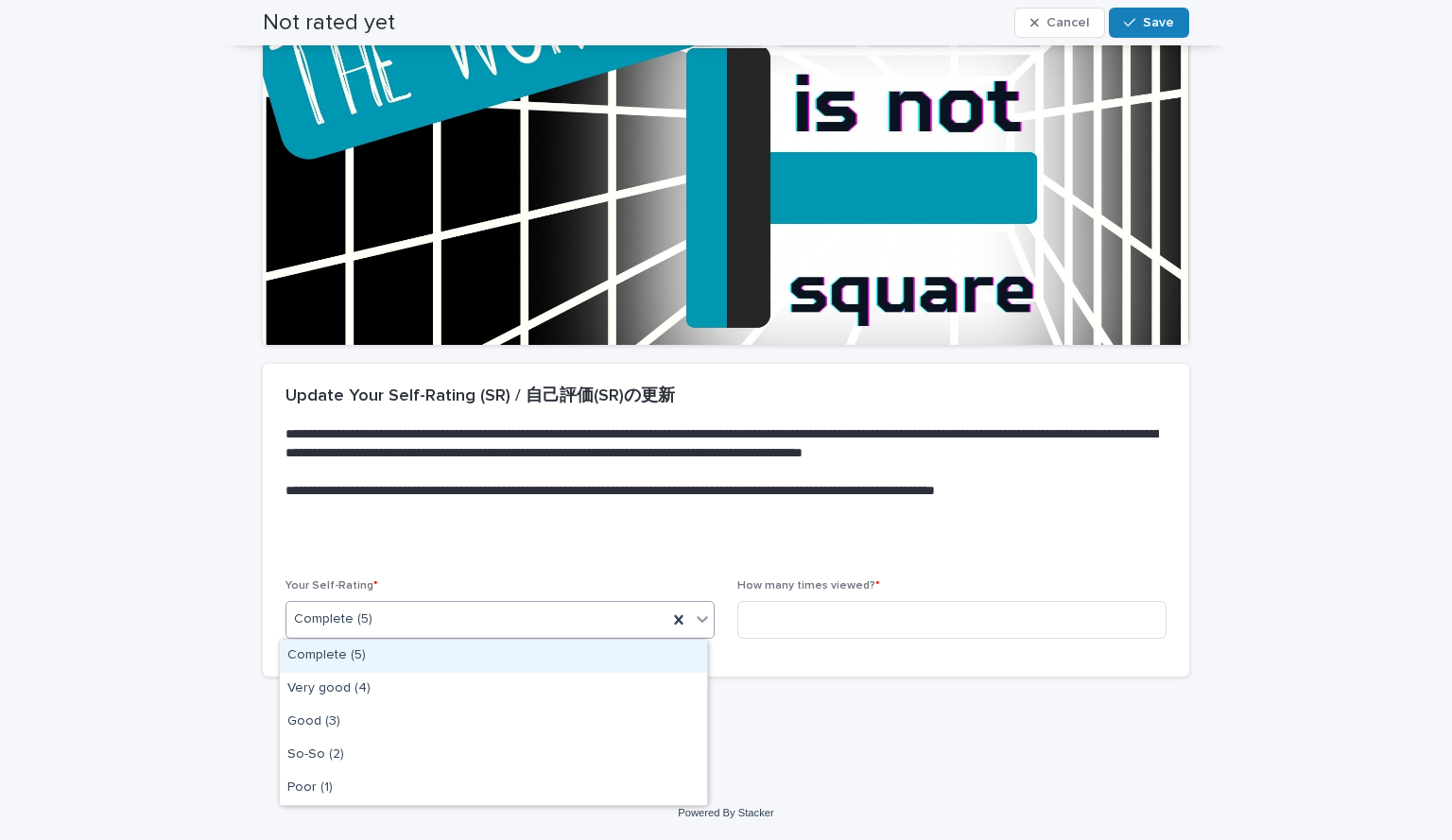 click on "Complete (5)" at bounding box center (476, 619) 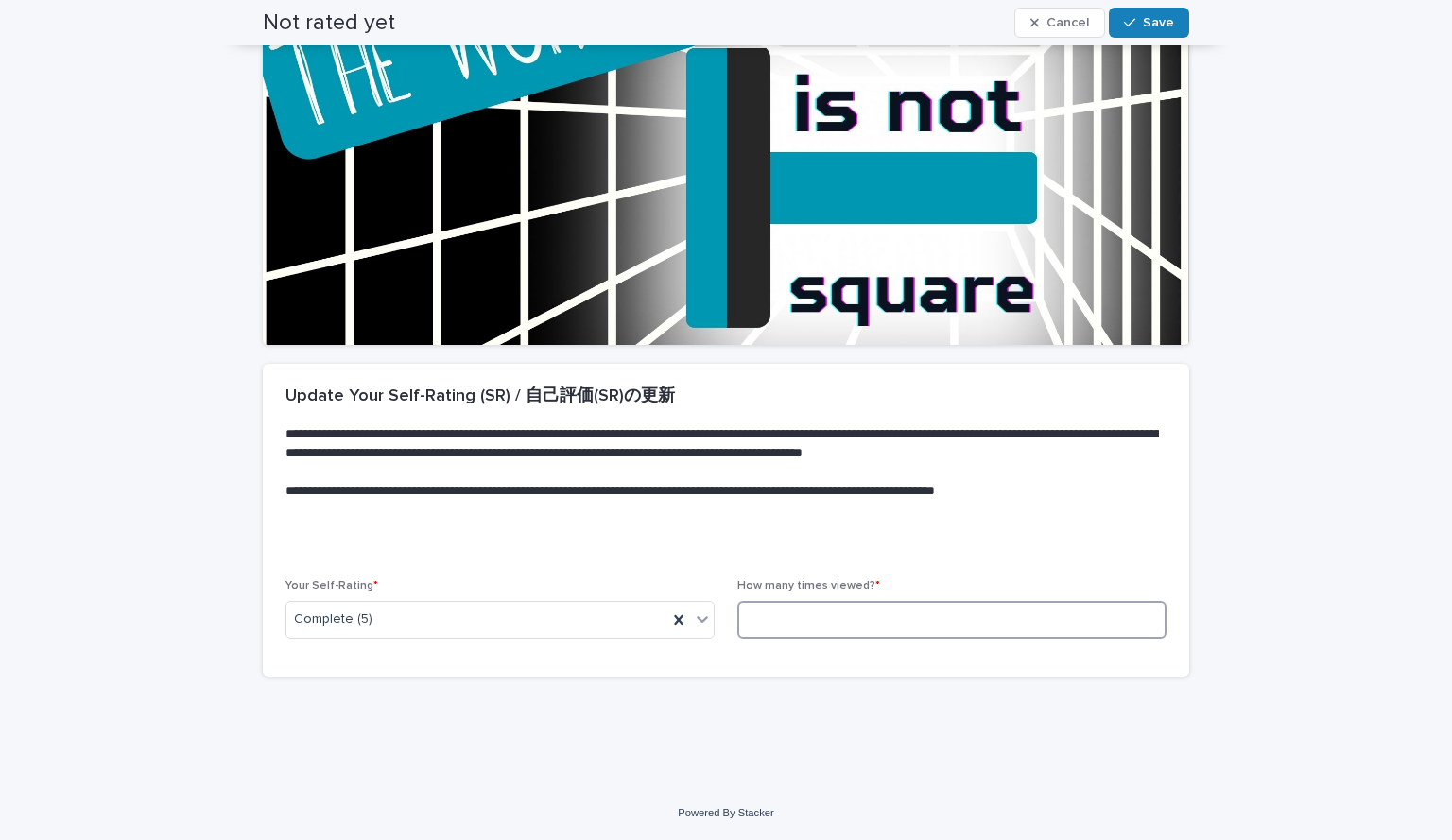 click at bounding box center (952, 620) 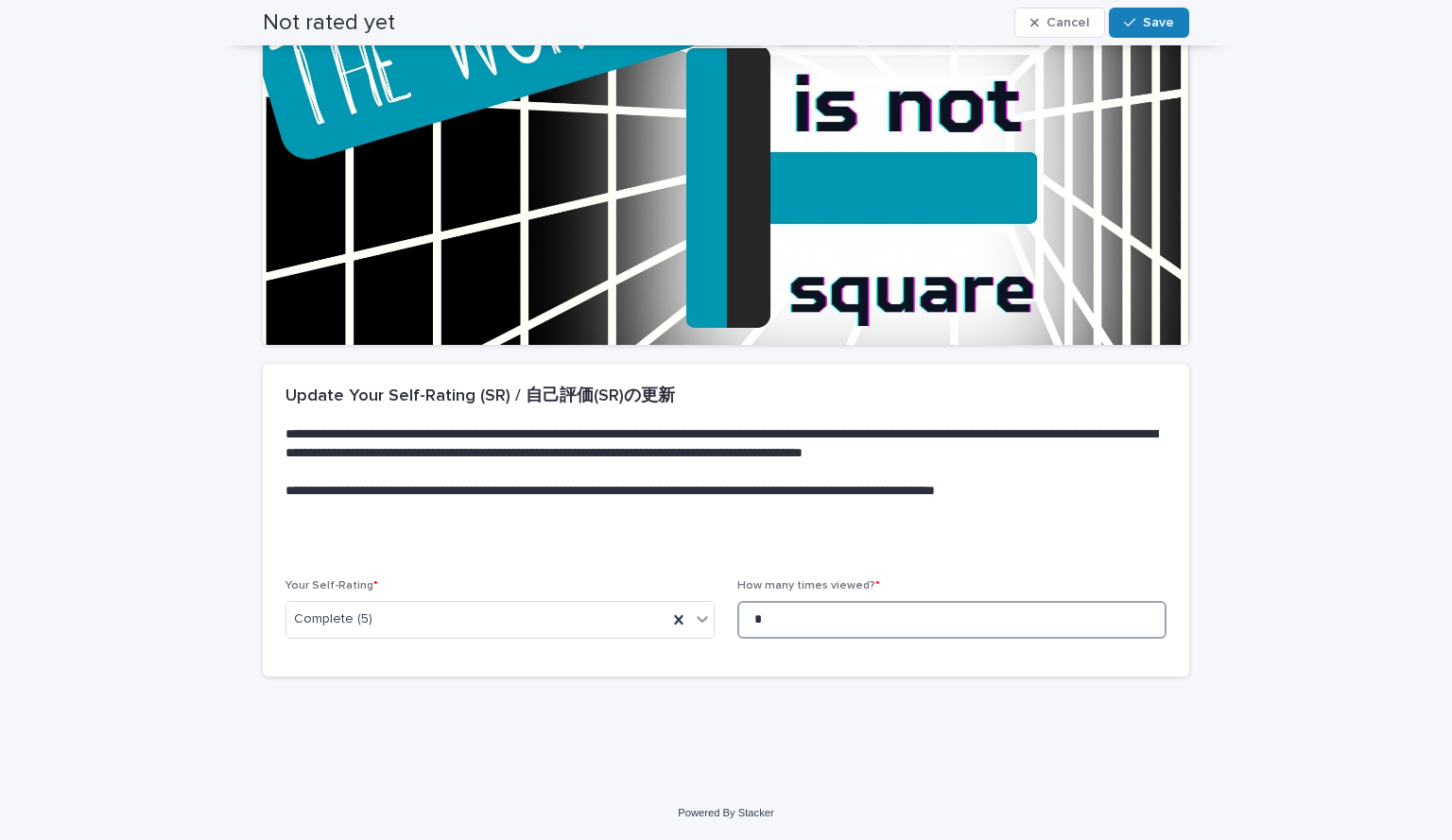 scroll, scrollTop: 0, scrollLeft: 0, axis: both 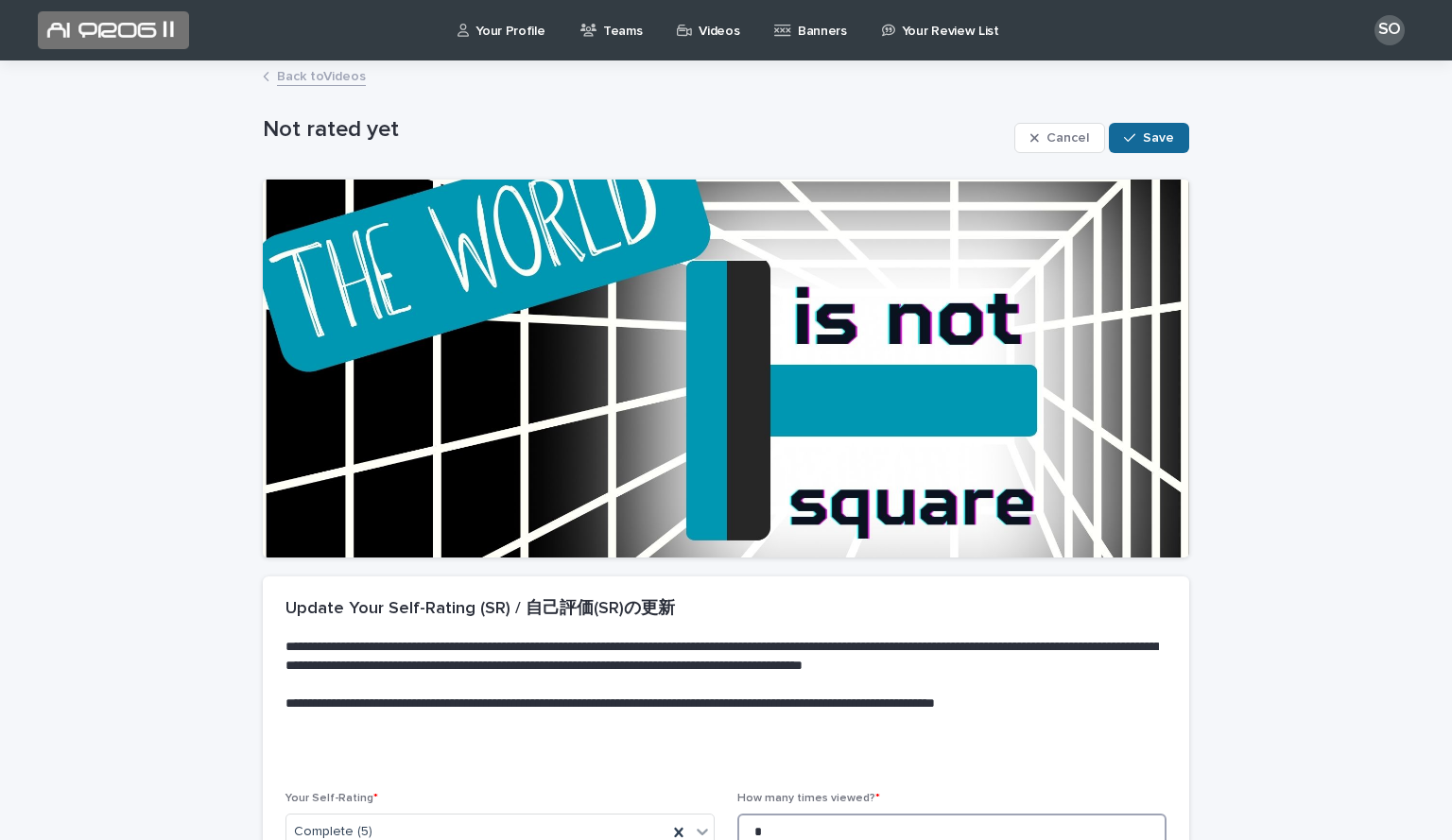 type on "*" 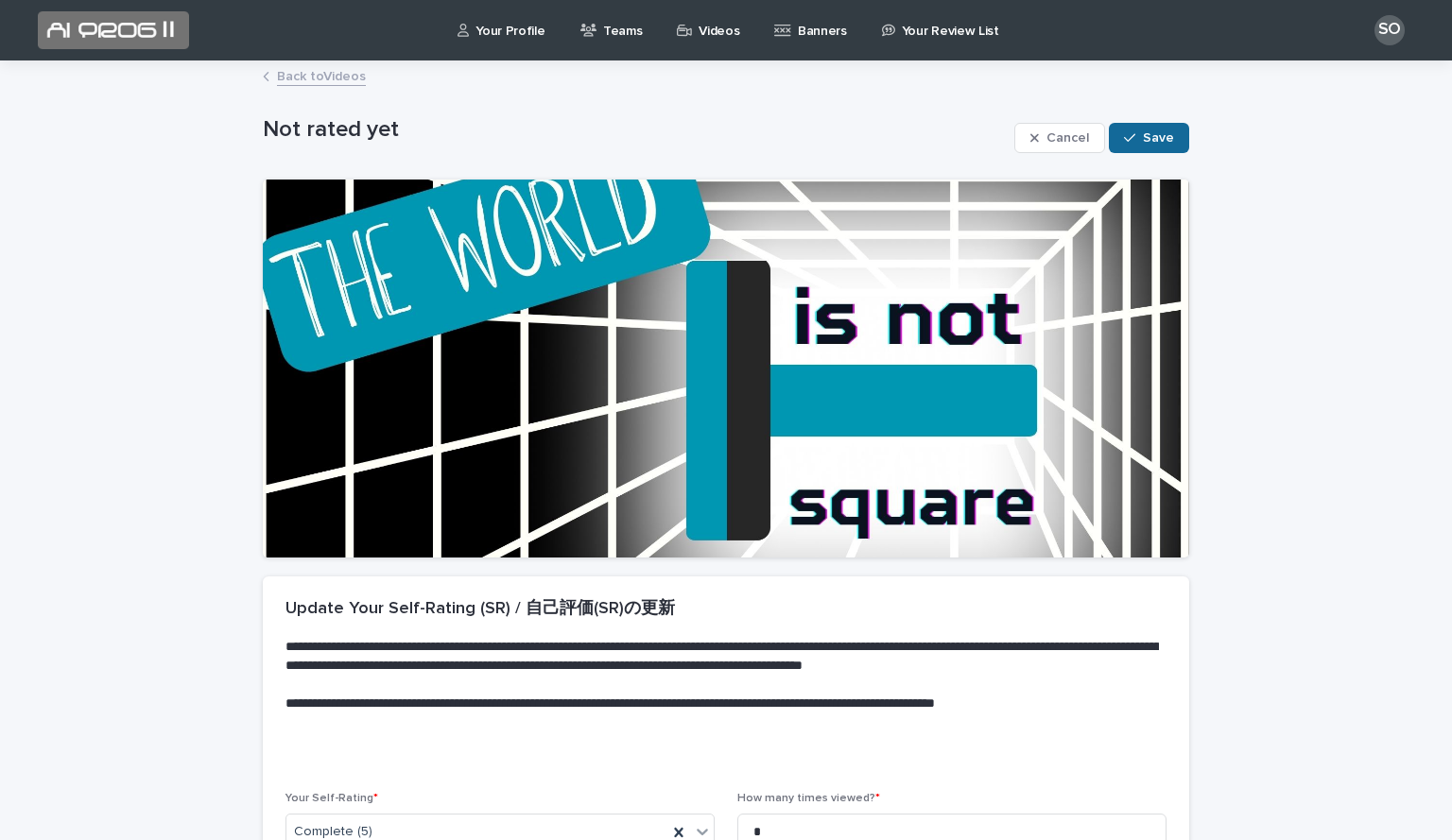 click on "Save" at bounding box center (1149, 138) 